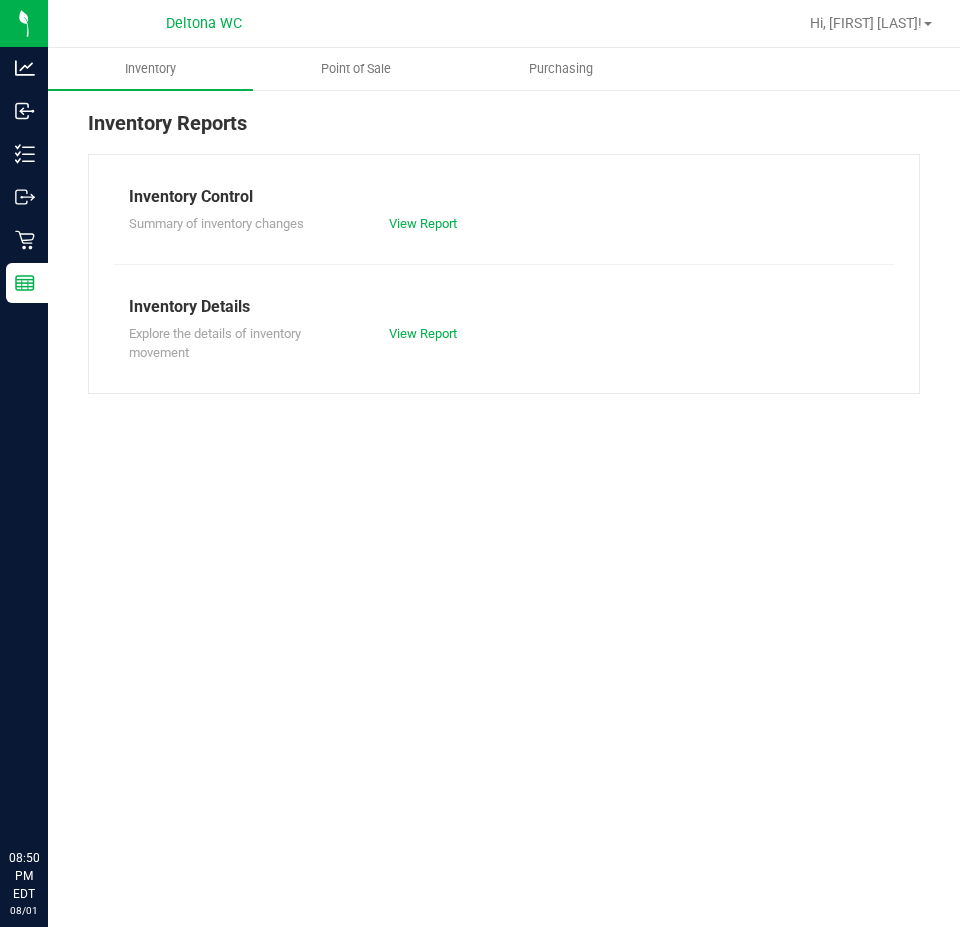 scroll, scrollTop: 0, scrollLeft: 0, axis: both 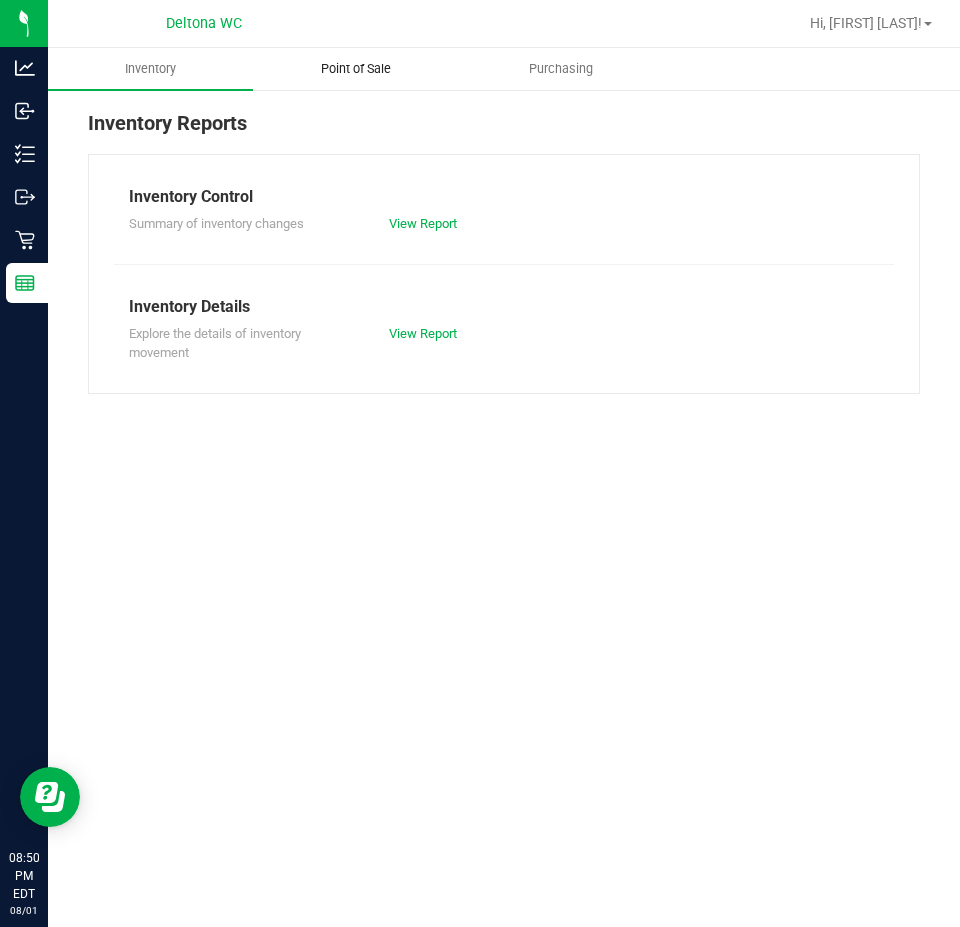 click on "Point of Sale" at bounding box center [356, 69] 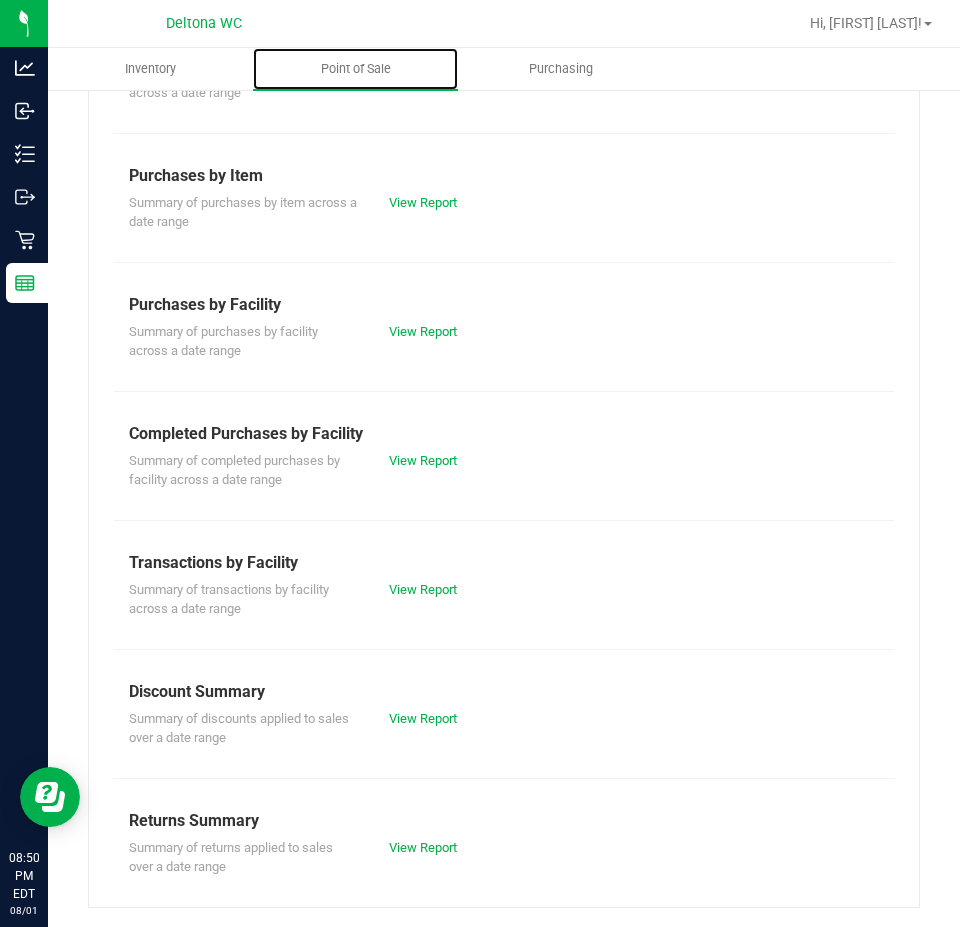 scroll, scrollTop: 261, scrollLeft: 0, axis: vertical 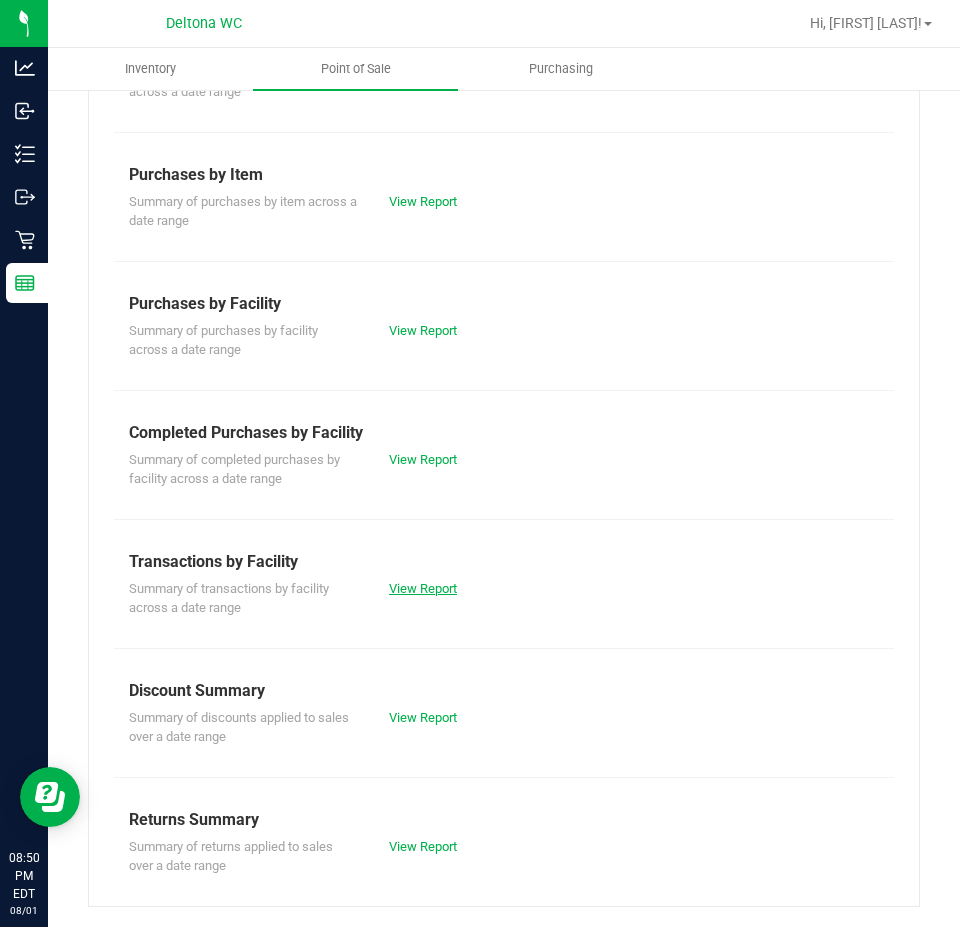 click on "View Report" at bounding box center (423, 588) 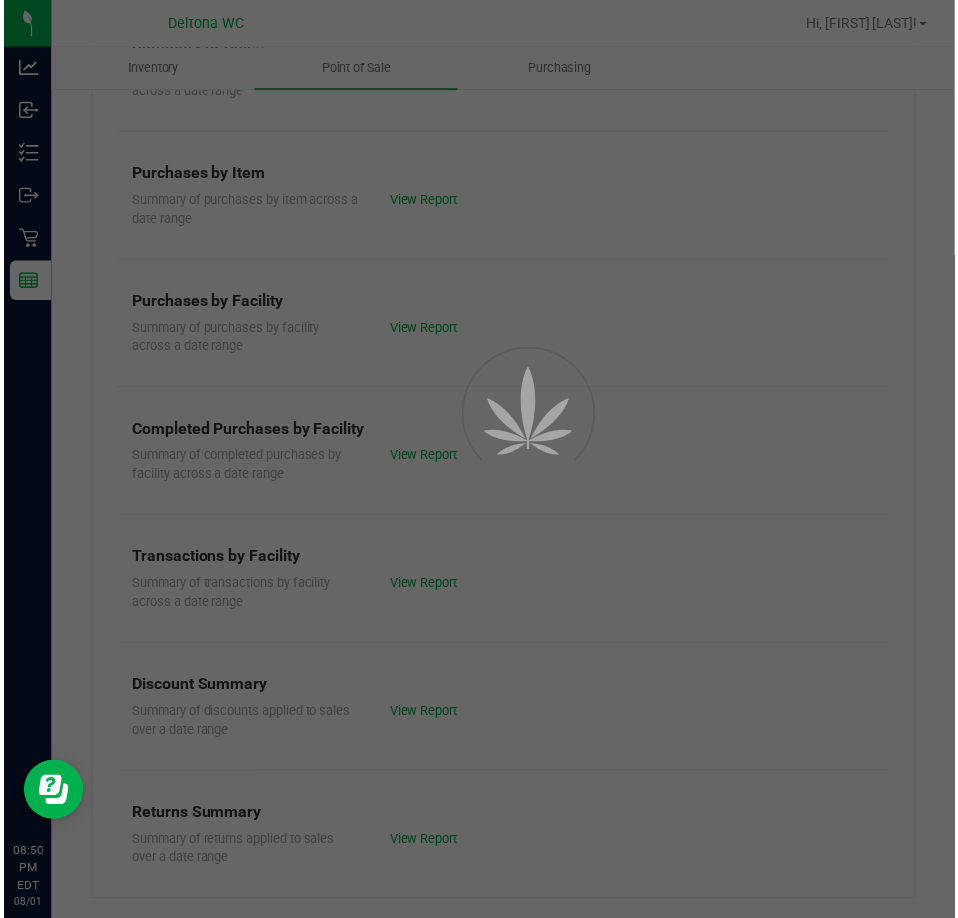 scroll, scrollTop: 0, scrollLeft: 0, axis: both 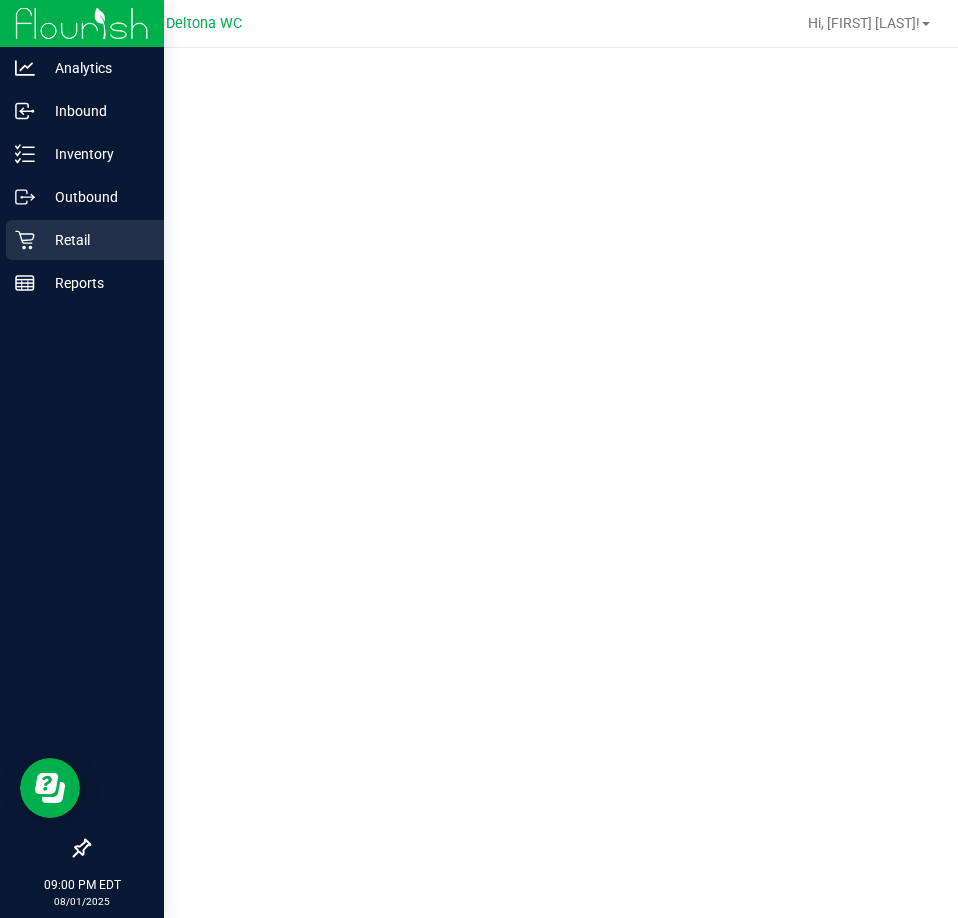 click 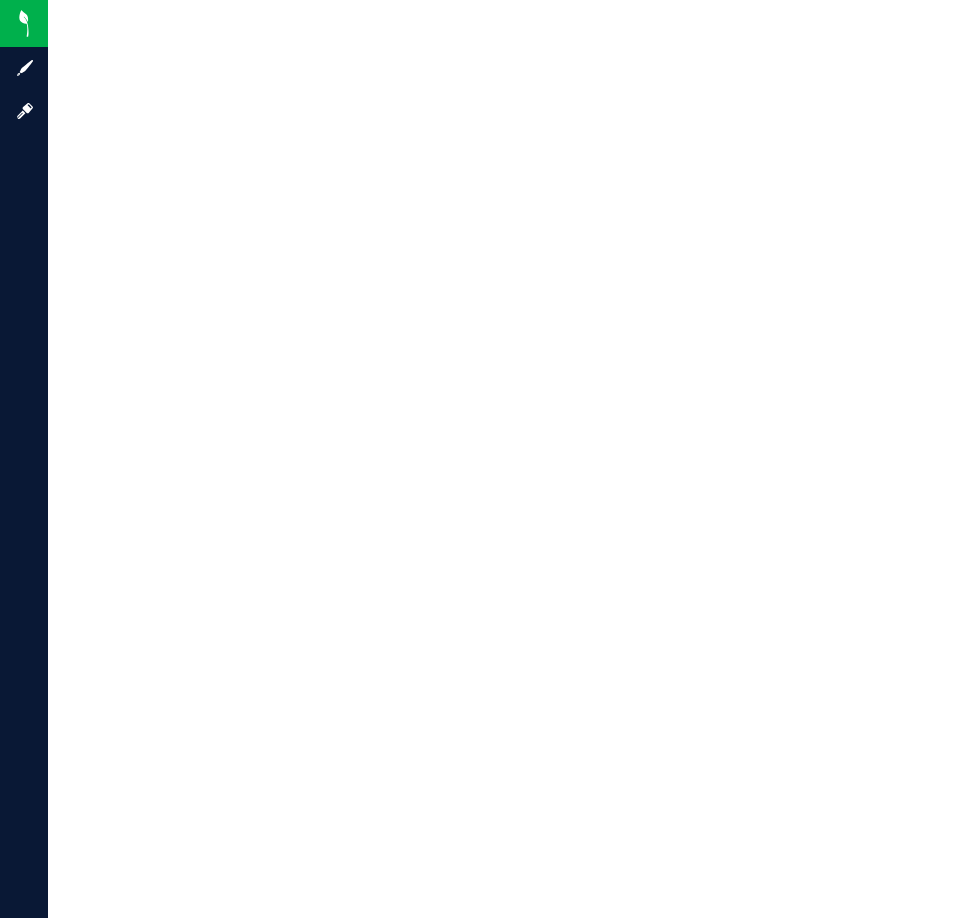 scroll, scrollTop: 0, scrollLeft: 0, axis: both 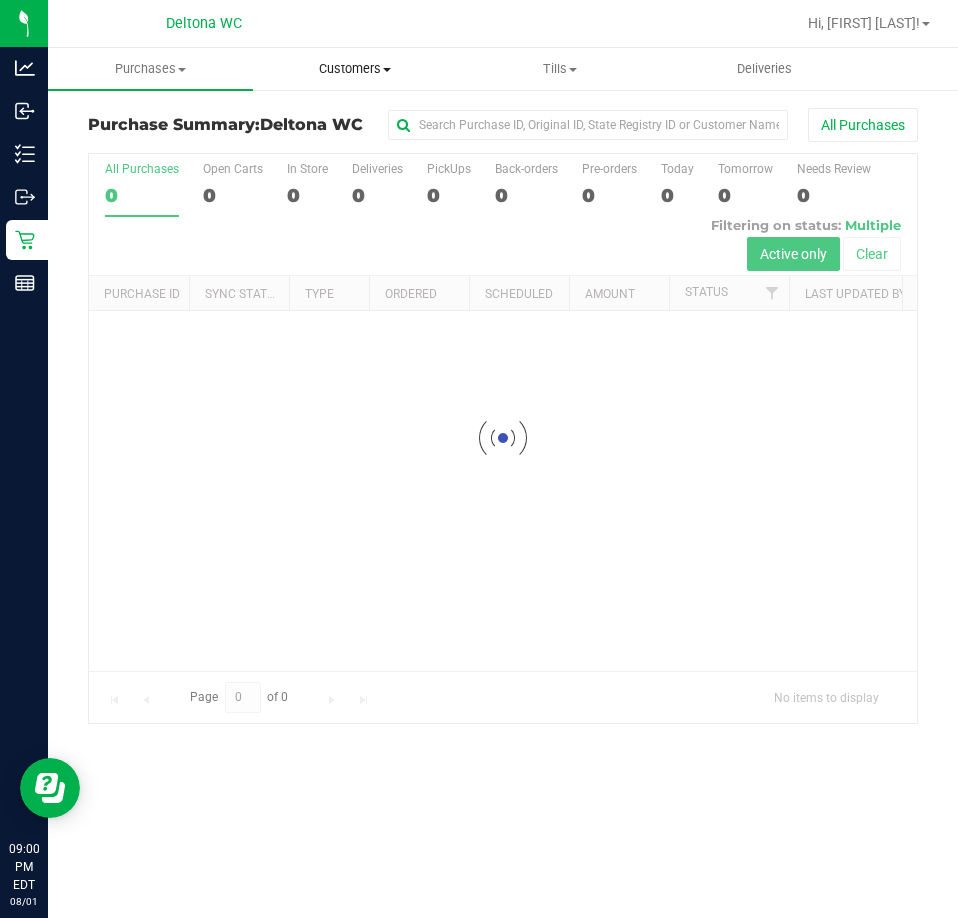 click on "Customers
All customers
Add a new customer
All physicians" at bounding box center [355, 69] 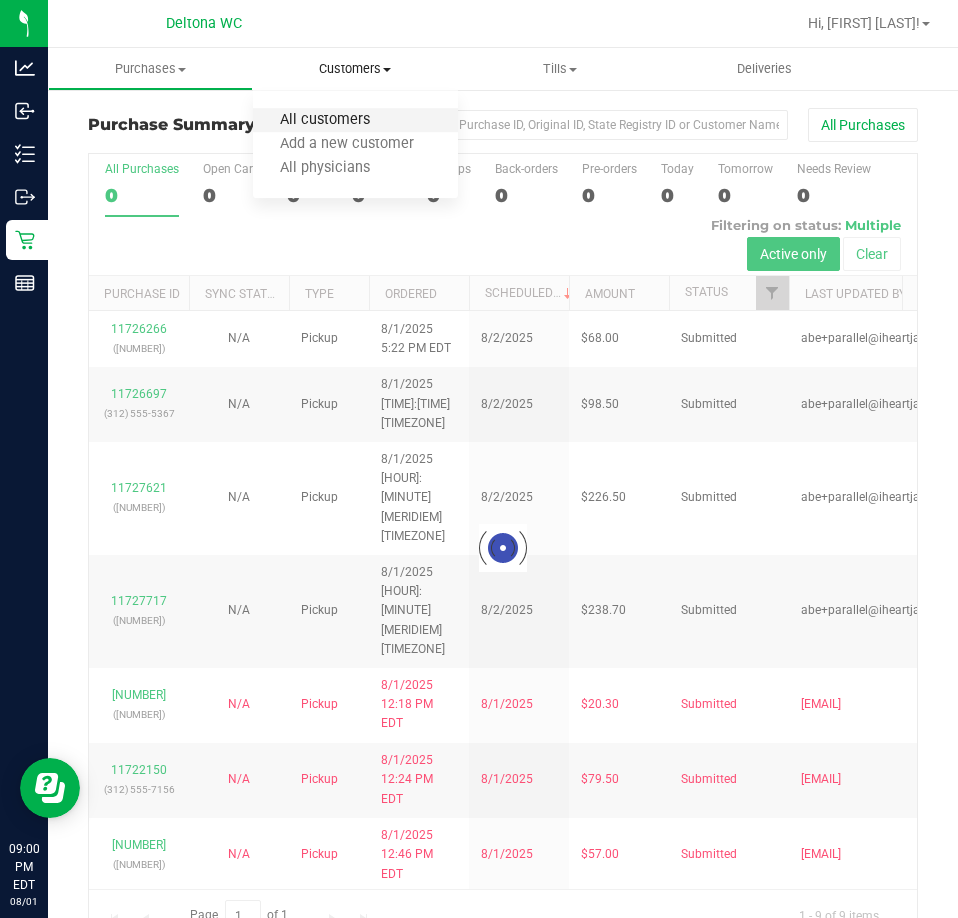 click on "All customers" at bounding box center [325, 120] 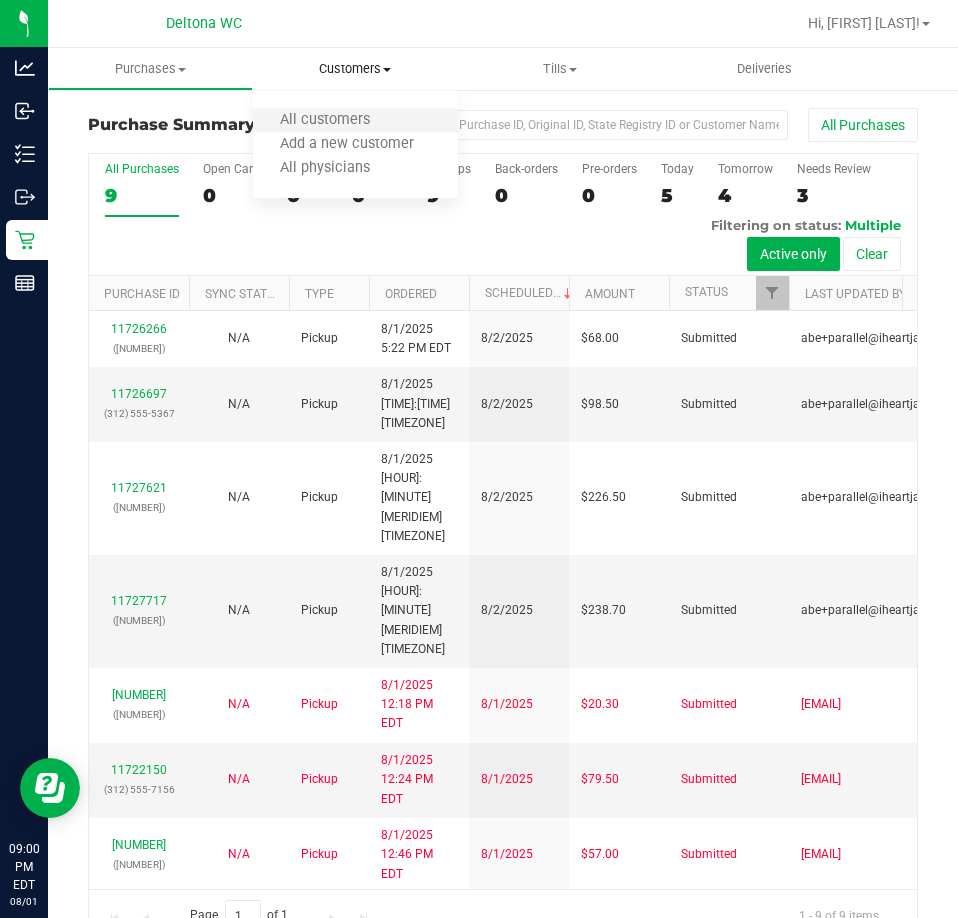 click on "All customers" at bounding box center (355, 121) 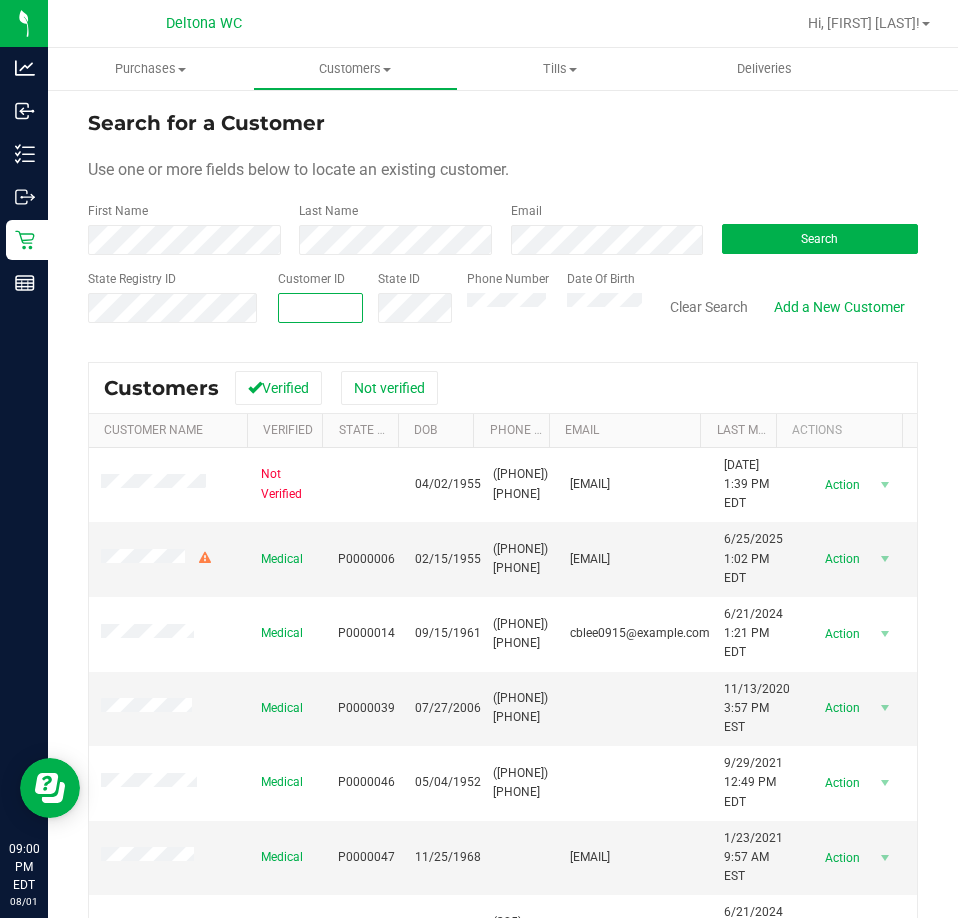 click at bounding box center (321, 308) 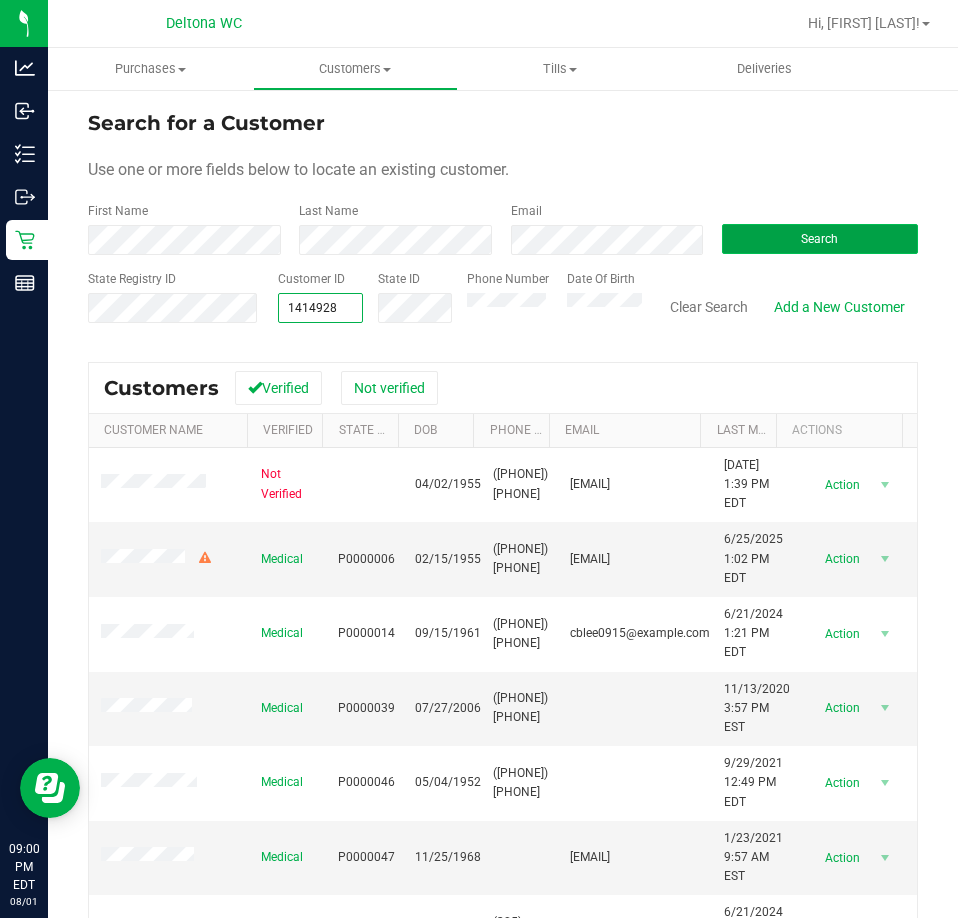 type on "1414928" 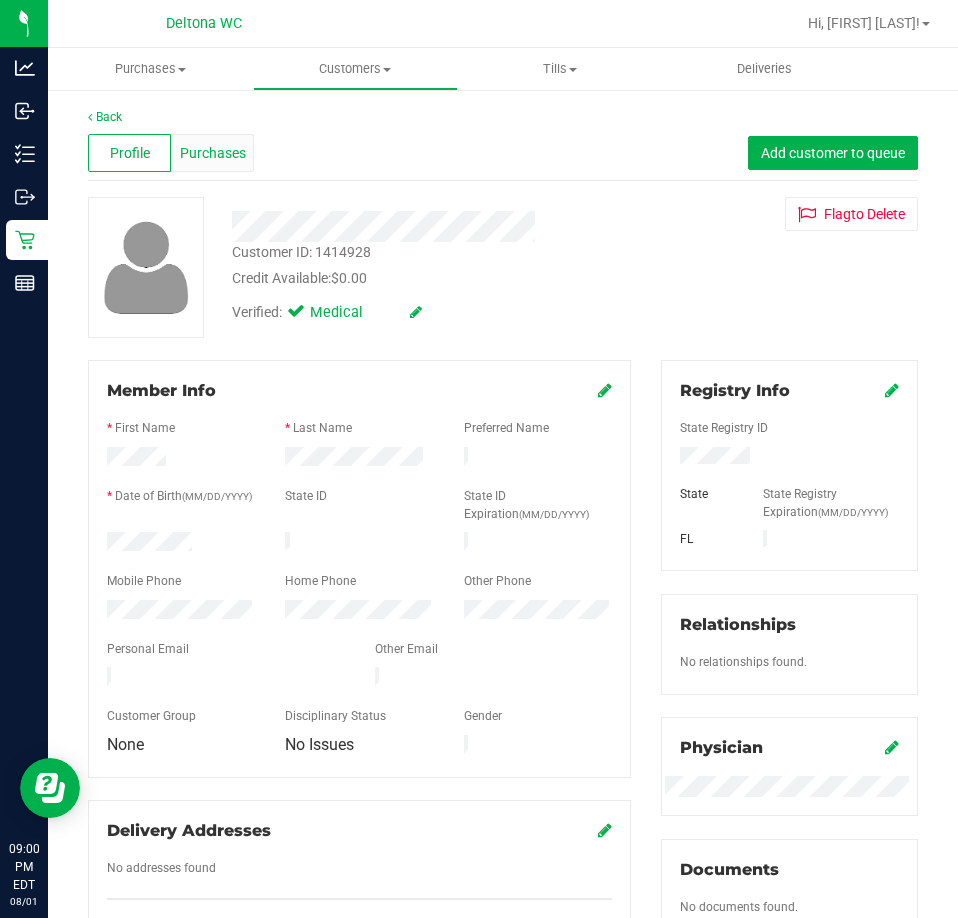 click on "Purchases" at bounding box center (213, 153) 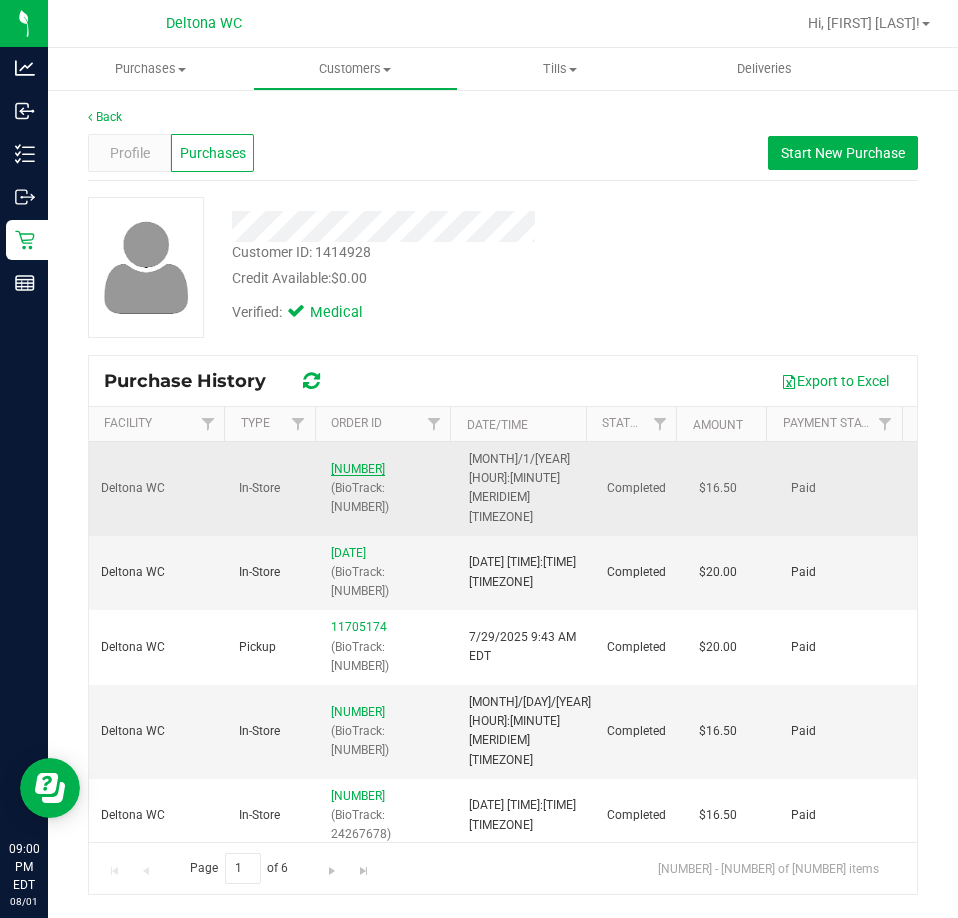 click on "11727344" at bounding box center [358, 469] 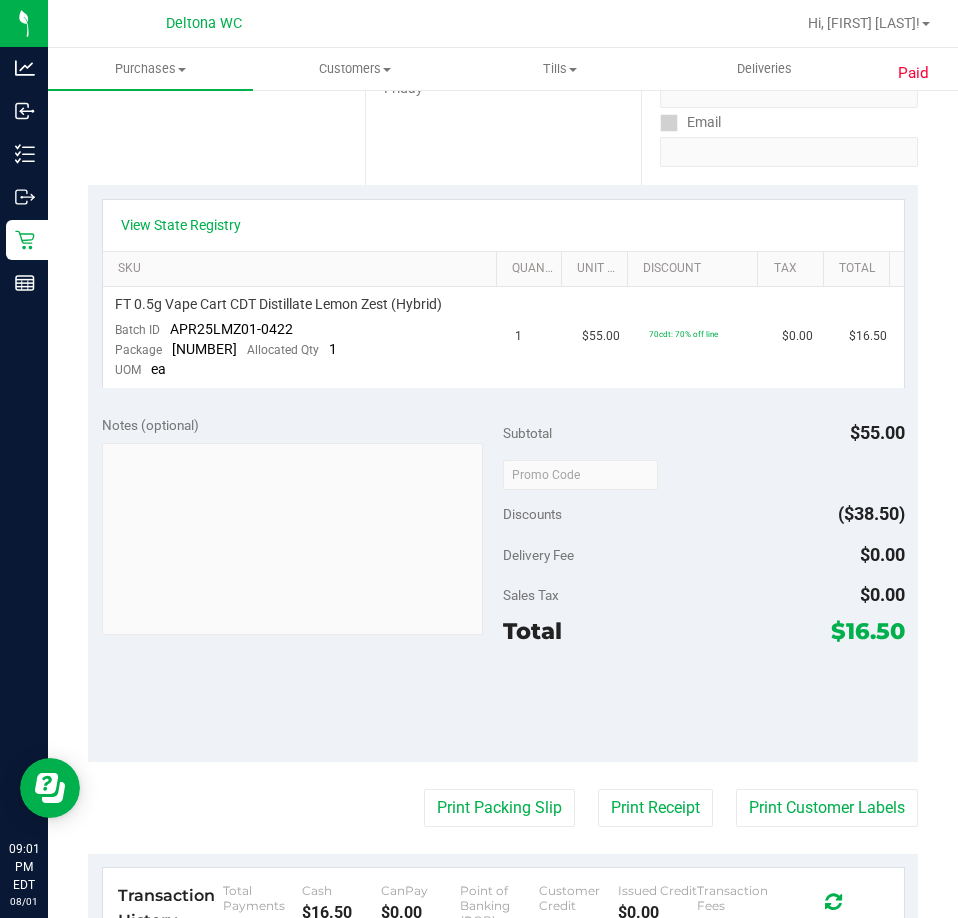 scroll, scrollTop: 0, scrollLeft: 0, axis: both 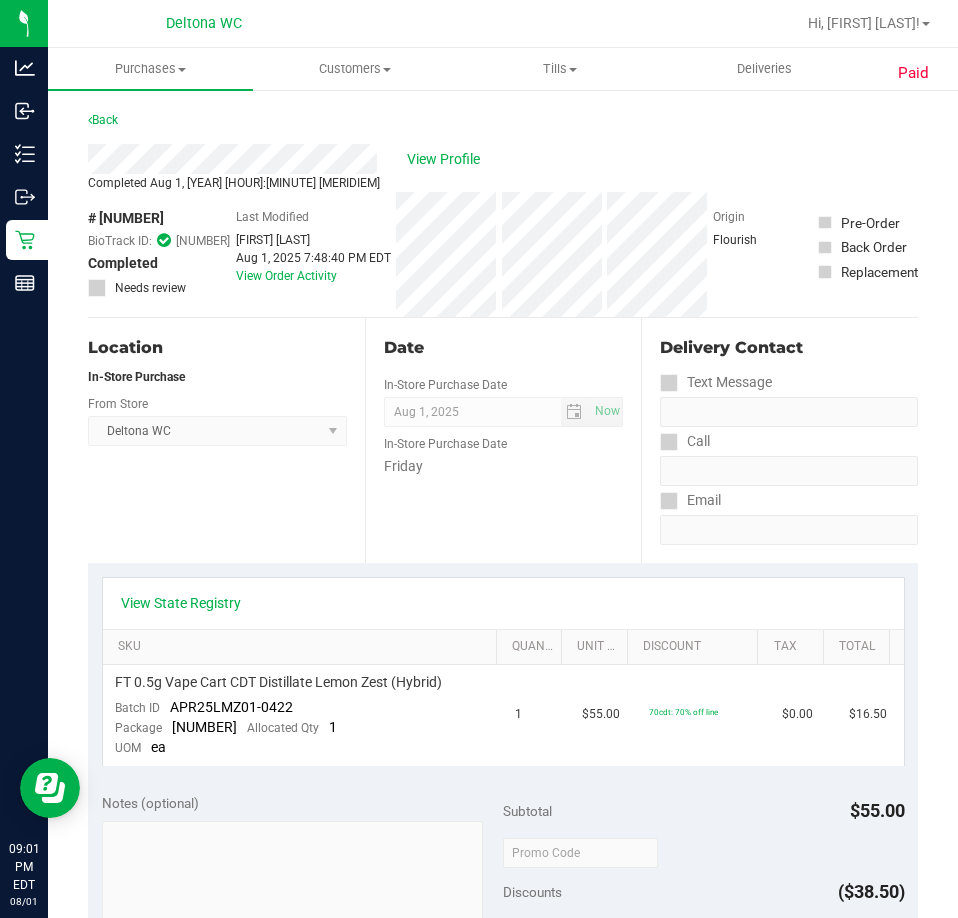 drag, startPoint x: 175, startPoint y: 220, endPoint x: 96, endPoint y: 218, distance: 79.025314 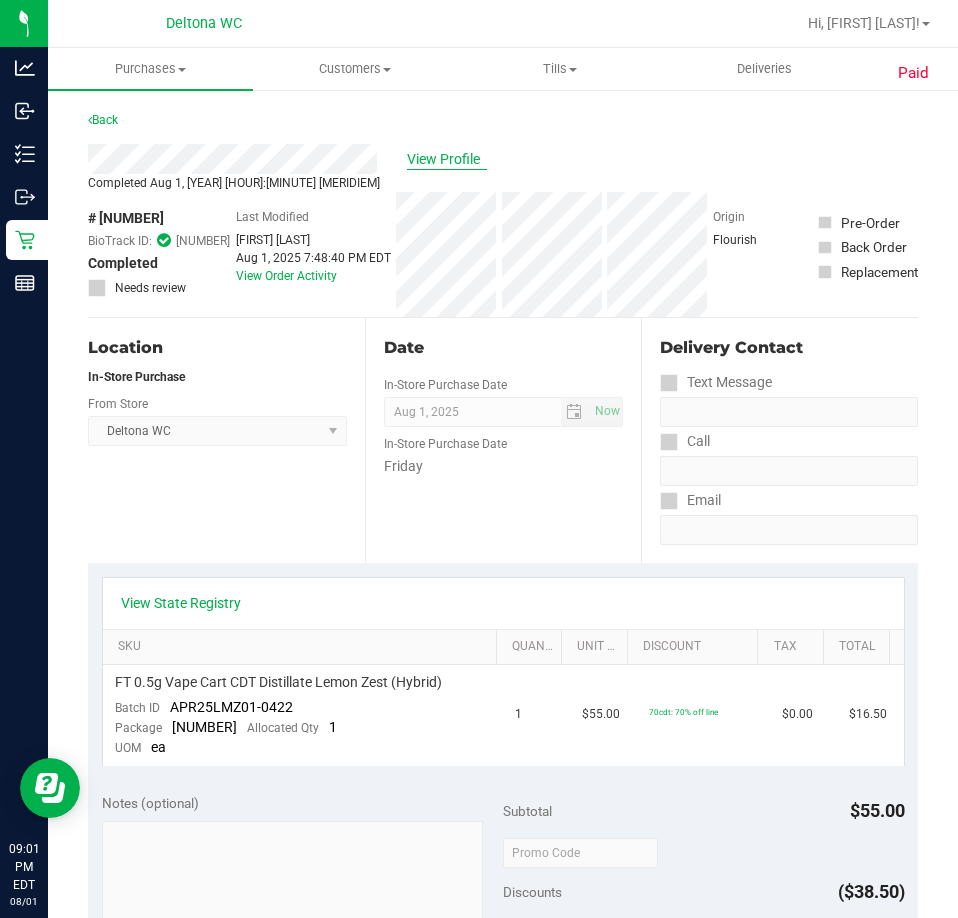 click on "View Profile" at bounding box center [447, 159] 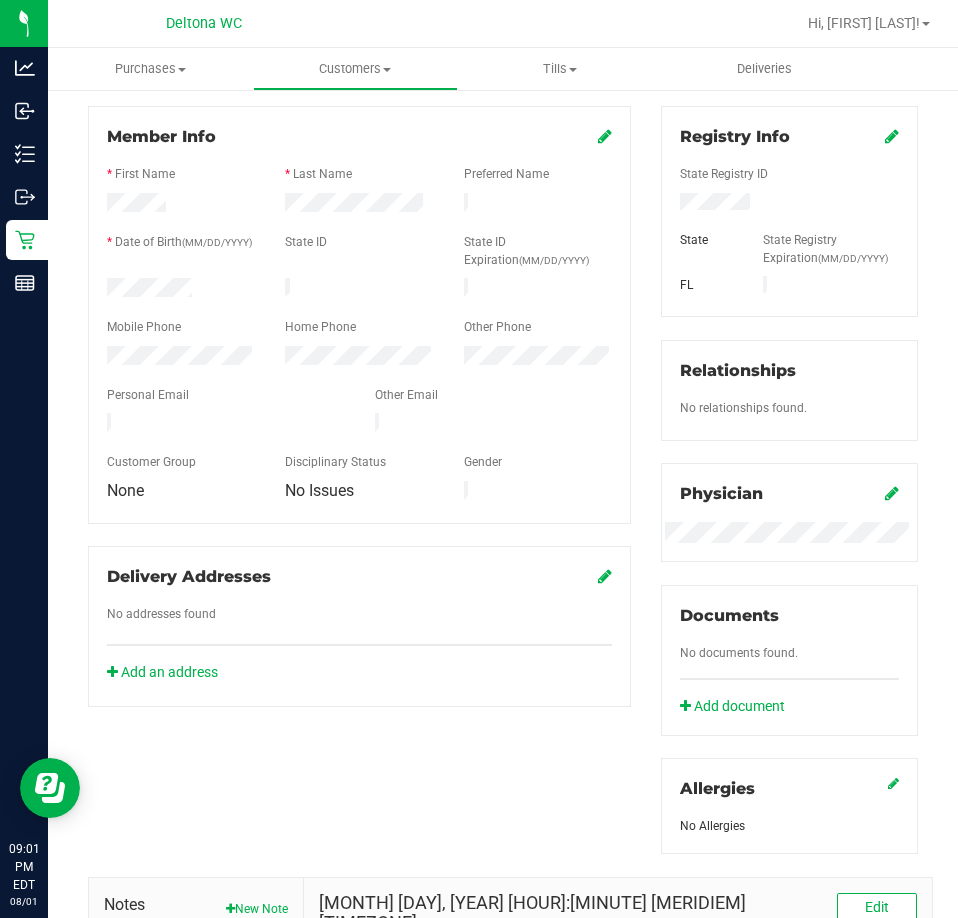 scroll, scrollTop: 546, scrollLeft: 0, axis: vertical 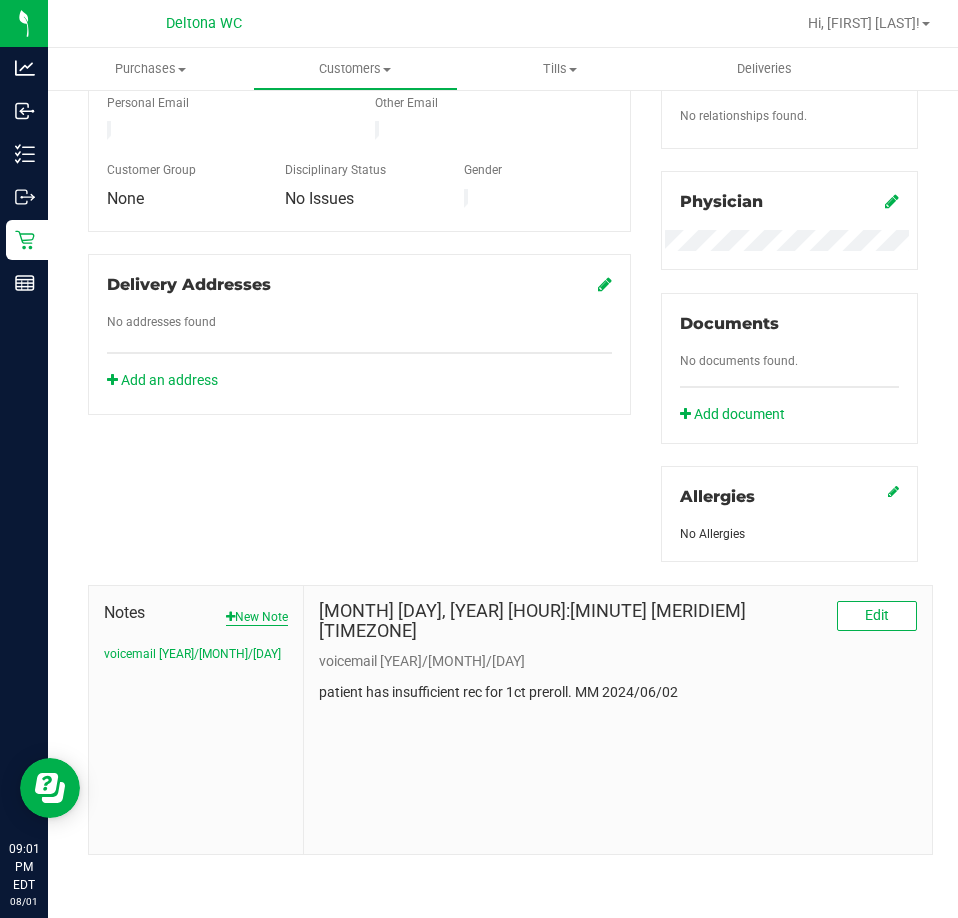 click on "New Note" at bounding box center [257, 617] 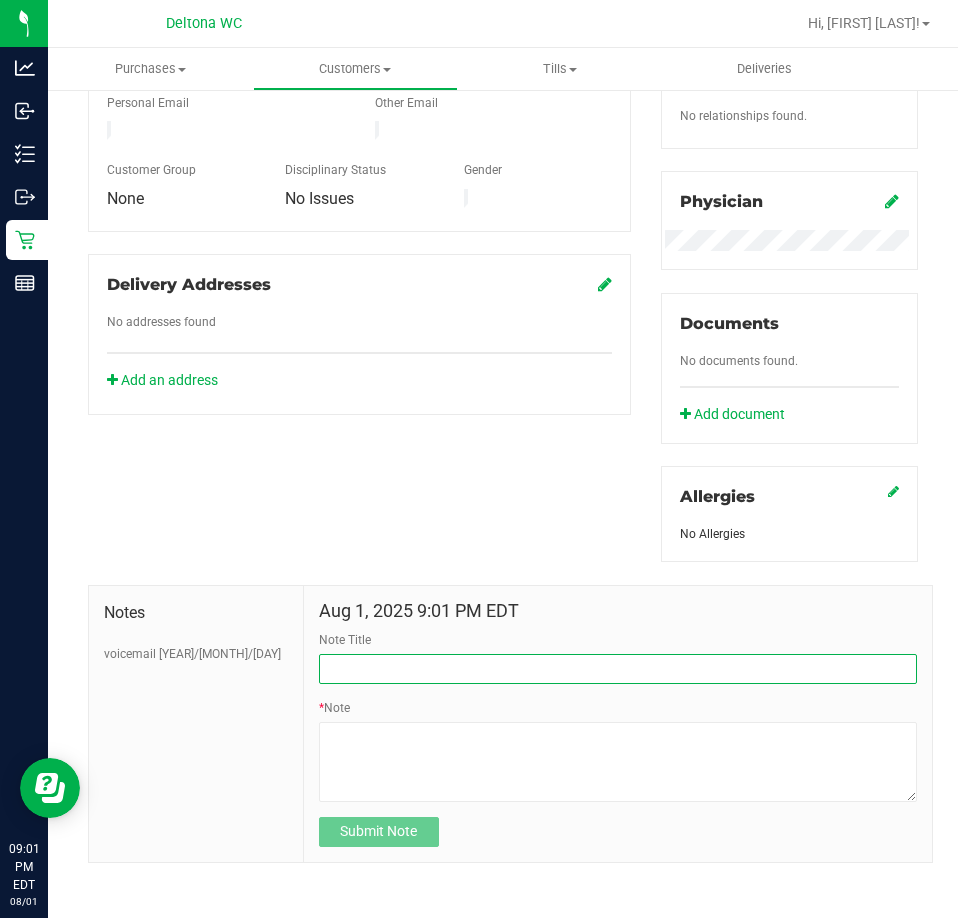 drag, startPoint x: 395, startPoint y: 671, endPoint x: 381, endPoint y: 616, distance: 56.753853 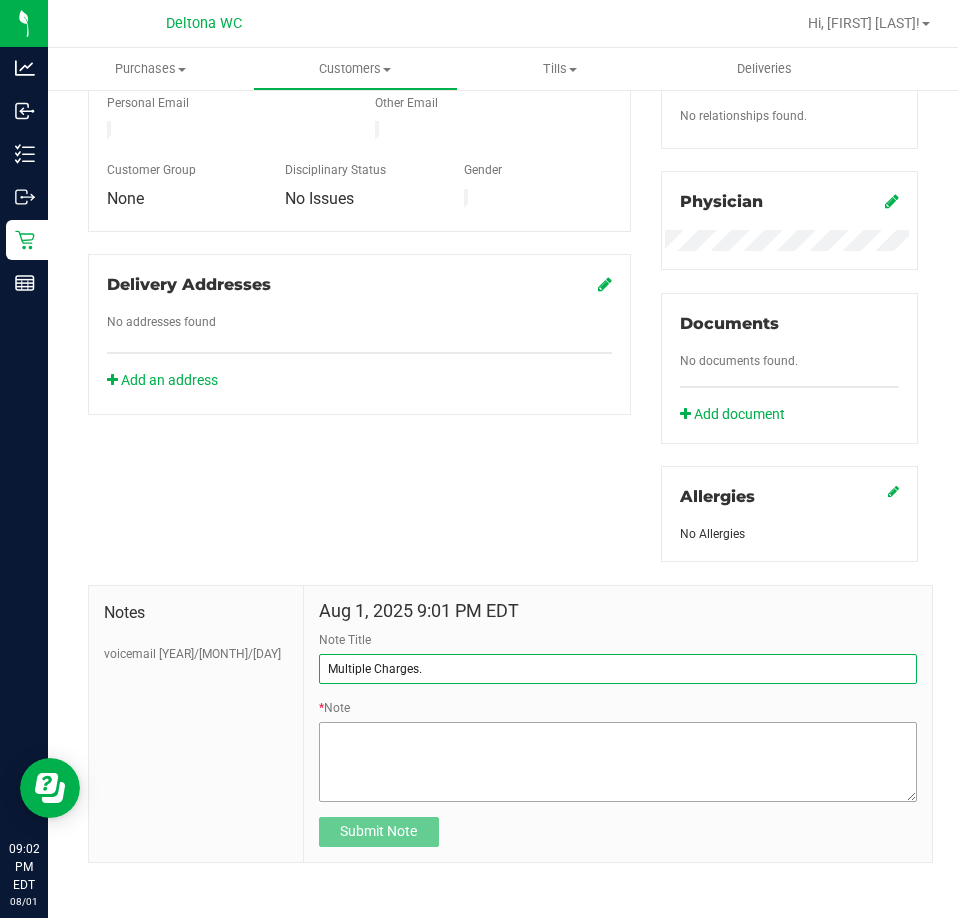 type on "Multiple Charges." 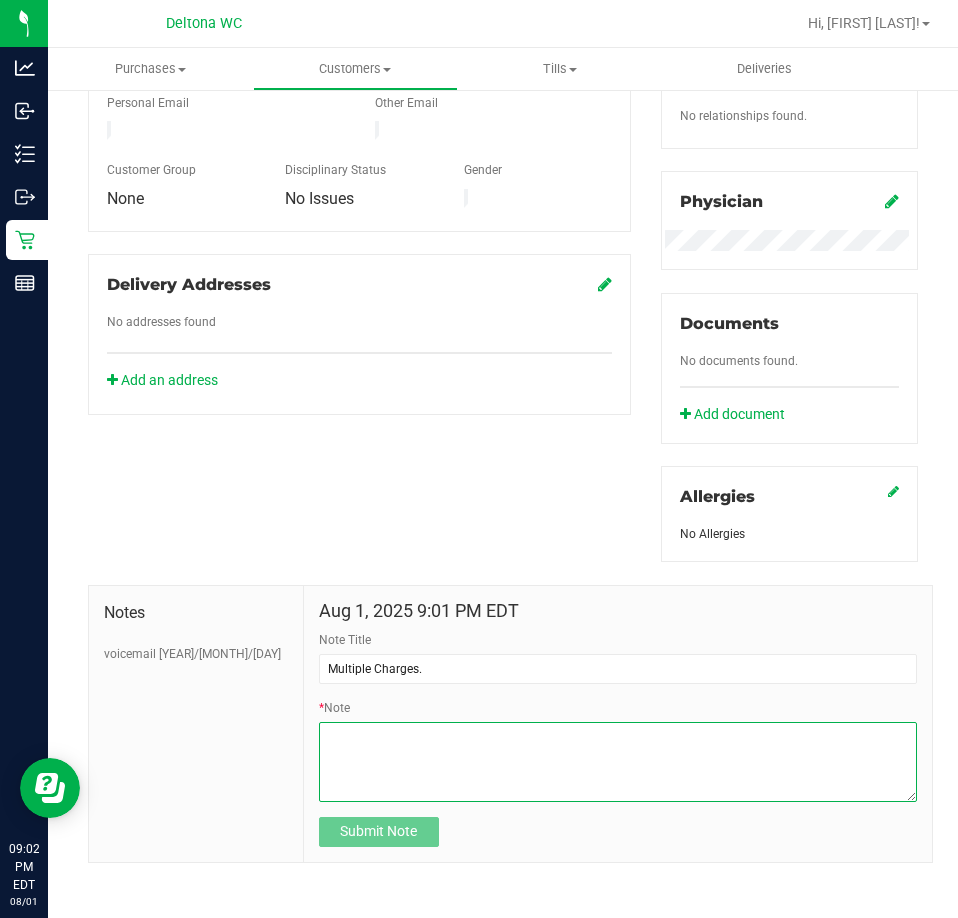 click on "*
Note" at bounding box center [618, 762] 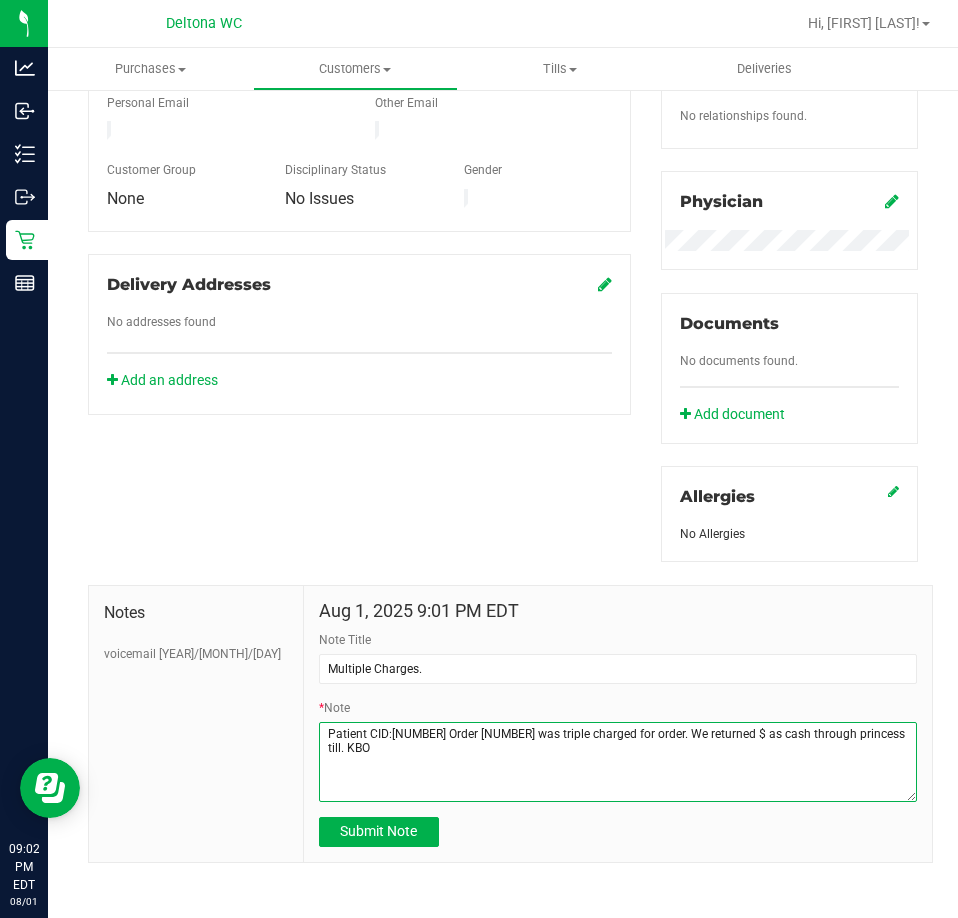 drag, startPoint x: 389, startPoint y: 752, endPoint x: 414, endPoint y: 762, distance: 26.925823 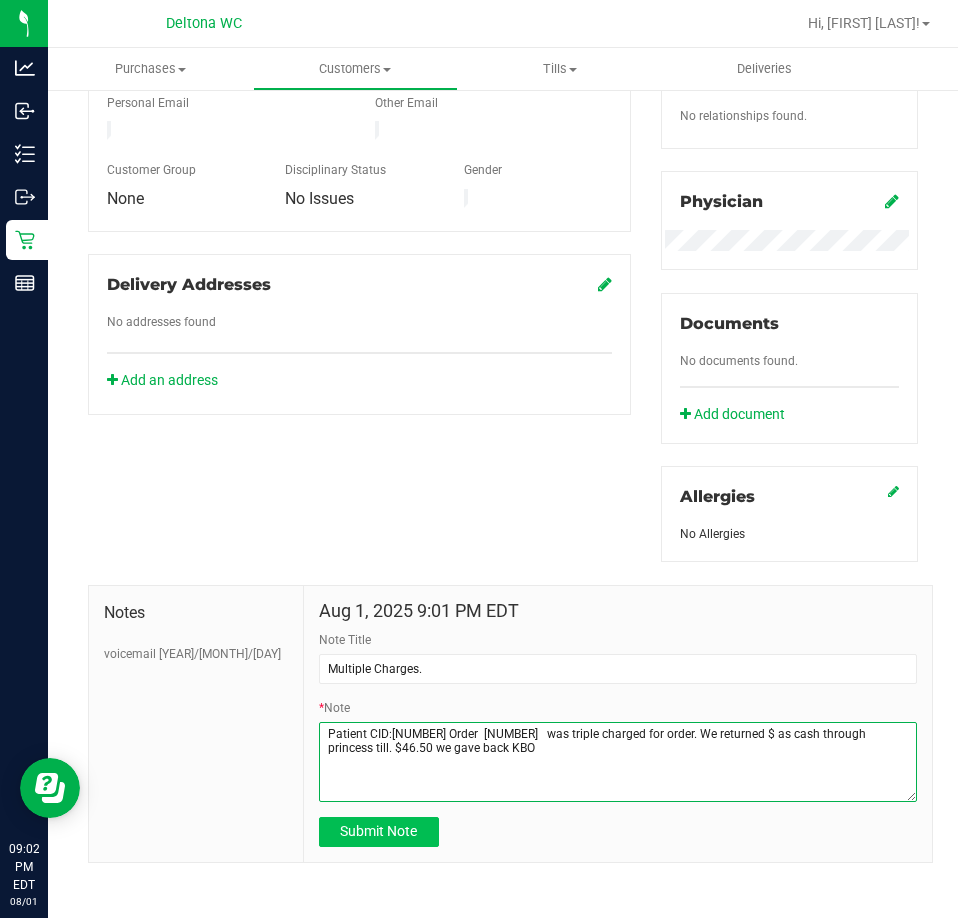 type on "Patient CID:1414928 Order  11727344   was triple charged for order. We returned $ as cash through princess till. $46.50 we gave back KBO" 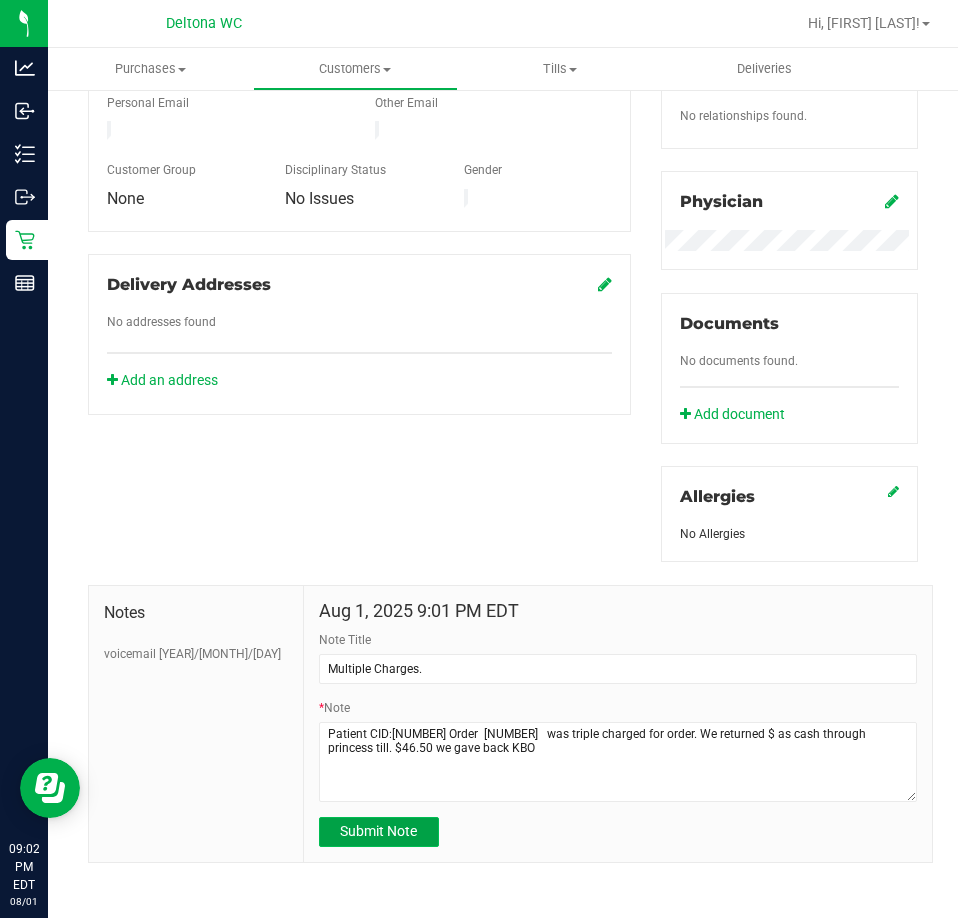 click on "Submit Note" at bounding box center (378, 831) 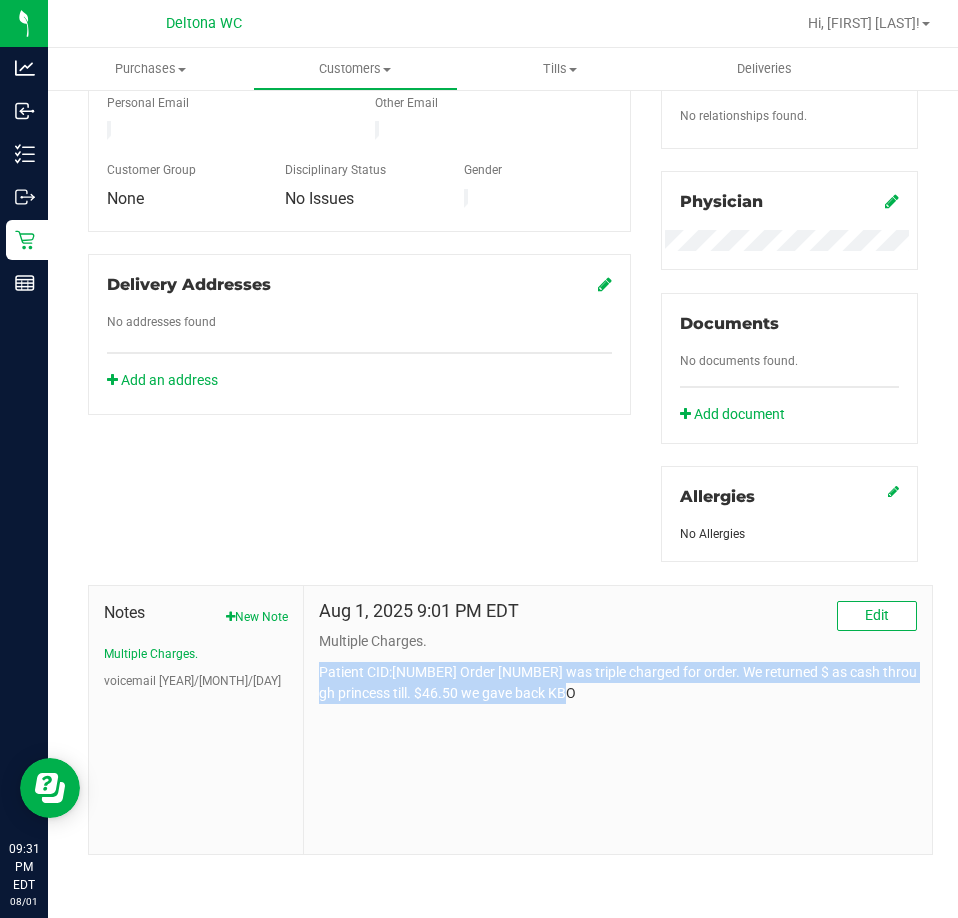 drag, startPoint x: 614, startPoint y: 702, endPoint x: 310, endPoint y: 661, distance: 306.75235 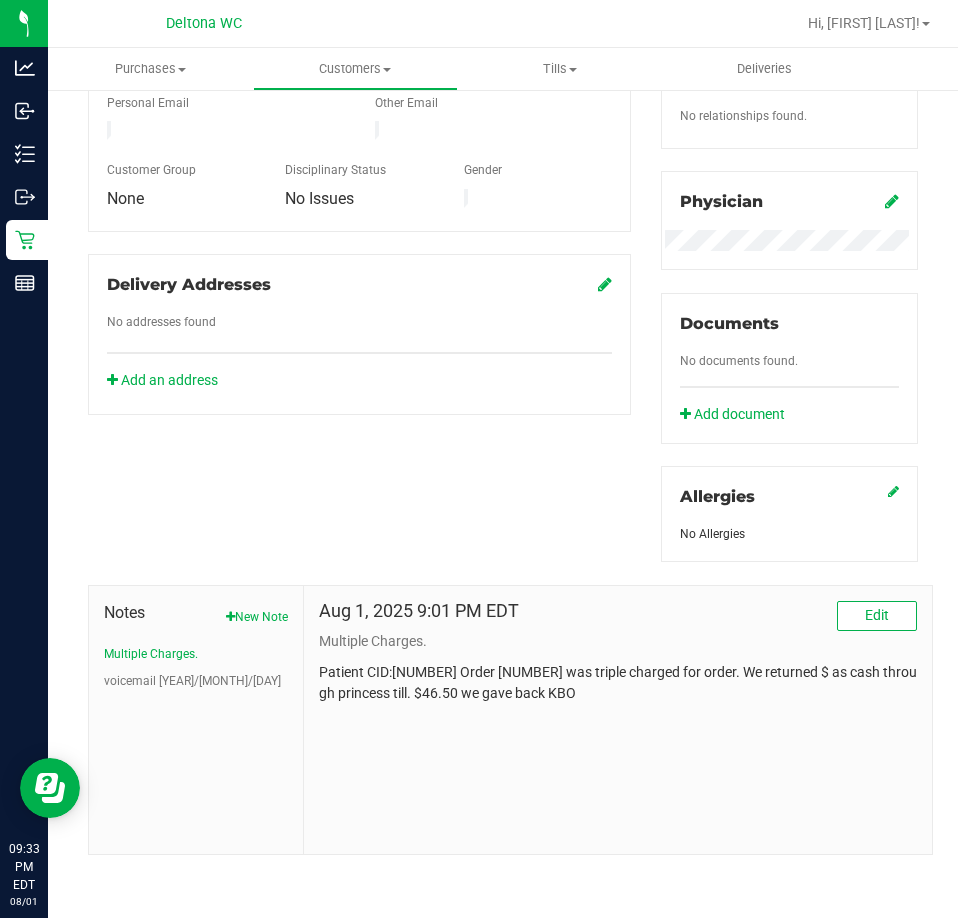 drag, startPoint x: 380, startPoint y: 436, endPoint x: 390, endPoint y: 439, distance: 10.440307 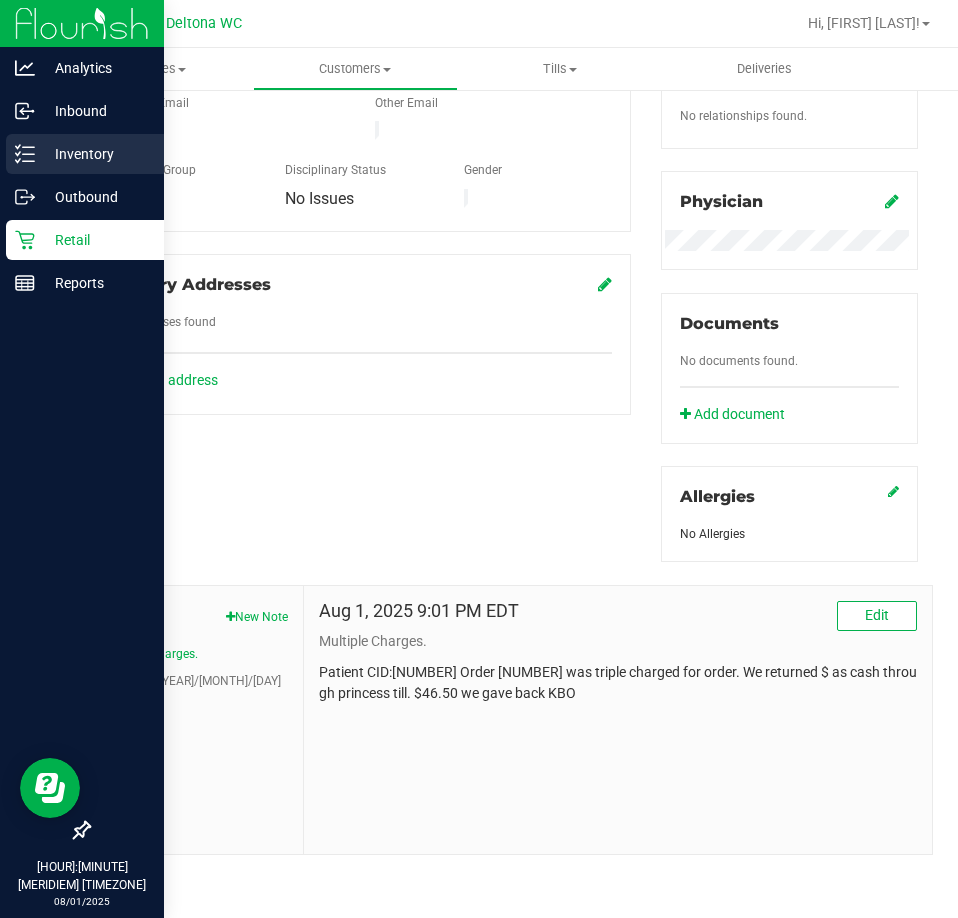 click on "Inventory" at bounding box center [95, 154] 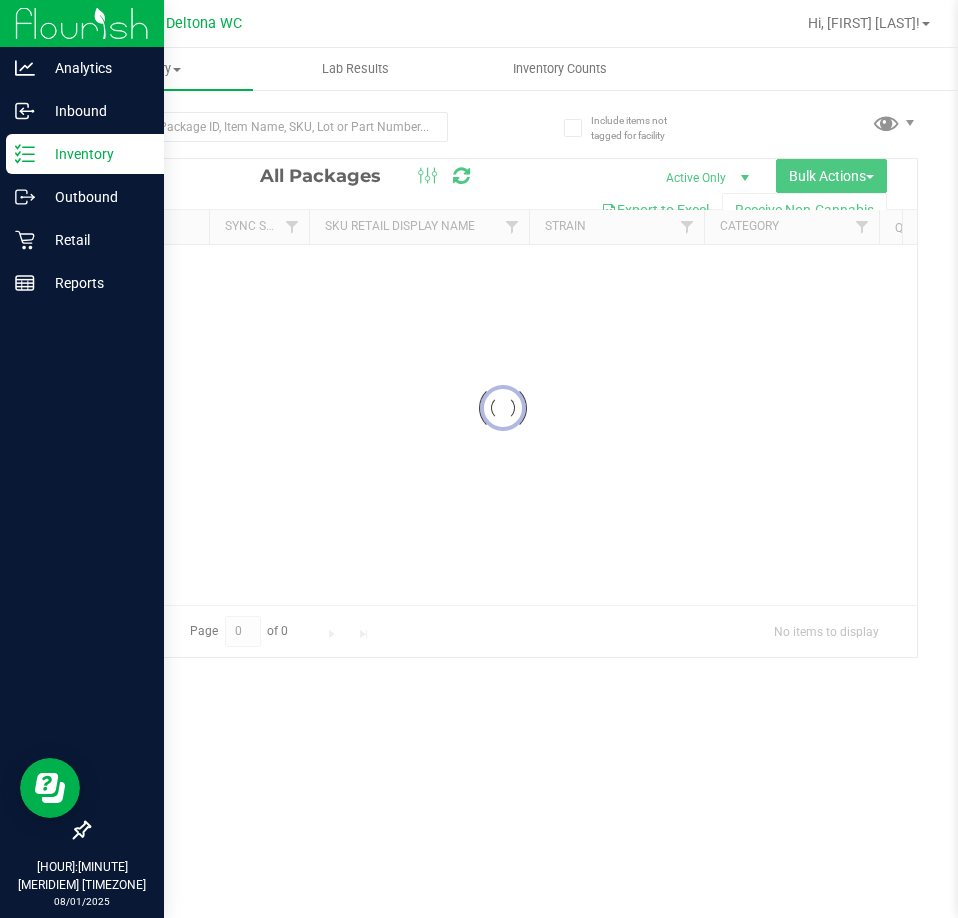 scroll, scrollTop: 0, scrollLeft: 0, axis: both 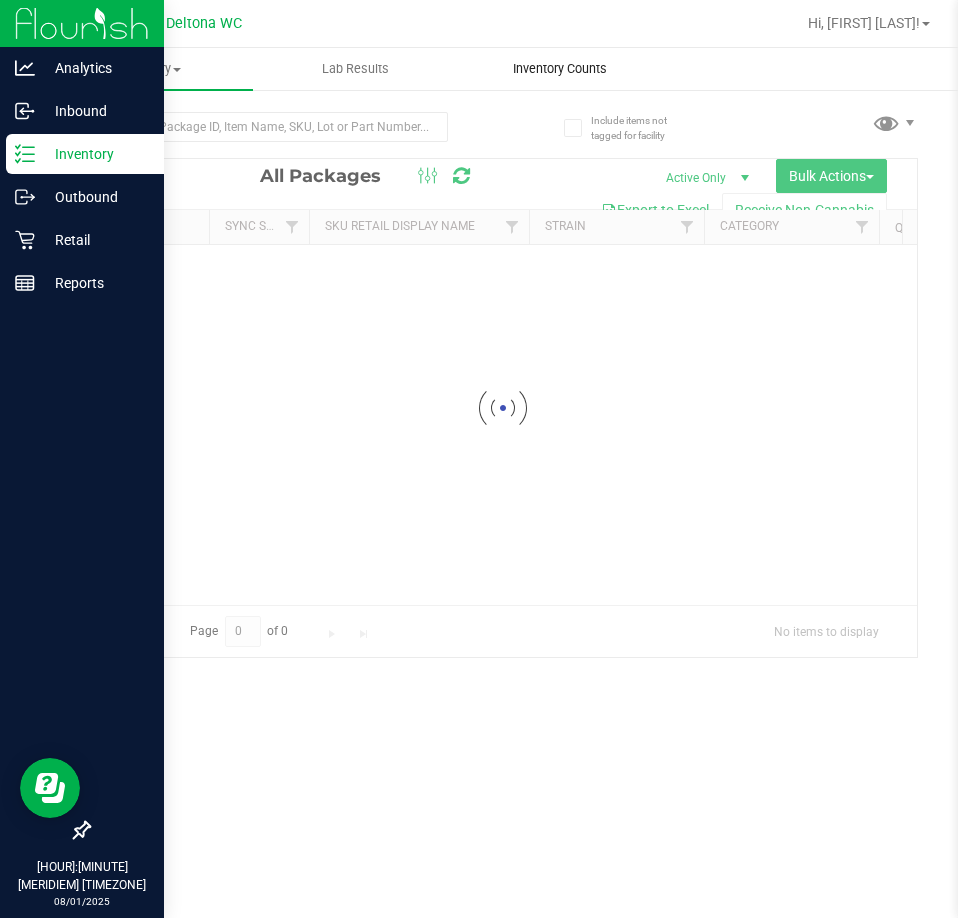 click on "Inventory Counts" at bounding box center [560, 69] 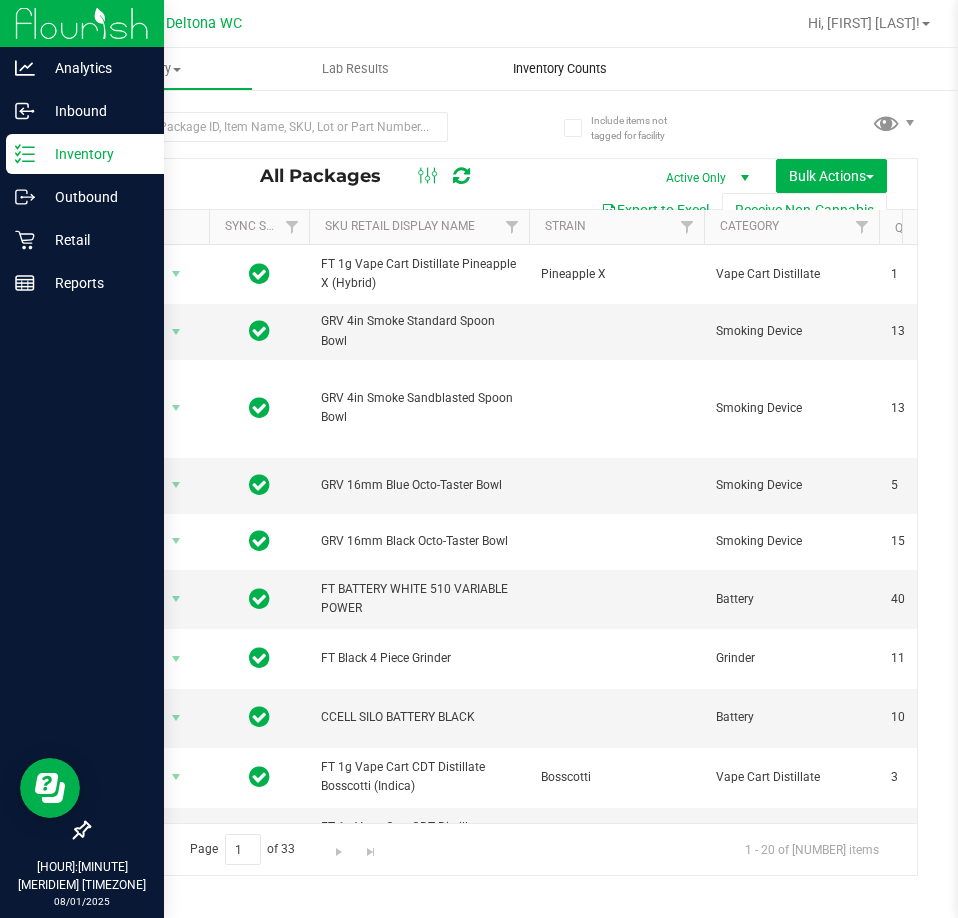 click on "Inventory Counts" at bounding box center (560, 69) 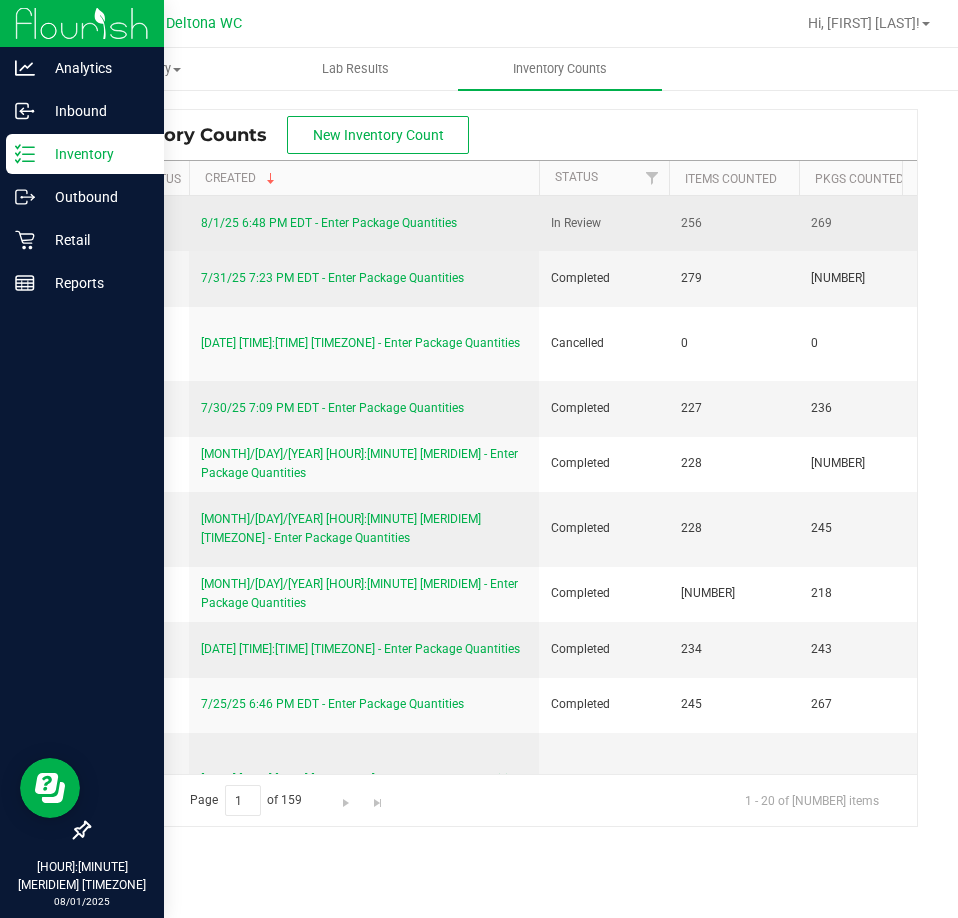 click on "8/1/25 6:48 PM EDT - Enter Package Quantities" at bounding box center (329, 223) 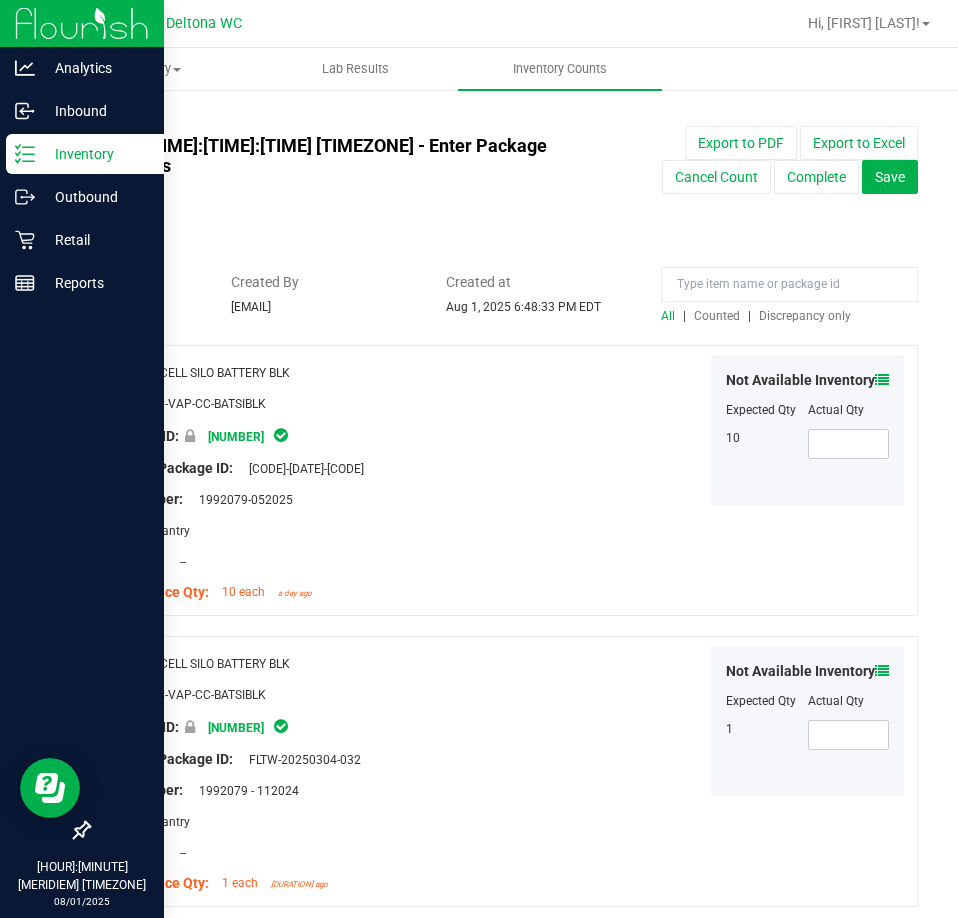 click on "Discrepancy only" at bounding box center (805, 316) 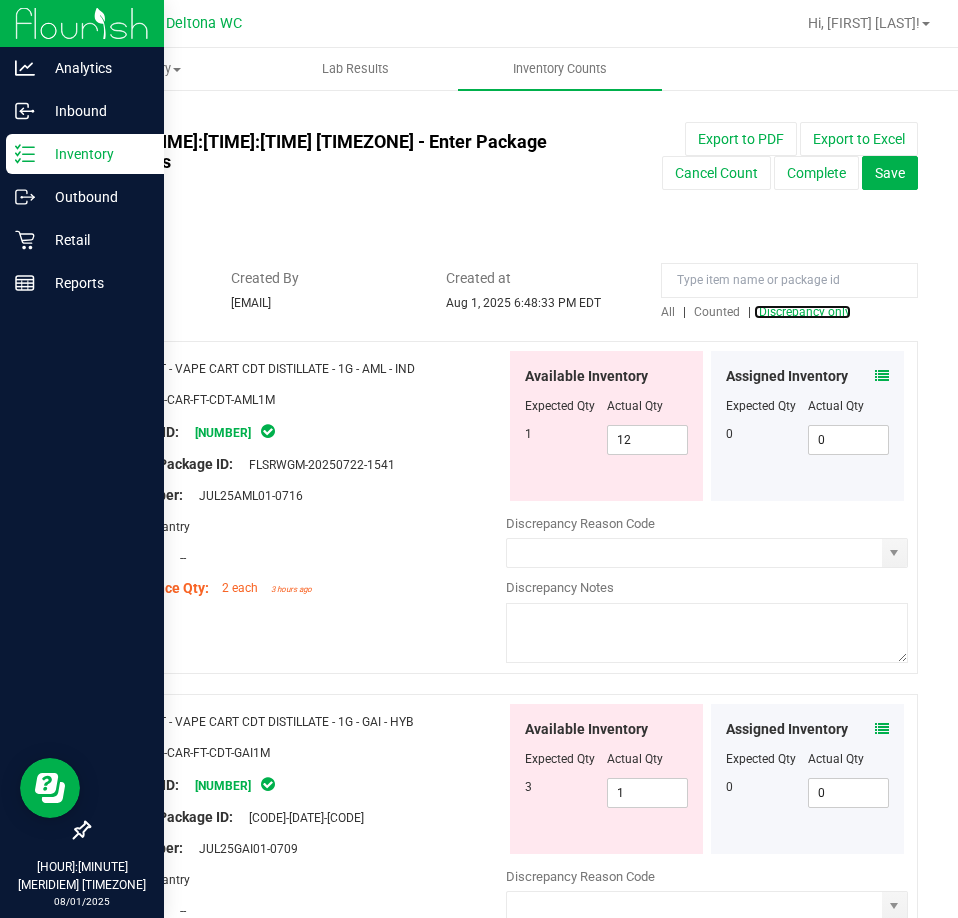 scroll, scrollTop: 0, scrollLeft: 0, axis: both 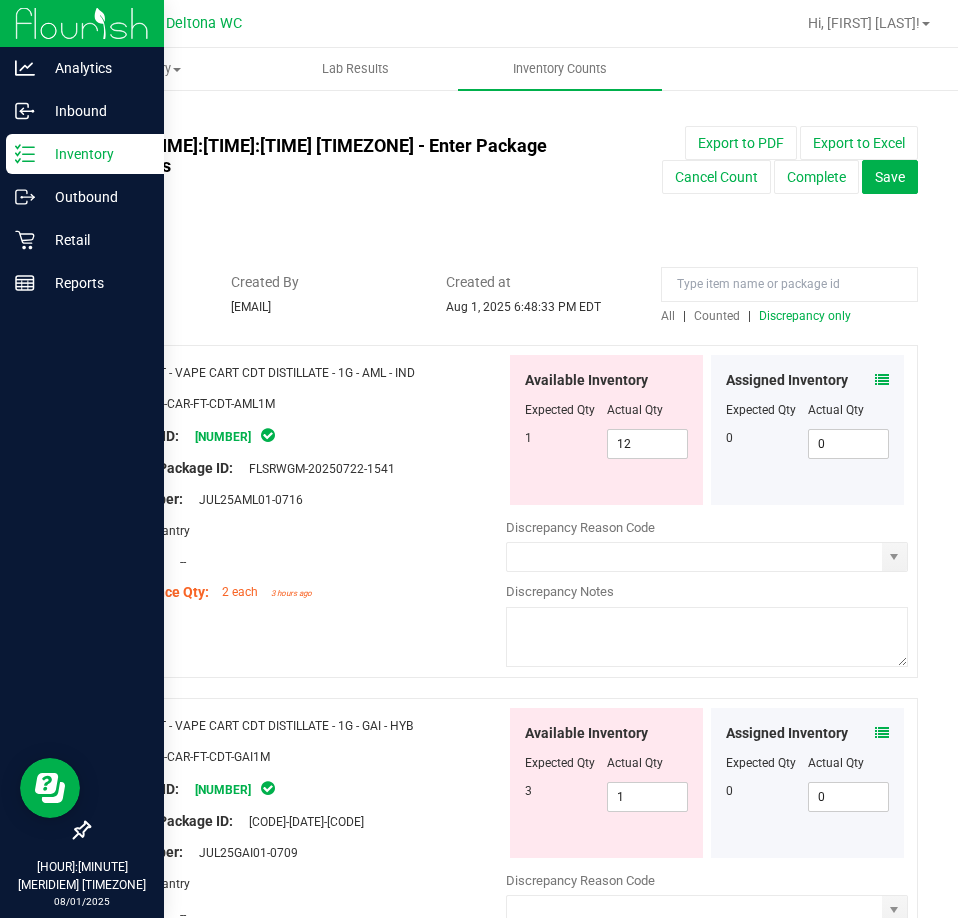 drag, startPoint x: 423, startPoint y: 354, endPoint x: 147, endPoint y: 333, distance: 276.79776 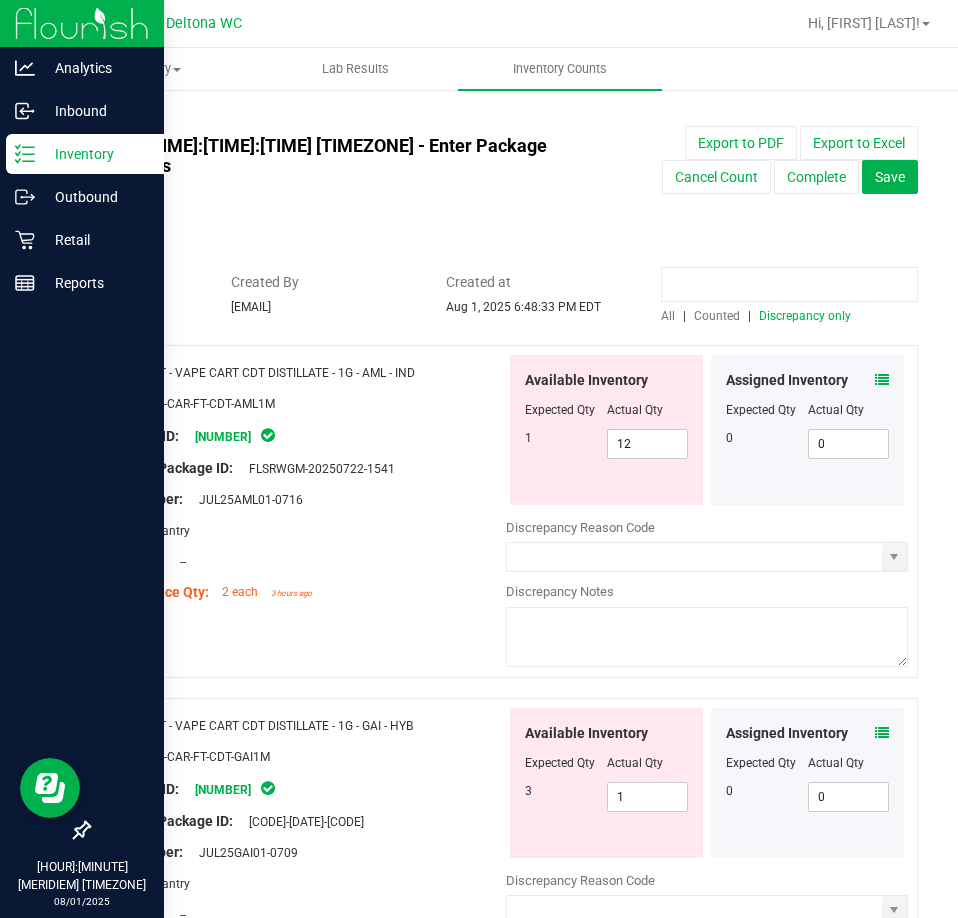 click at bounding box center (789, 284) 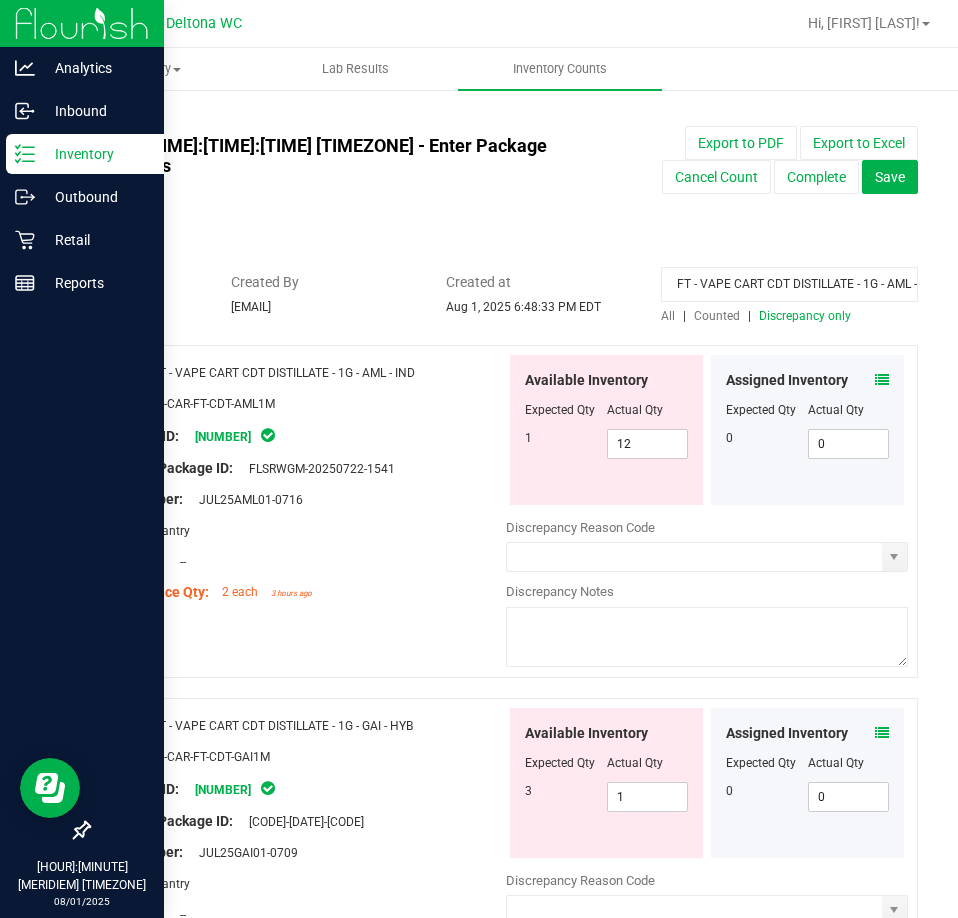 scroll, scrollTop: 0, scrollLeft: 34, axis: horizontal 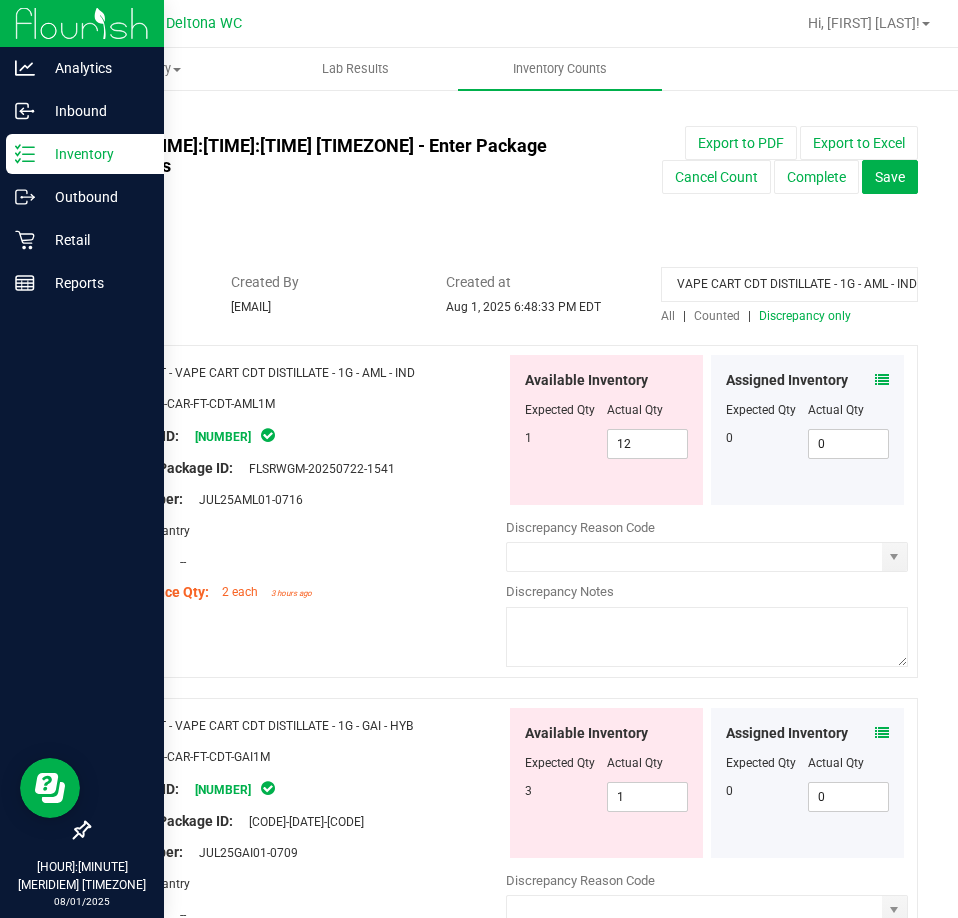 type on "FT - VAPE CART CDT DISTILLATE - 1G - AML - IND" 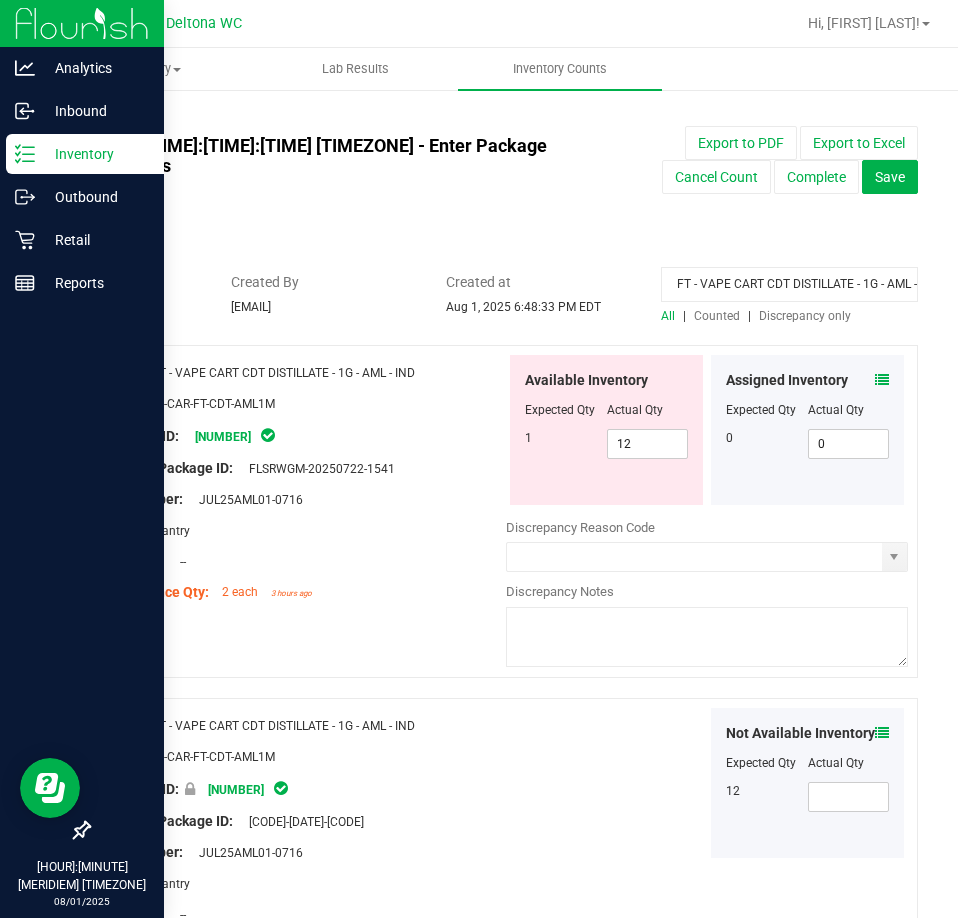 click at bounding box center (882, 380) 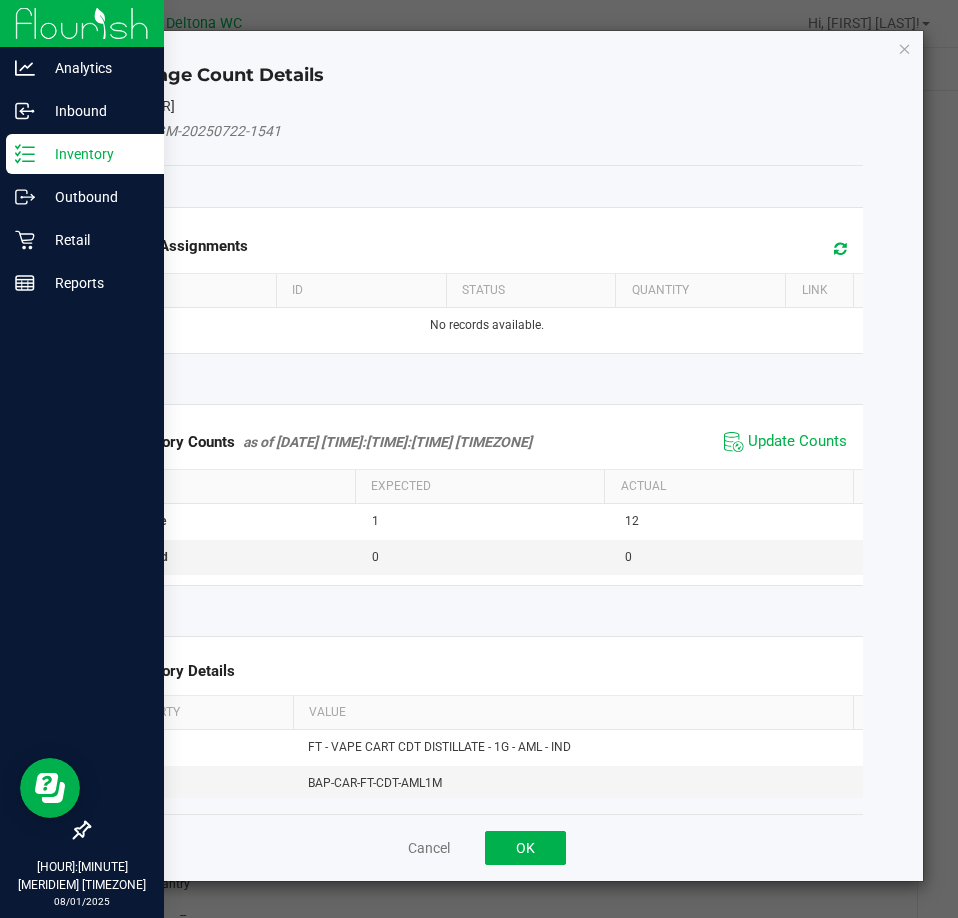 click on "Inventory Counts     as of Aug 1, 2025 9:28:29 PM EDT
Update Counts" 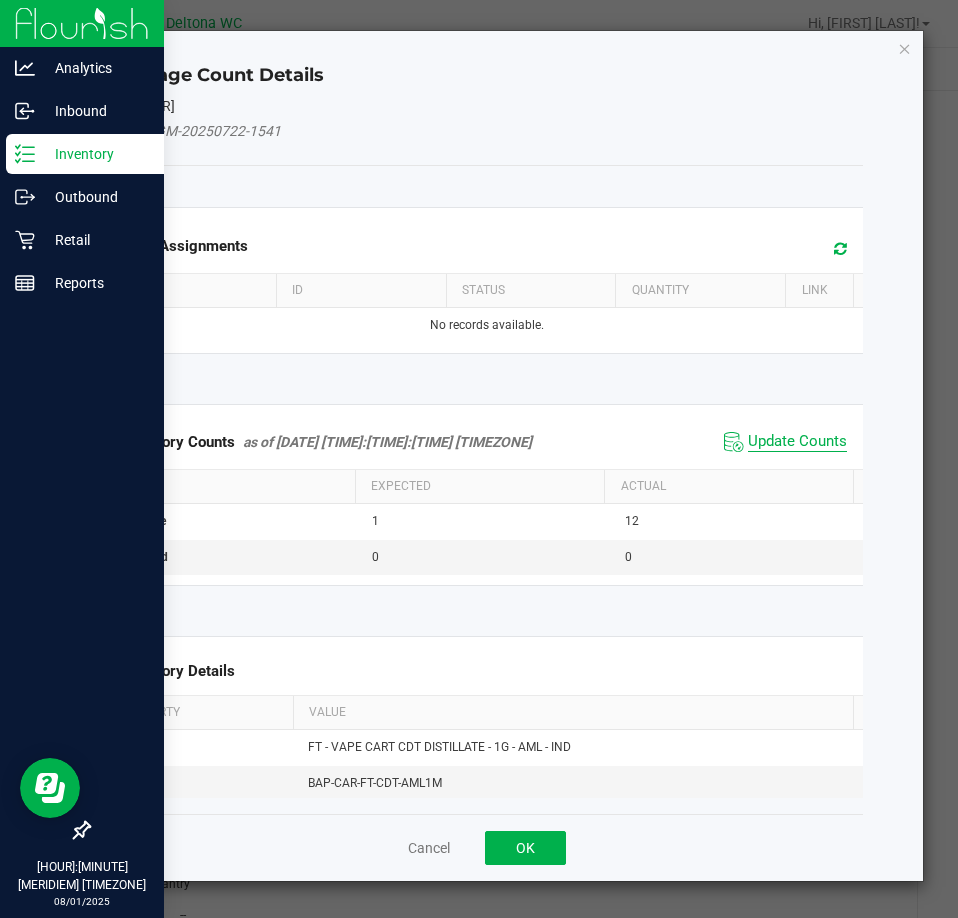click on "Update Counts" 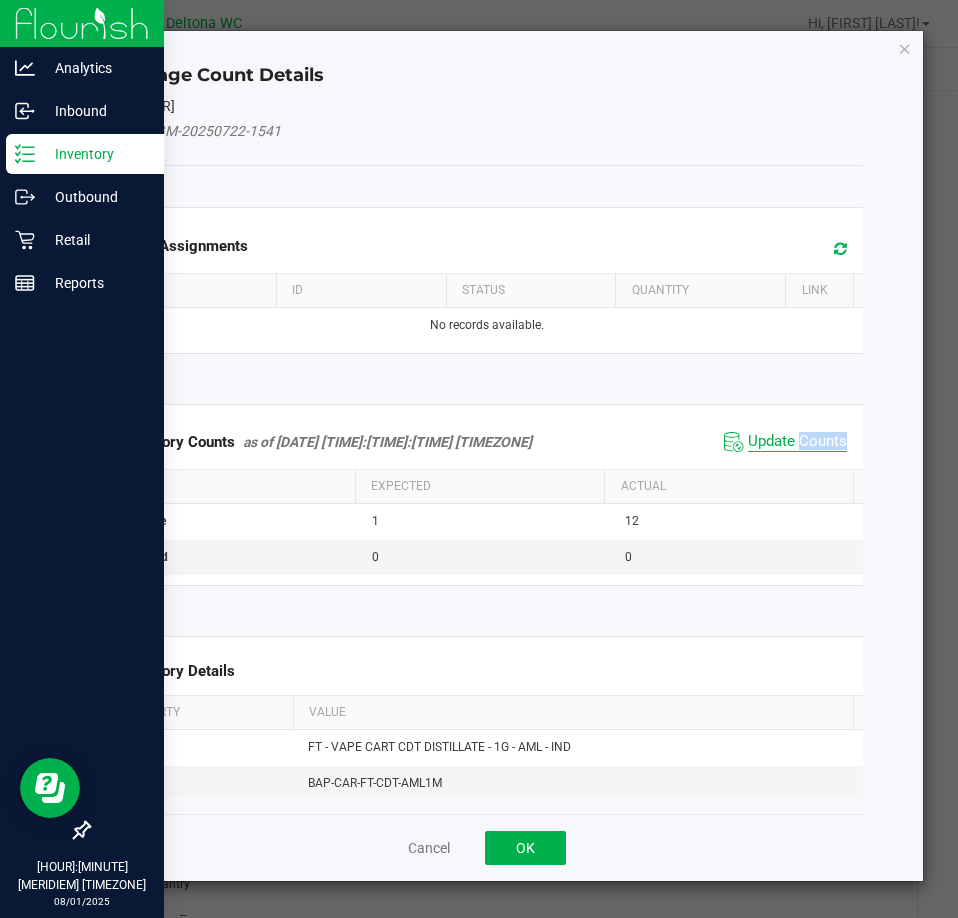 click on "Update Counts" 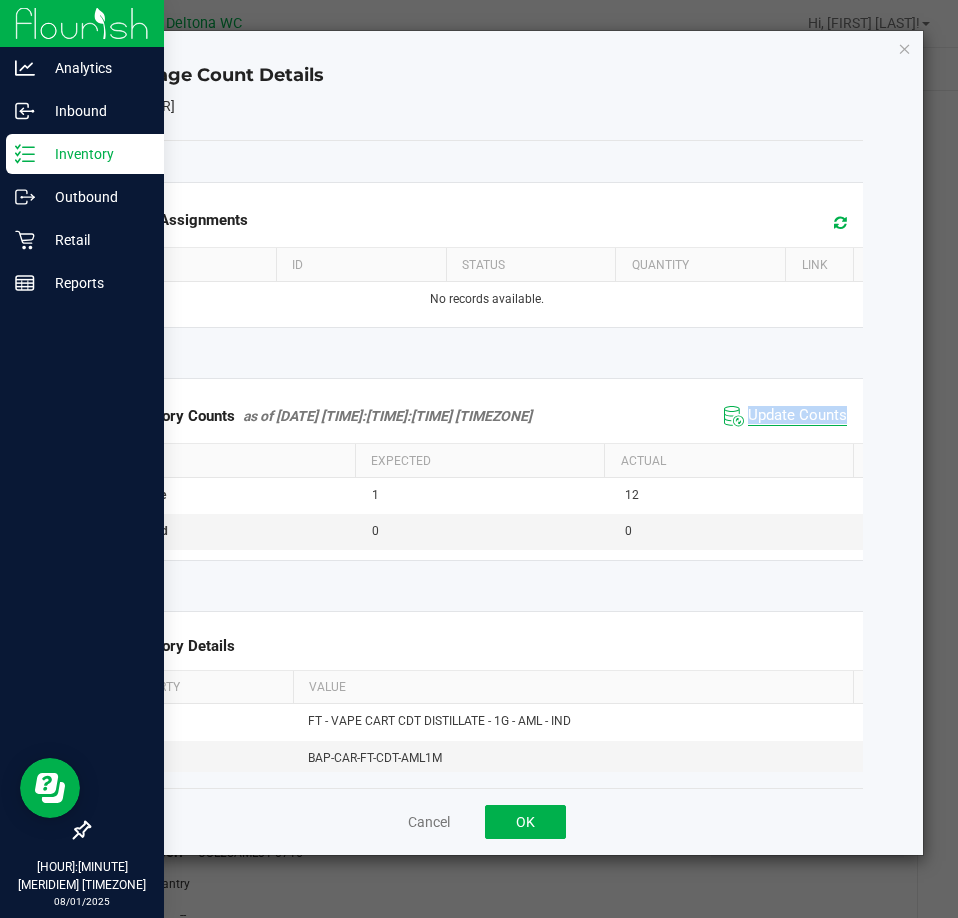 click on "Inventory Counts     as of Aug 1, 2025 9:34:25 PM EDT
Update Counts" 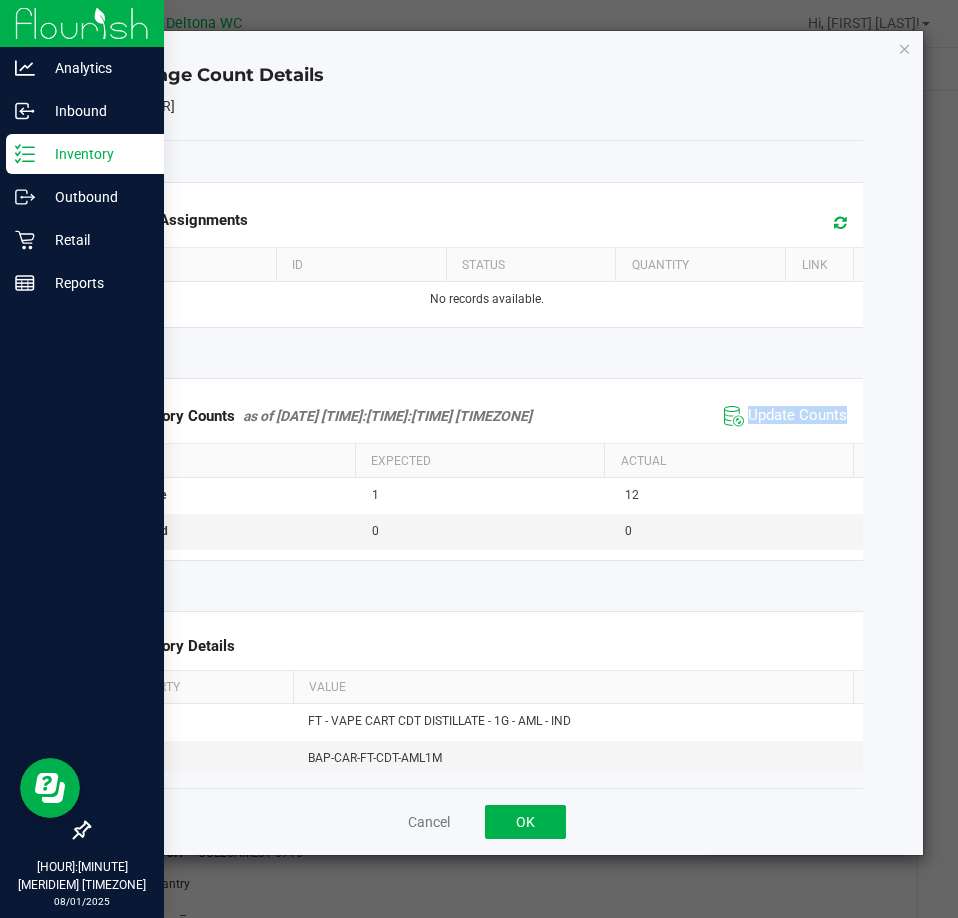 click on "Inventory Counts     as of Aug 1, 2025 9:34:25 PM EDT
Update Counts" 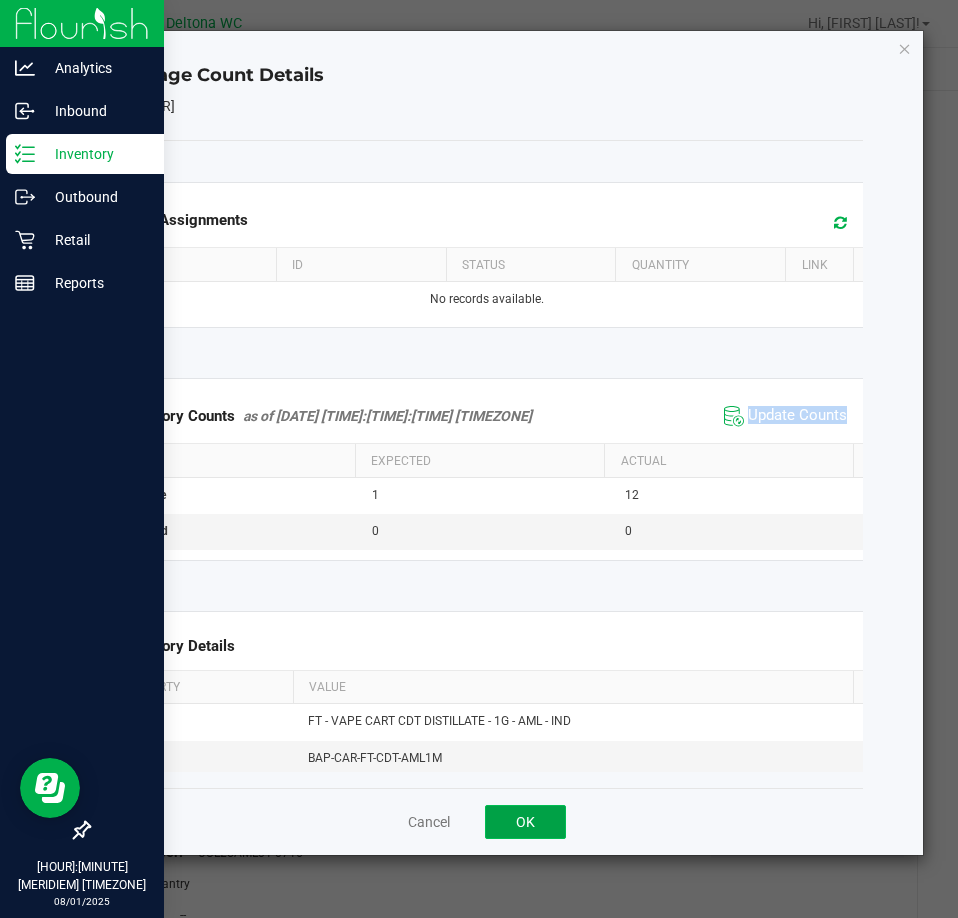 drag, startPoint x: 524, startPoint y: 811, endPoint x: 543, endPoint y: 788, distance: 29.832869 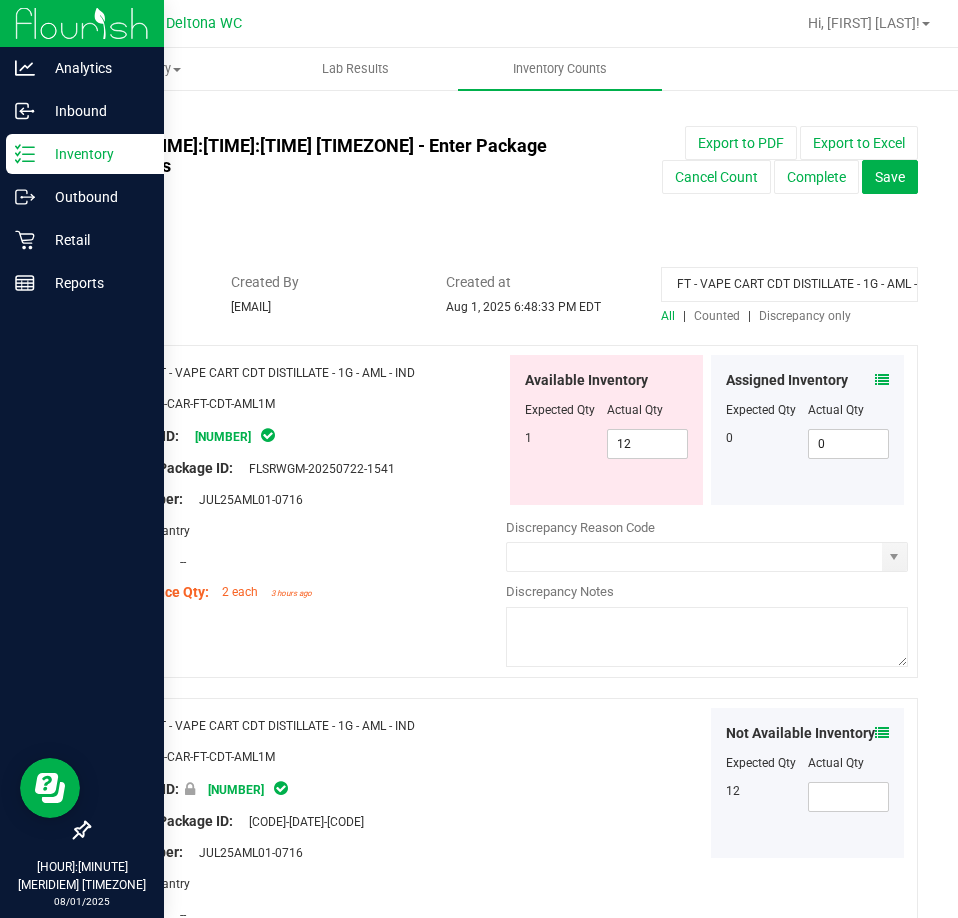 click at bounding box center (707, 637) 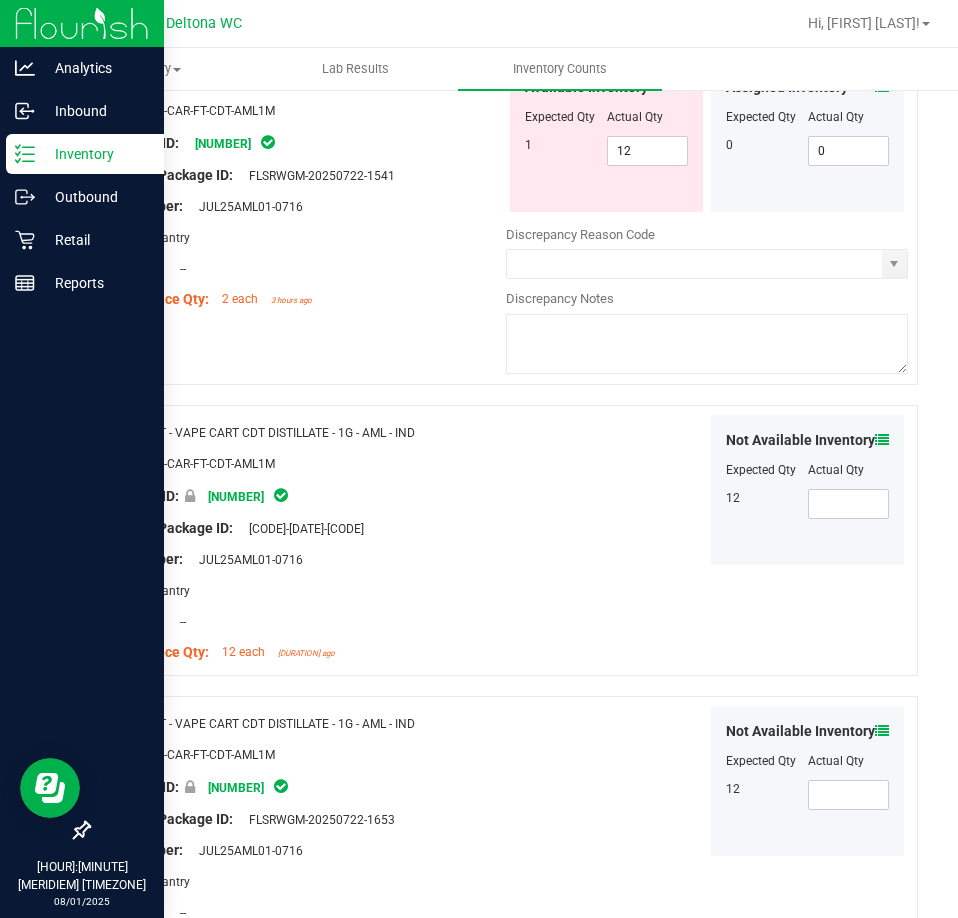 scroll, scrollTop: 300, scrollLeft: 0, axis: vertical 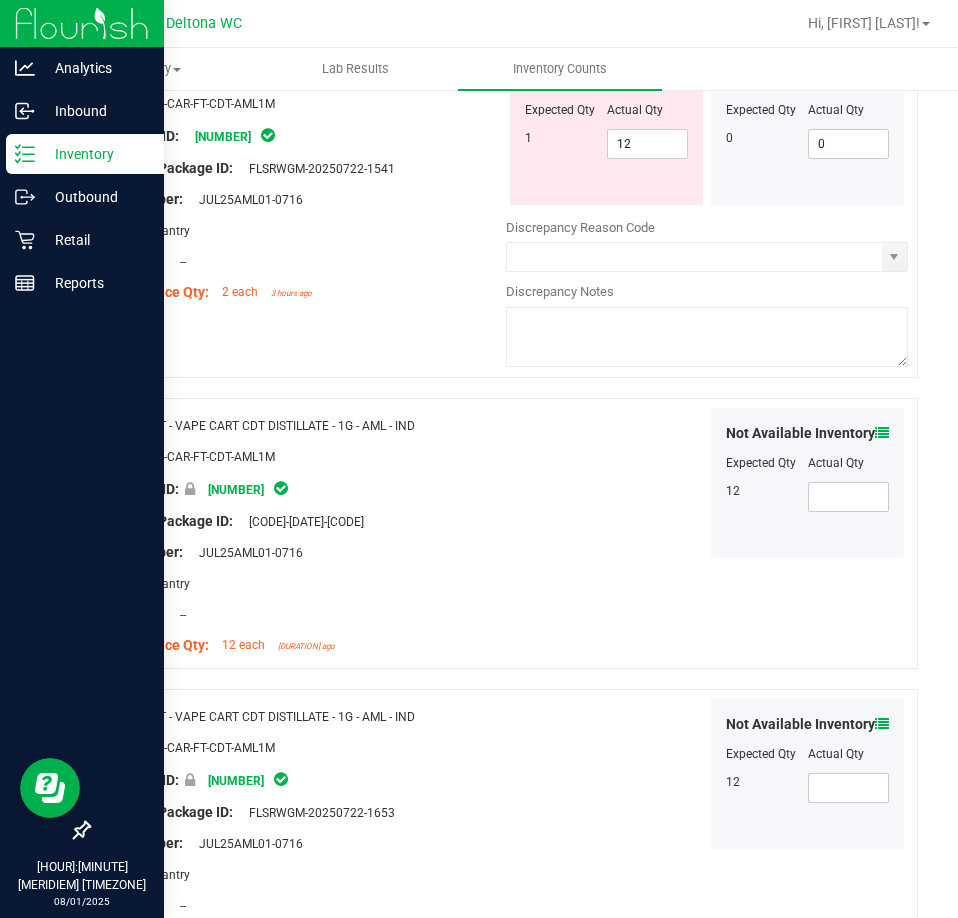 click at bounding box center [882, 433] 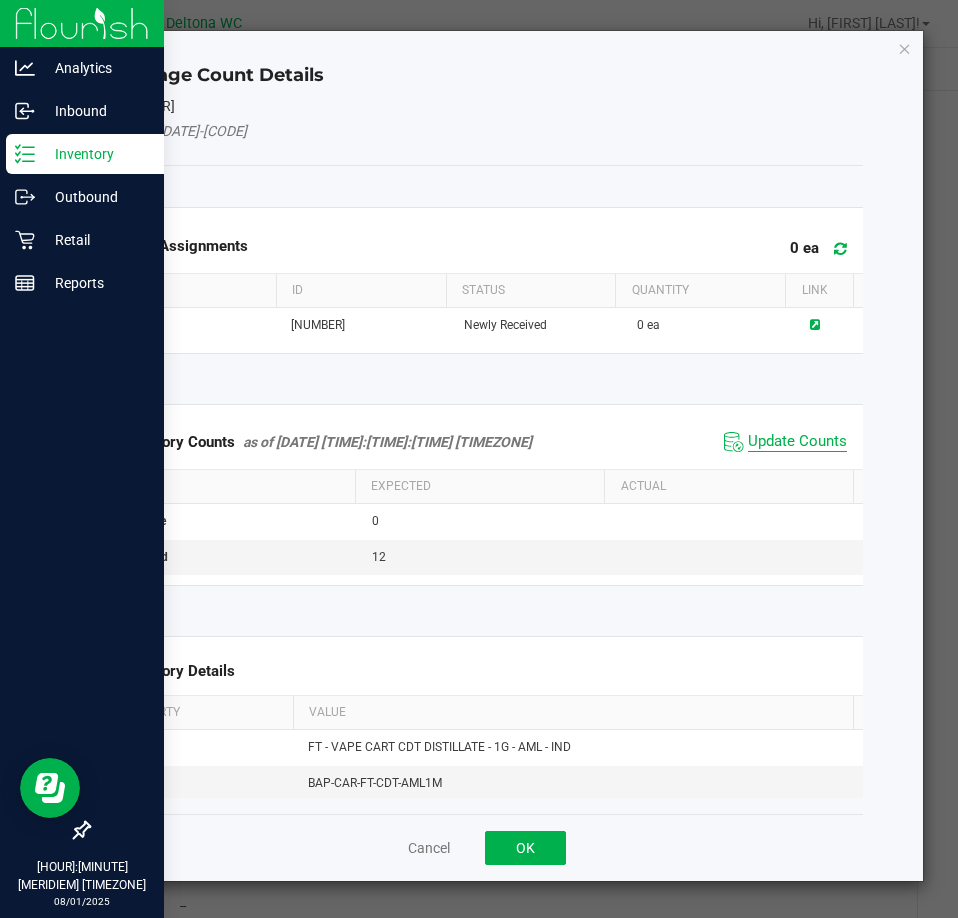 click on "Update Counts" 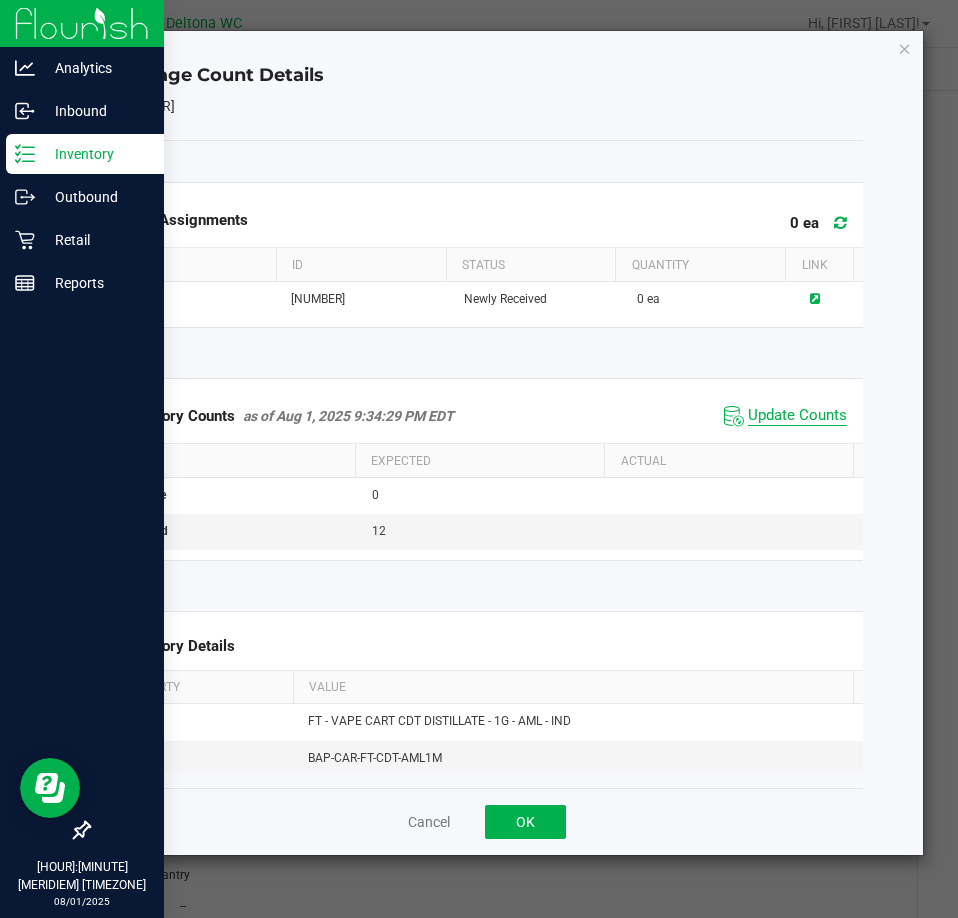 click on "Update Counts" 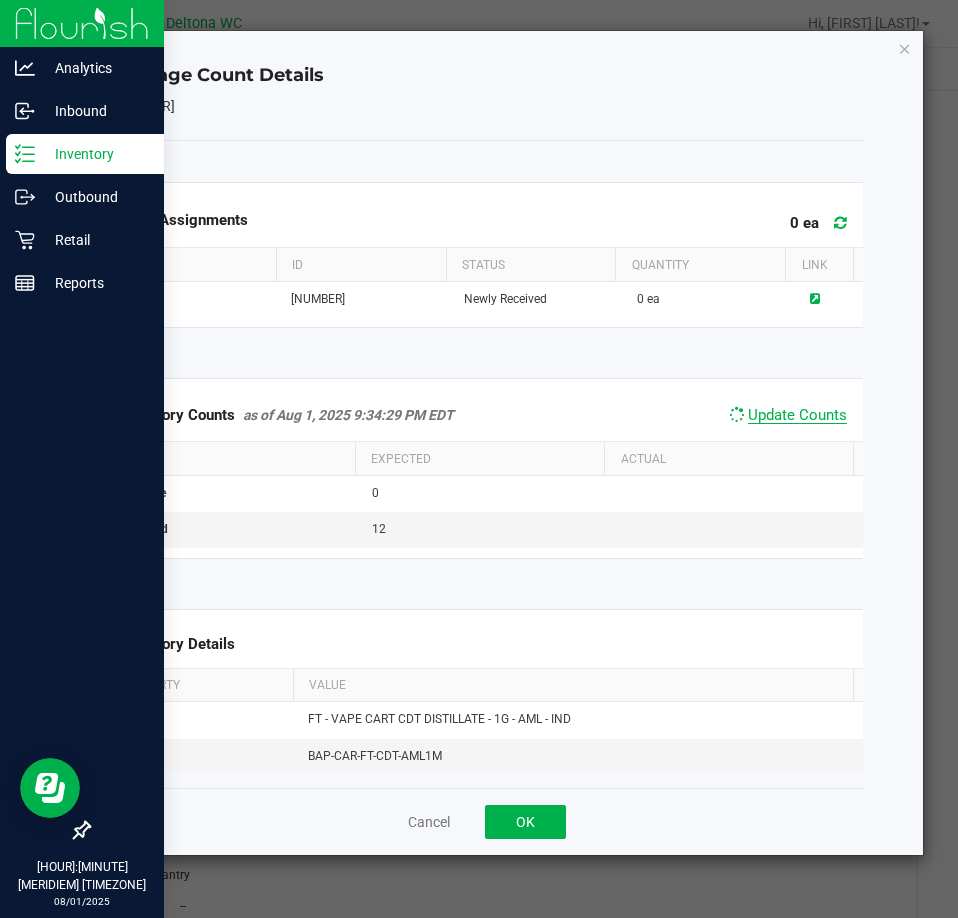 drag, startPoint x: 801, startPoint y: 408, endPoint x: 784, endPoint y: 417, distance: 19.235384 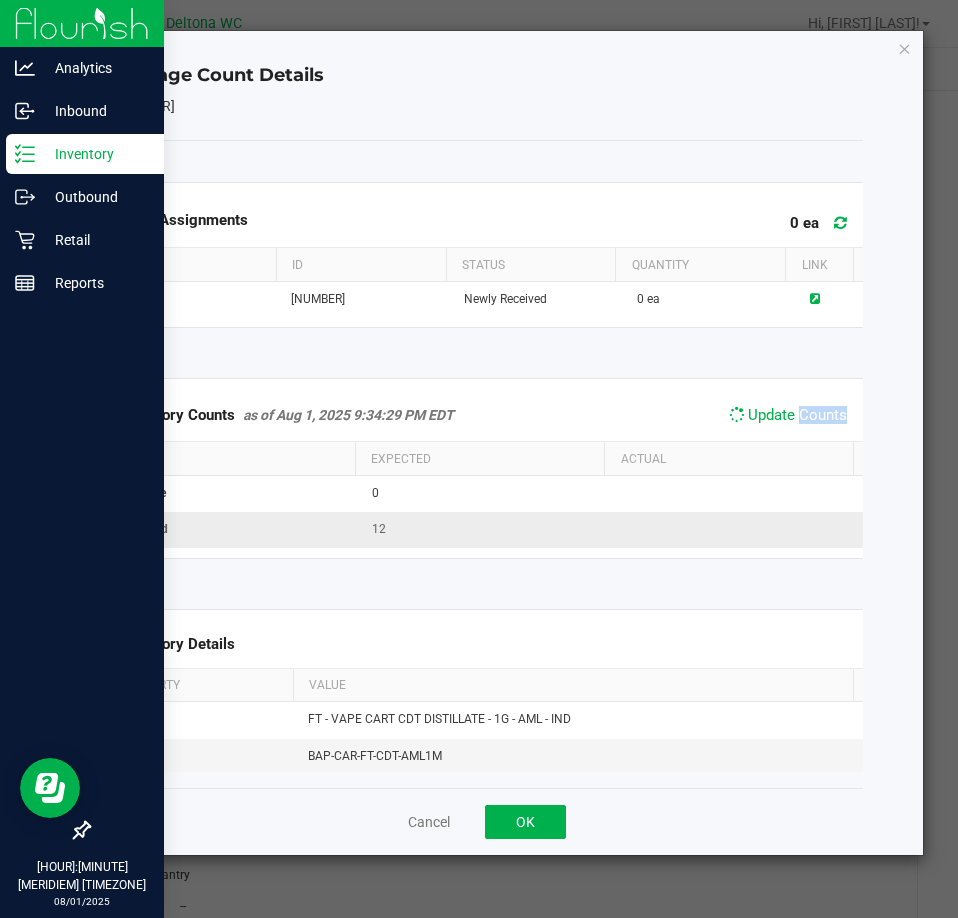 drag, startPoint x: 784, startPoint y: 417, endPoint x: 685, endPoint y: 516, distance: 140.00714 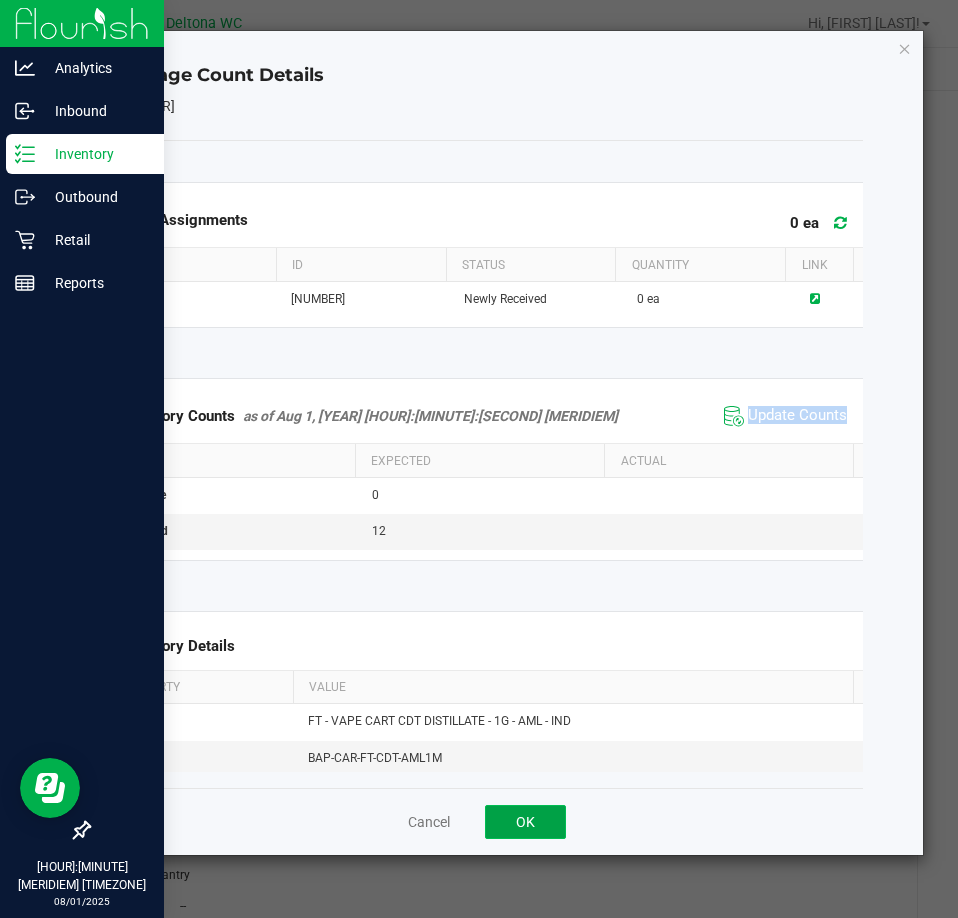 click on "OK" 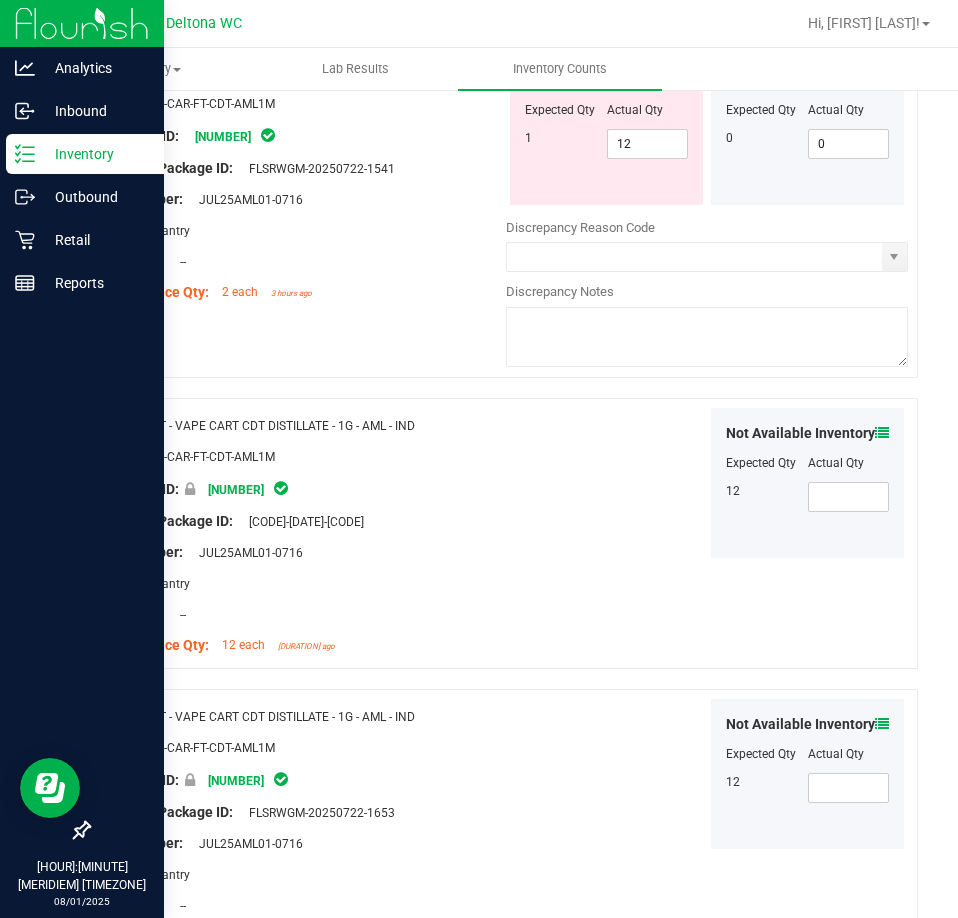click on "Name:
FT - VAPE CART CDT DISTILLATE - 1G - AML - IND
SKU:
BAP-CAR-FT-CDT-AML1M
Package ID:
4959108394488126
Original Package ID:
FLSRWGM-20250722-1520
Lot Number:
JUL25AML01-0716" at bounding box center (503, 533) 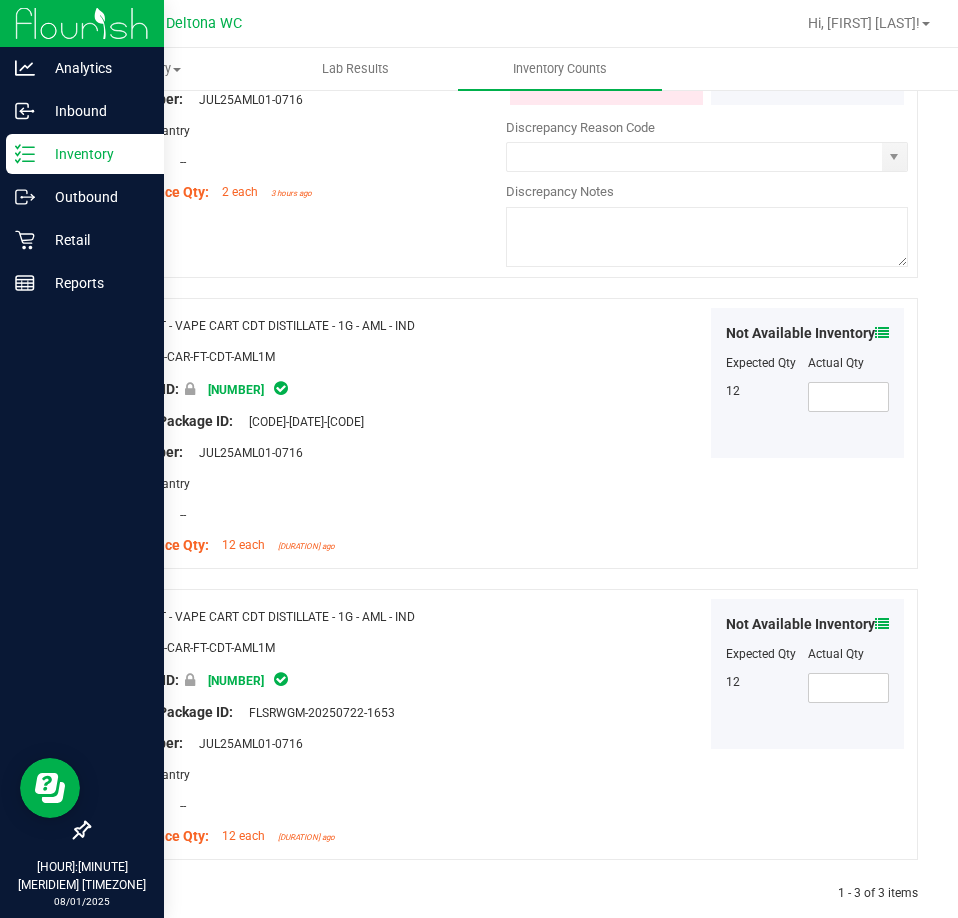 scroll, scrollTop: 410, scrollLeft: 0, axis: vertical 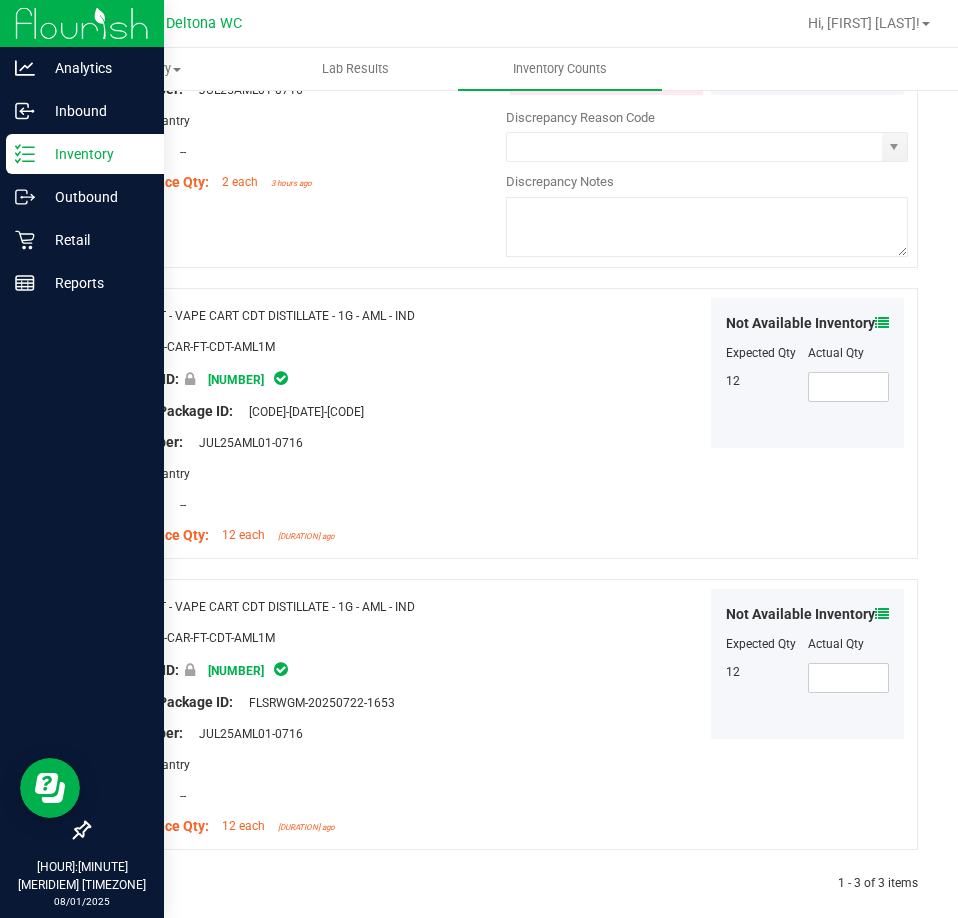 click at bounding box center [882, 614] 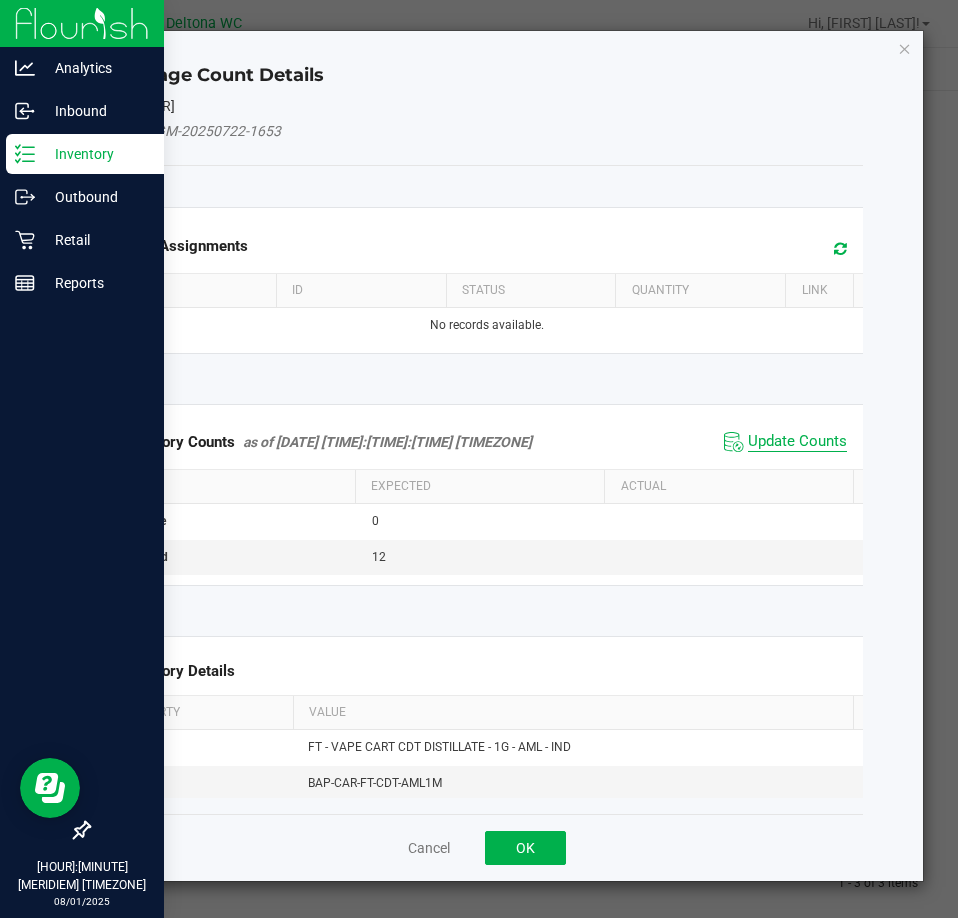 drag, startPoint x: 778, startPoint y: 416, endPoint x: 773, endPoint y: 432, distance: 16.763054 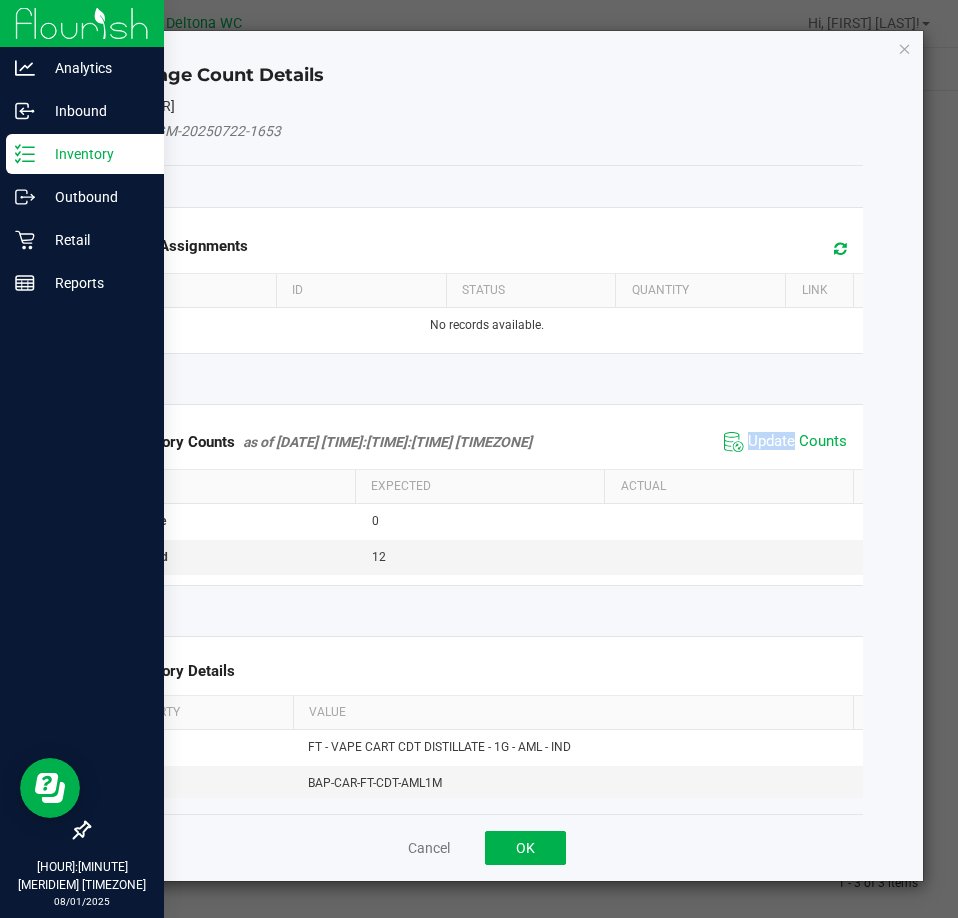 click on "Update Counts" 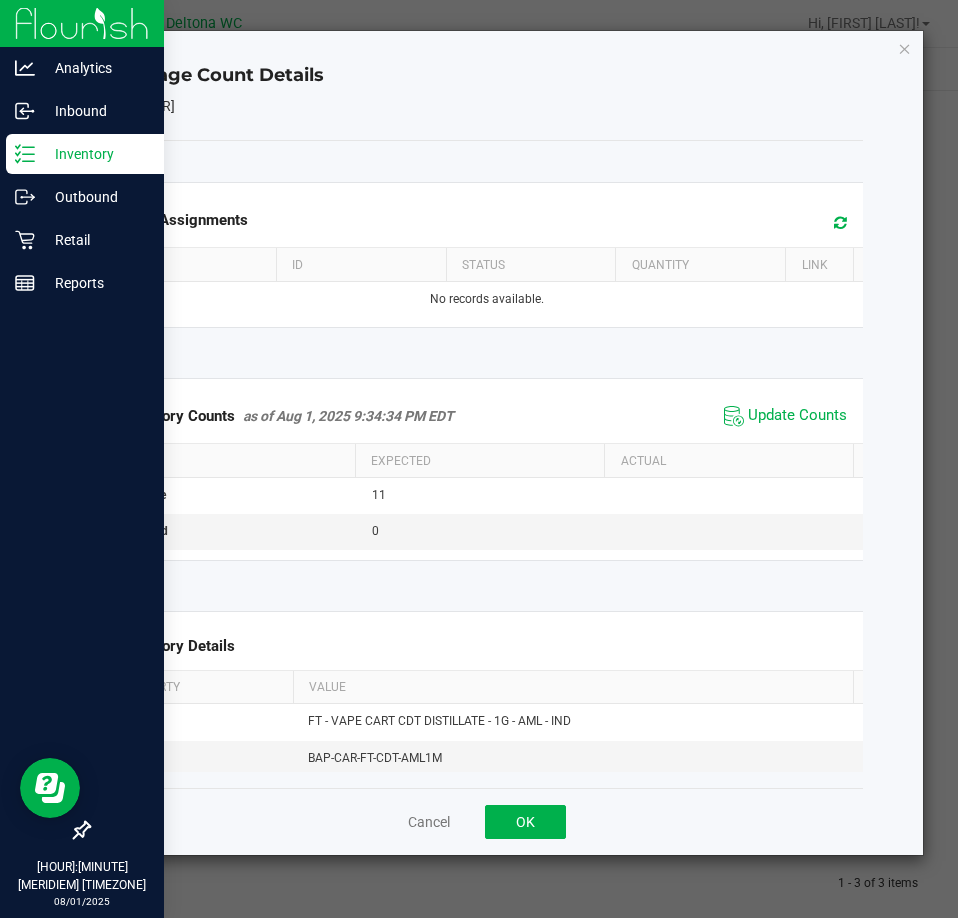 click on "Actual" 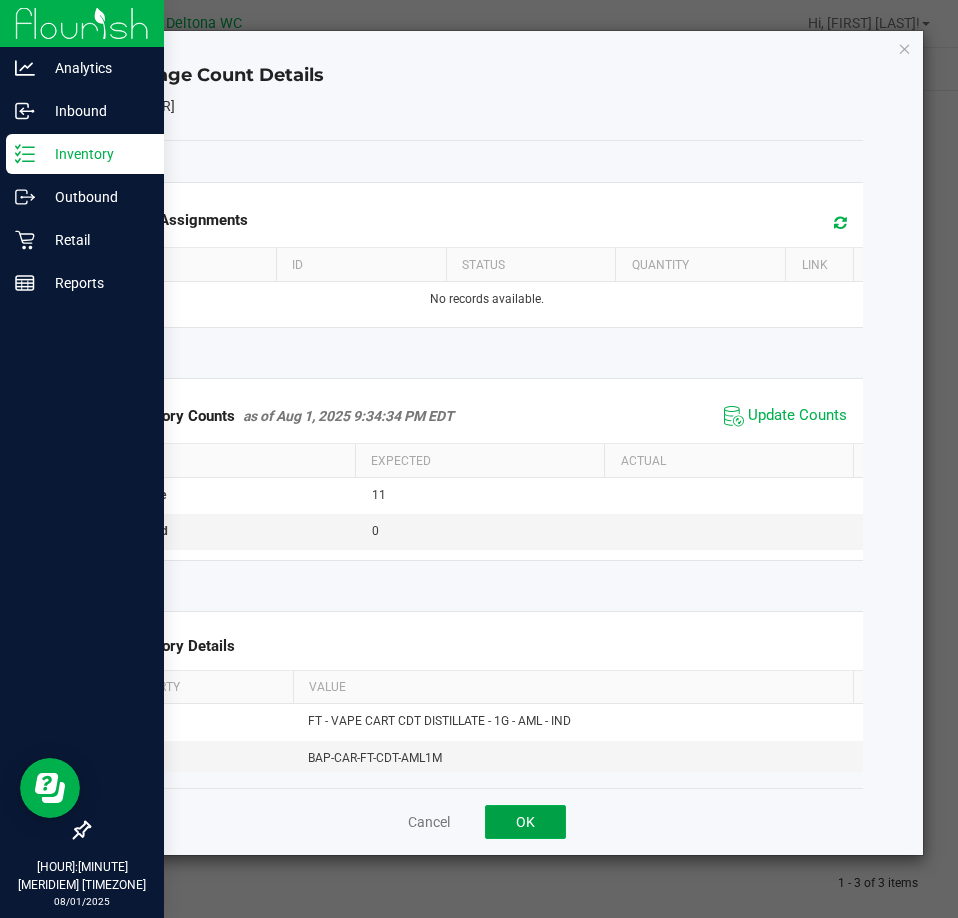 click on "OK" 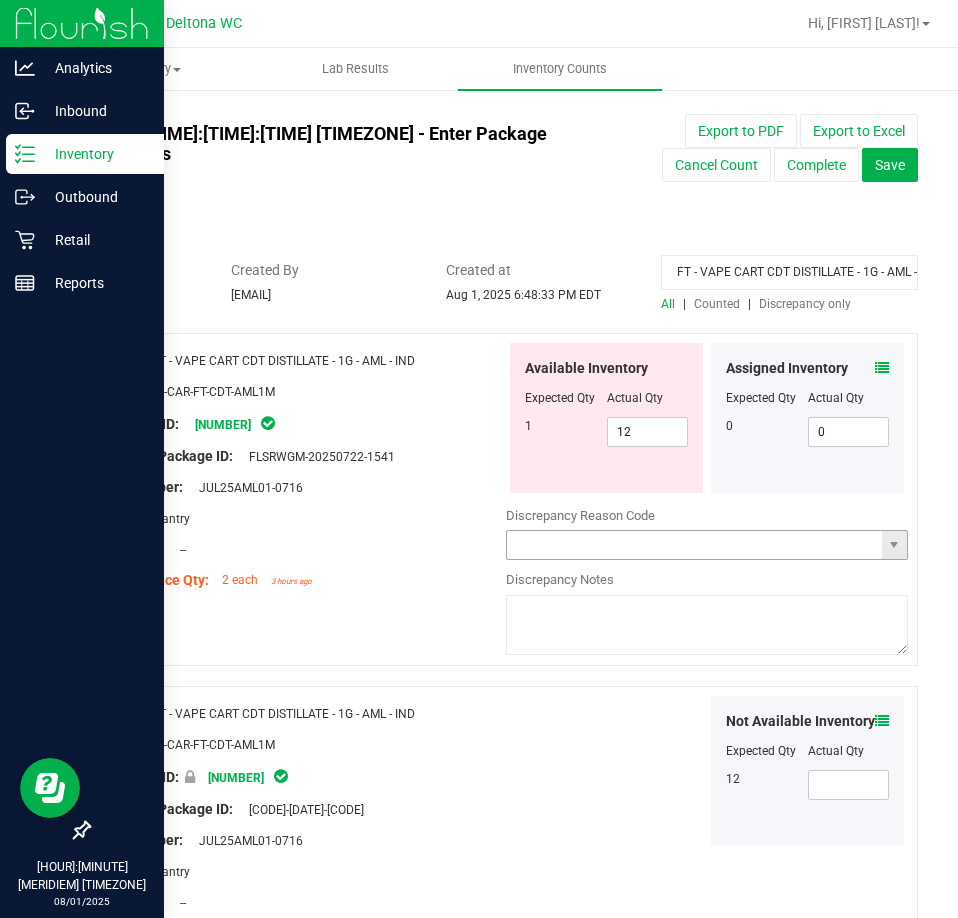 scroll, scrollTop: 10, scrollLeft: 0, axis: vertical 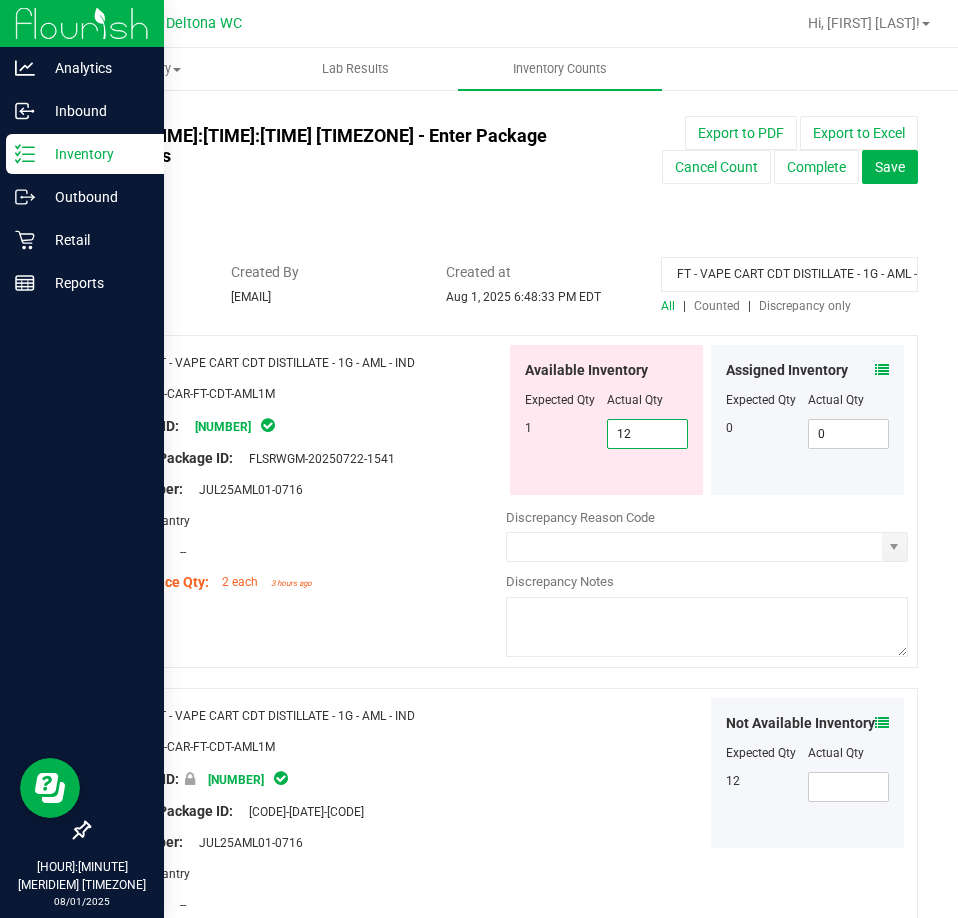 drag, startPoint x: 588, startPoint y: 405, endPoint x: 560, endPoint y: 403, distance: 28.071337 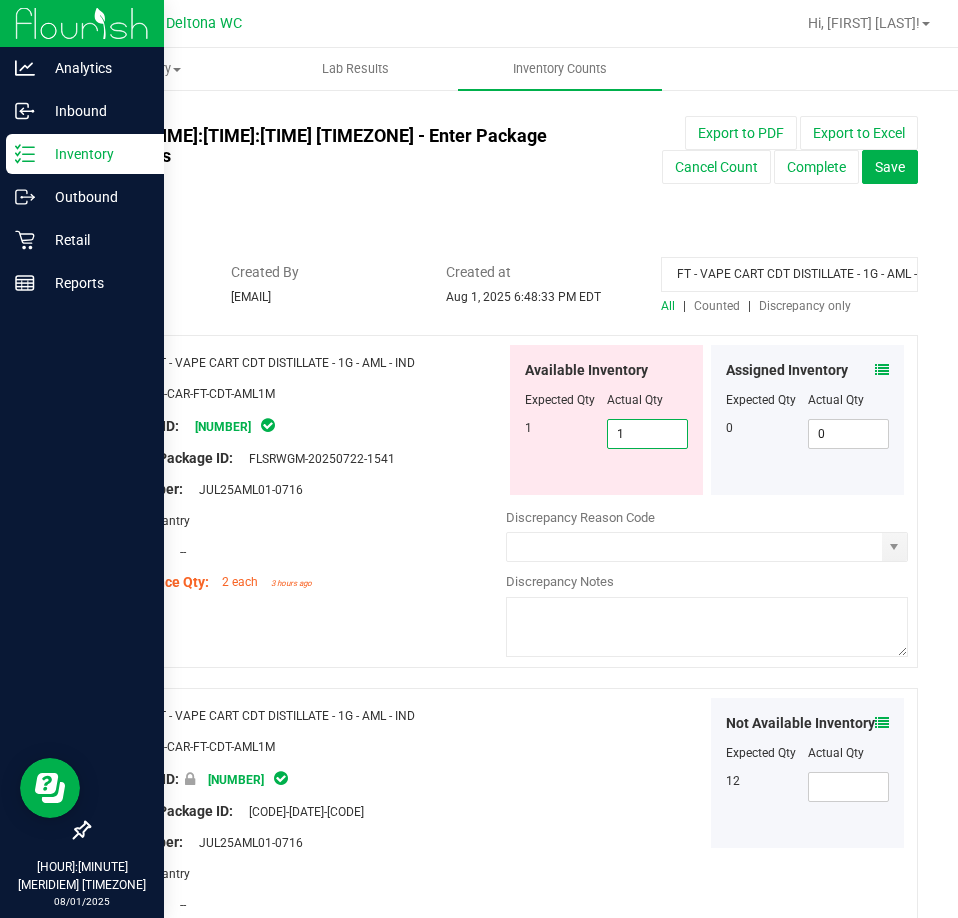 type on "1" 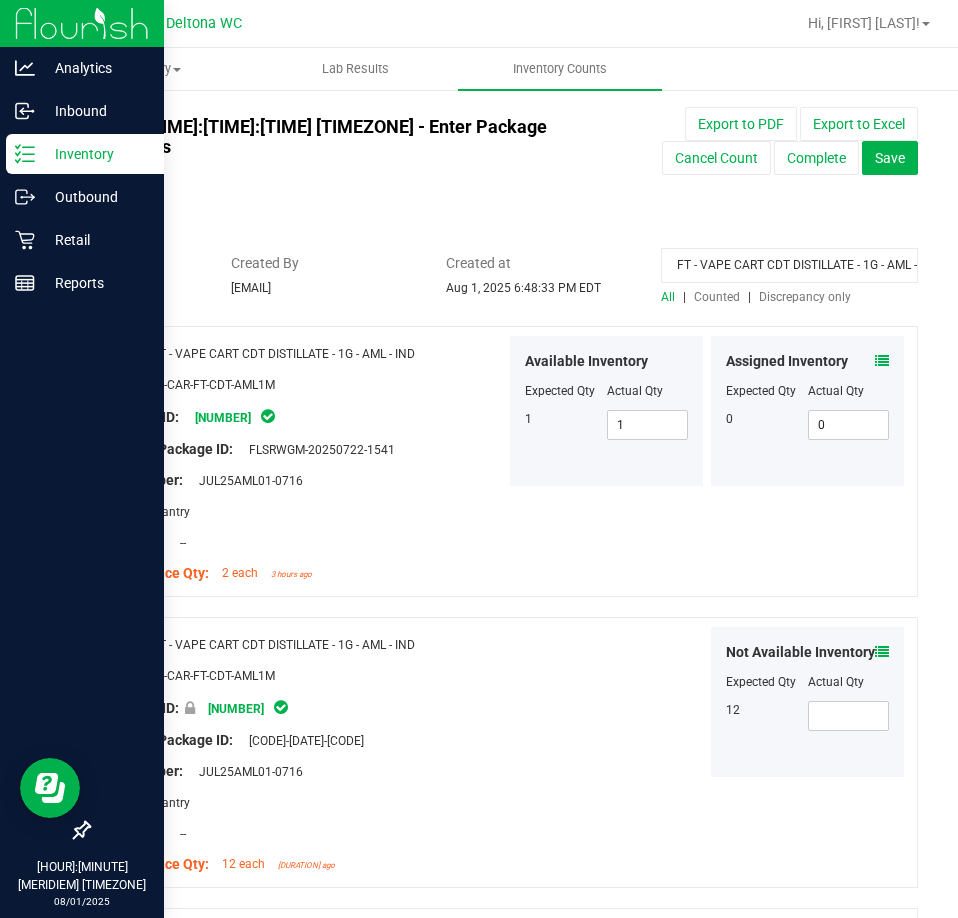 scroll, scrollTop: 0, scrollLeft: 0, axis: both 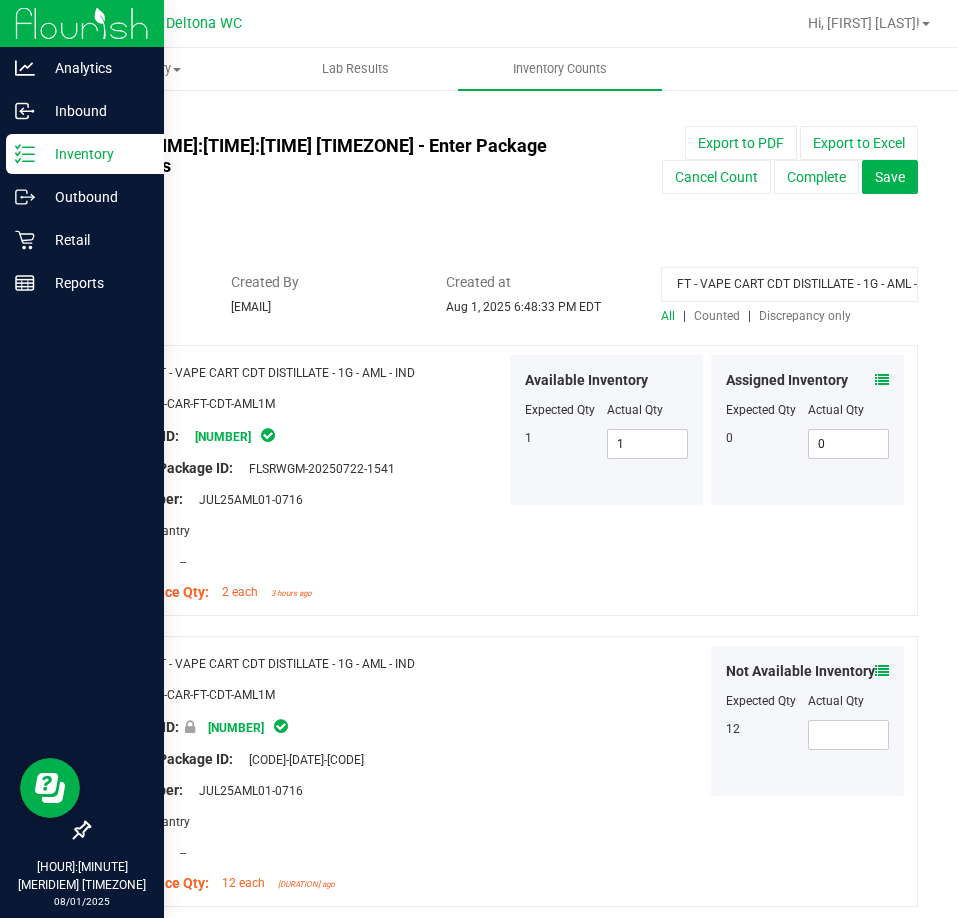 click on "Discrepancy only" at bounding box center [805, 316] 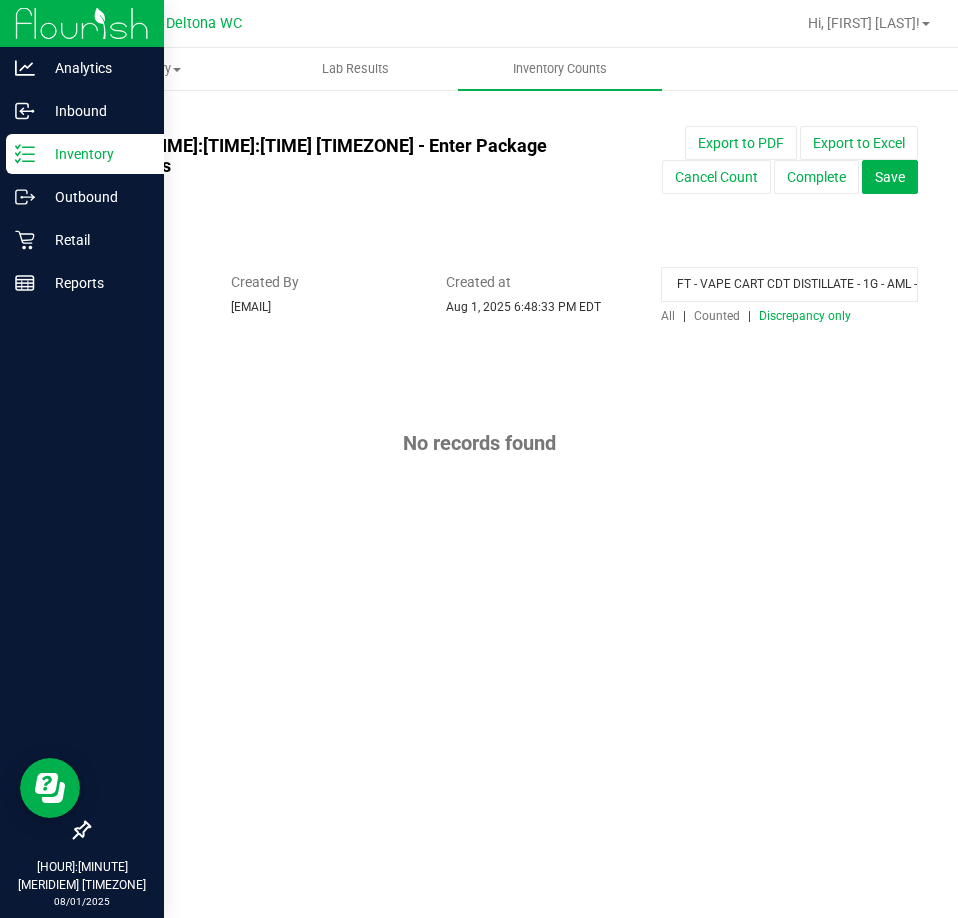 scroll, scrollTop: 0, scrollLeft: 29, axis: horizontal 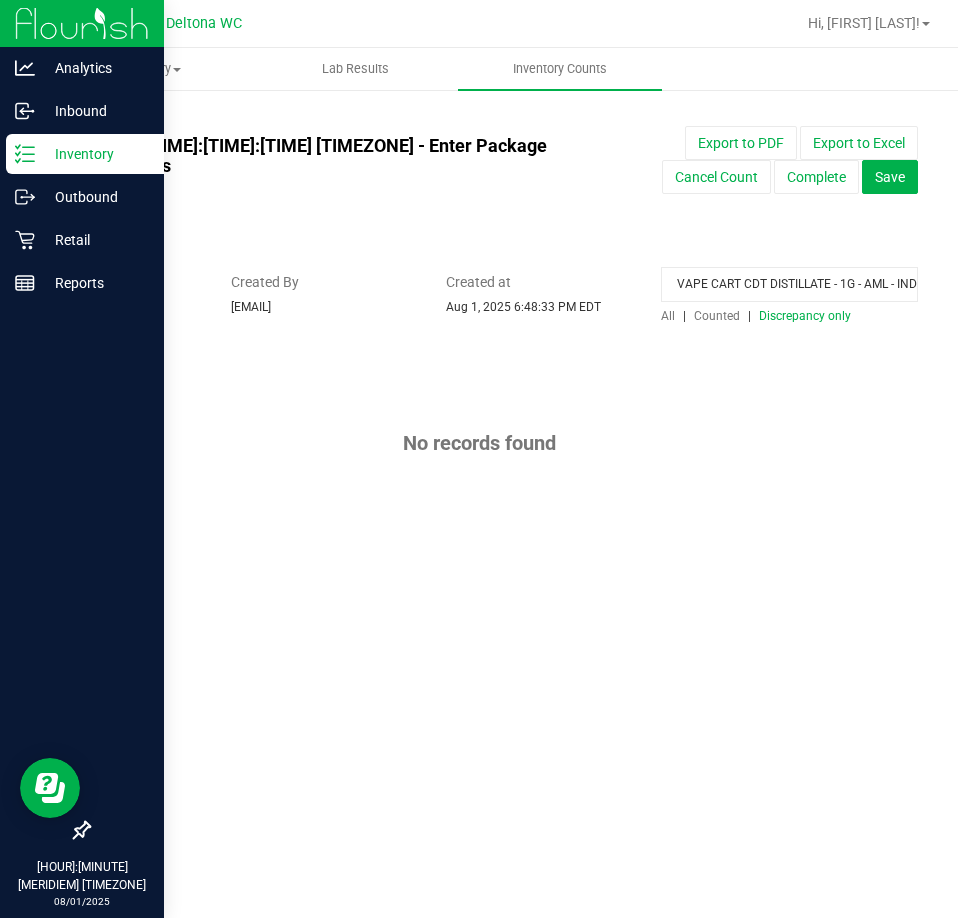 drag, startPoint x: 678, startPoint y: 252, endPoint x: 1114, endPoint y: 297, distance: 438.3161 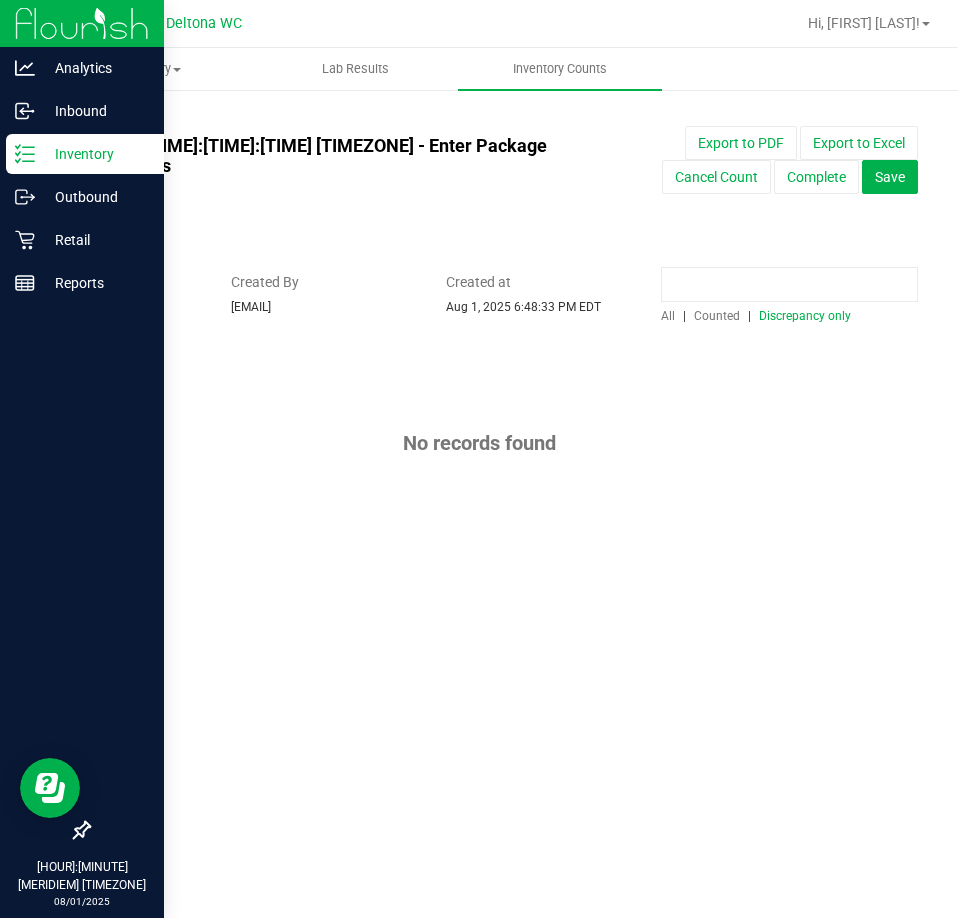 scroll, scrollTop: 0, scrollLeft: 0, axis: both 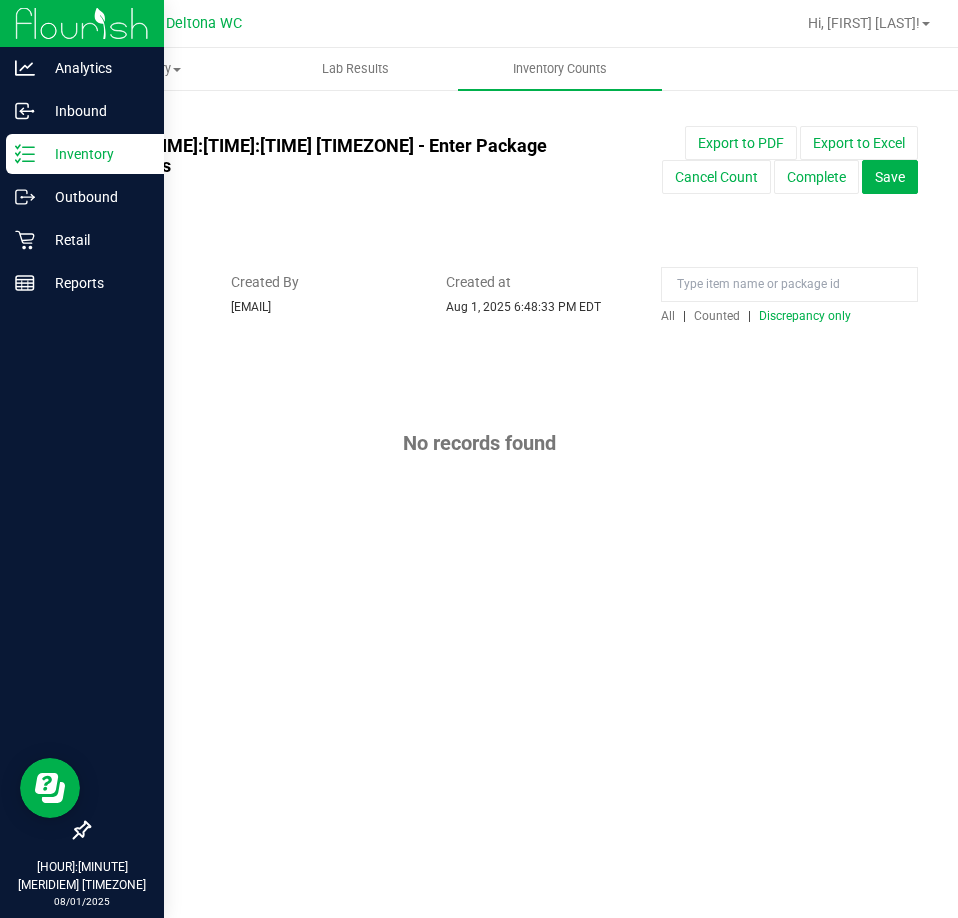 click on "Discrepancy only" at bounding box center [805, 316] 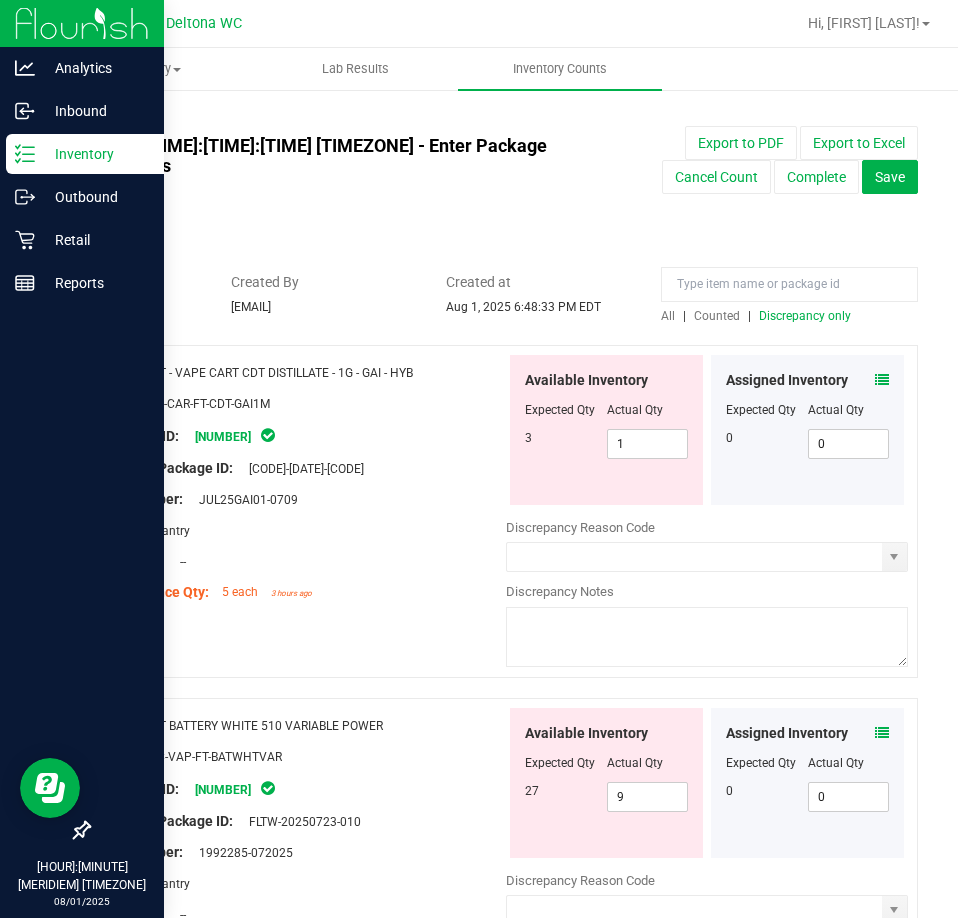 drag, startPoint x: 462, startPoint y: 348, endPoint x: 151, endPoint y: 328, distance: 311.64243 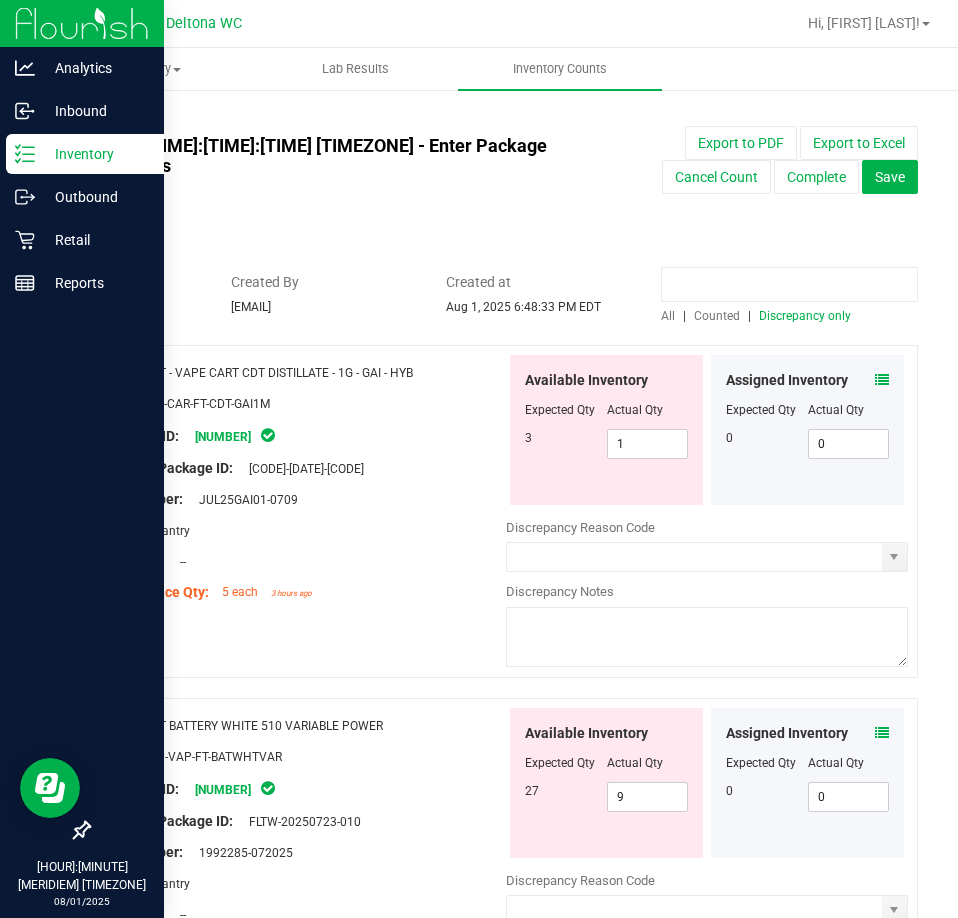 click at bounding box center [789, 284] 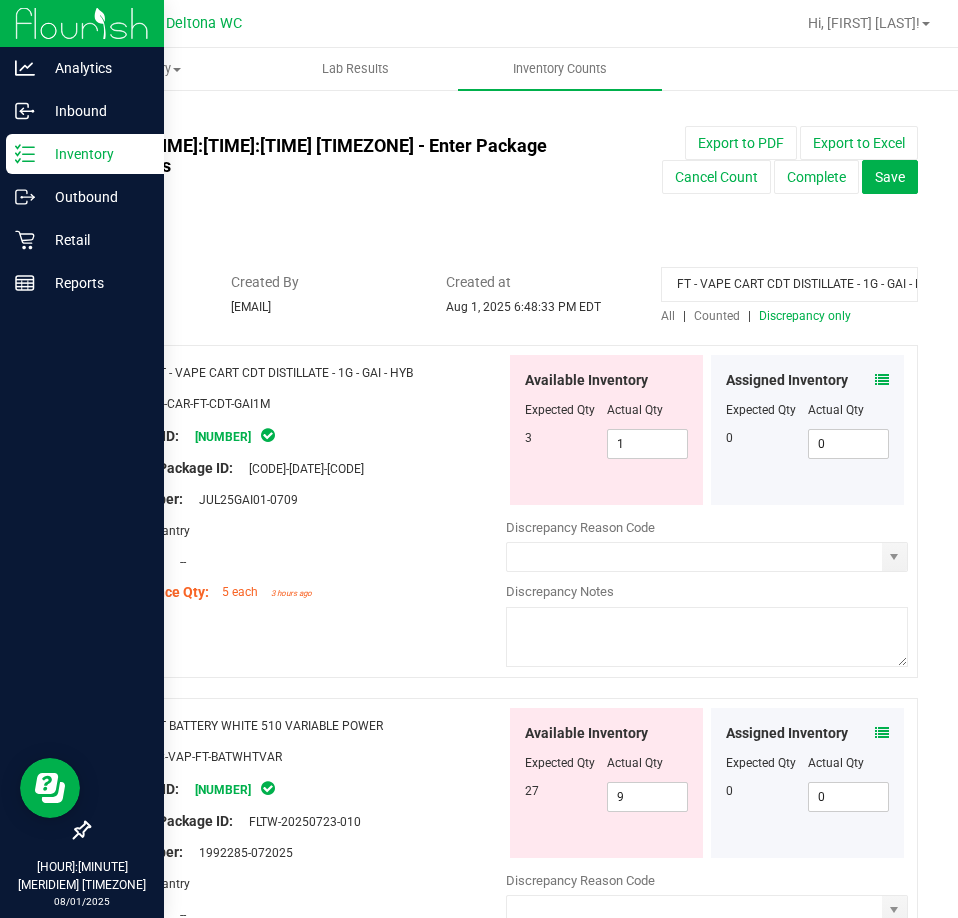scroll, scrollTop: 0, scrollLeft: 29, axis: horizontal 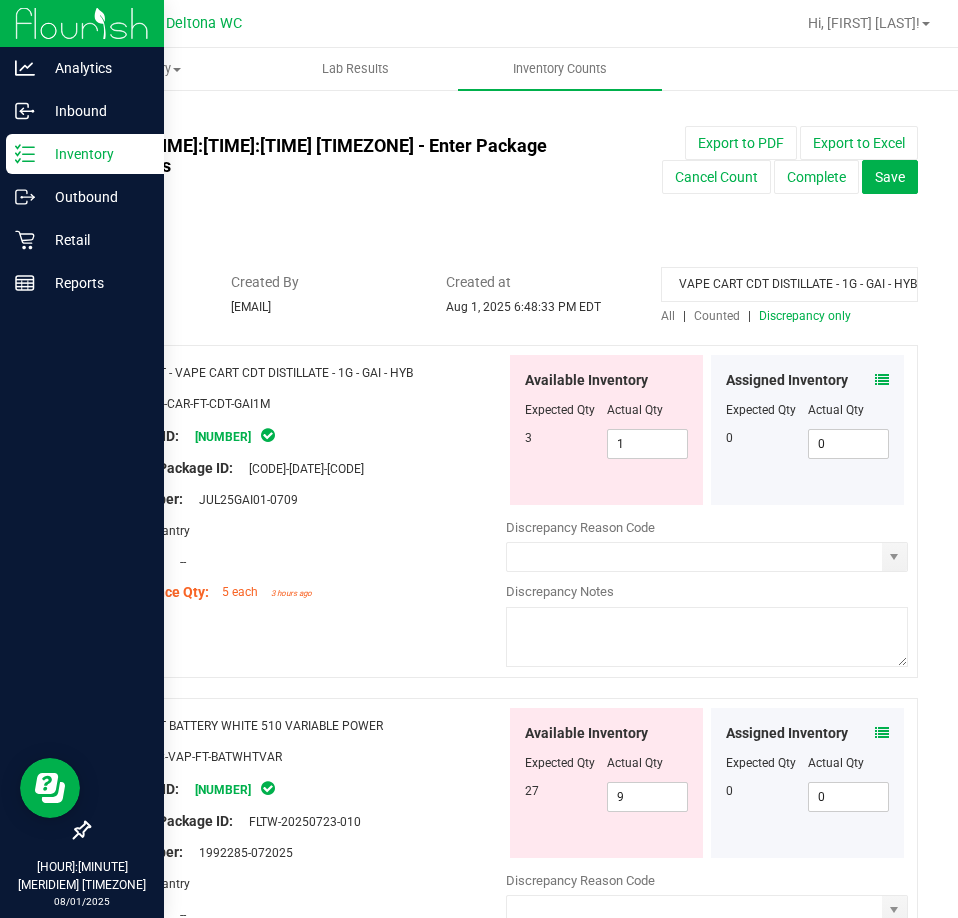 type on "FT - VAPE CART CDT DISTILLATE - 1G - GAI - HYB" 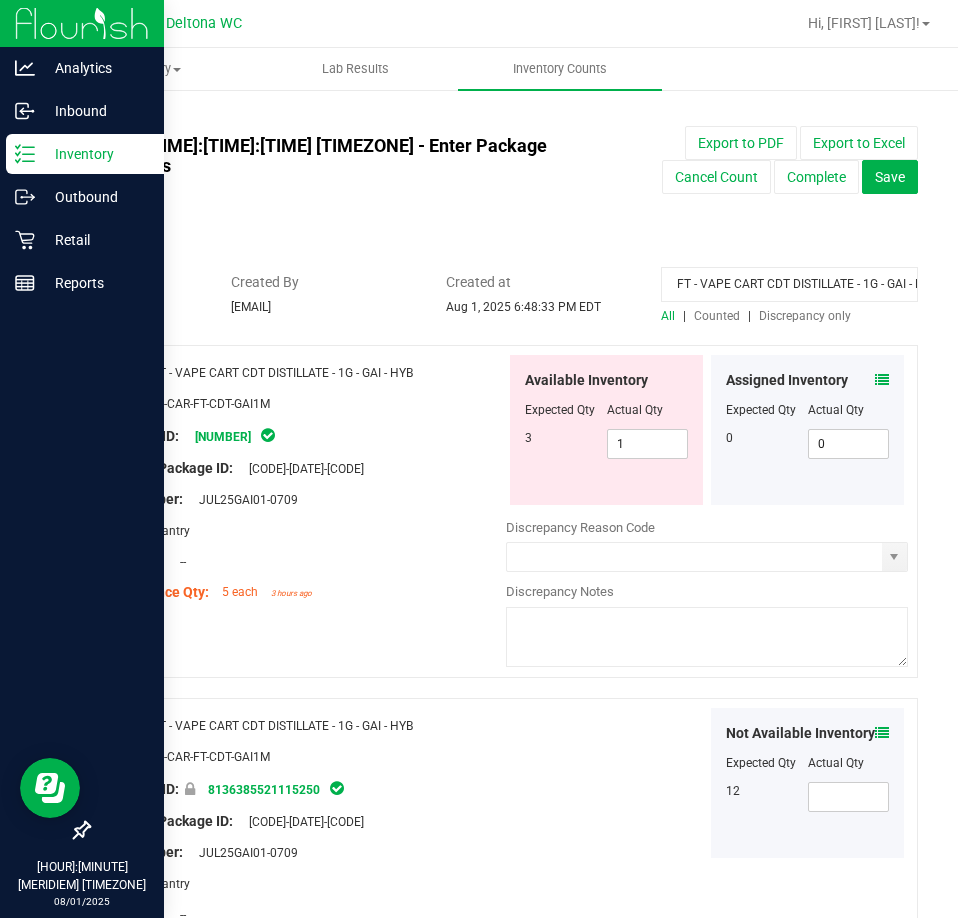 click at bounding box center [882, 380] 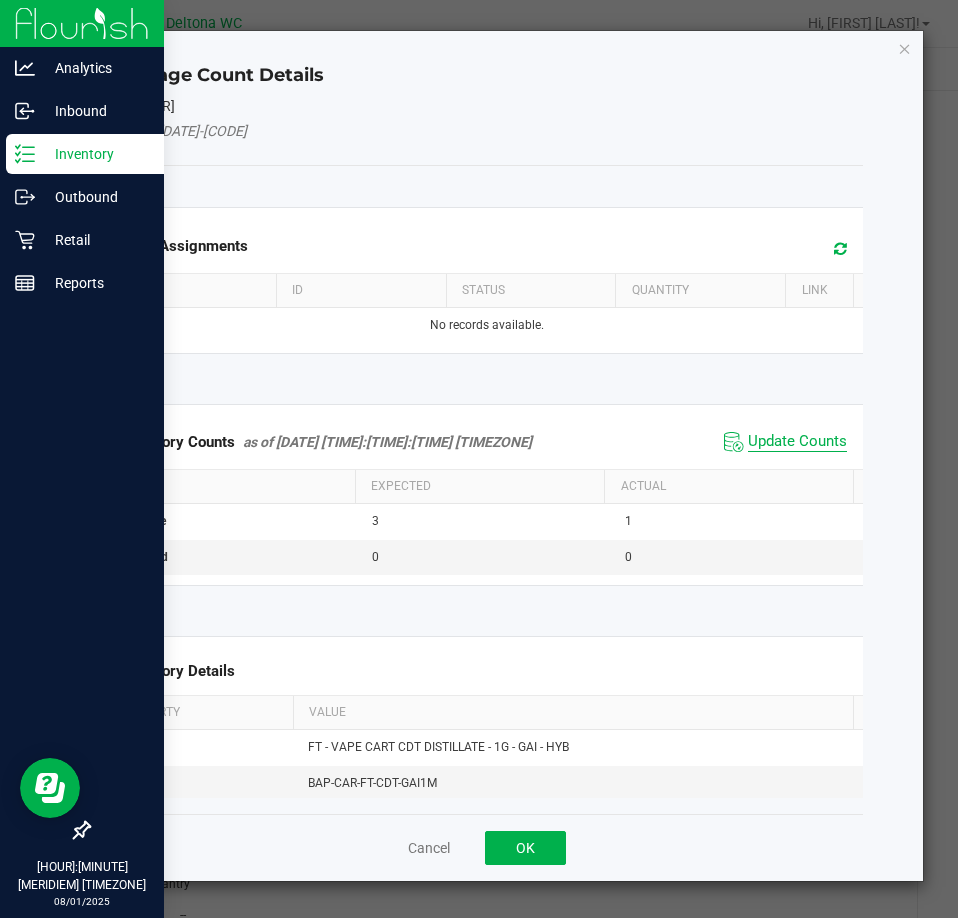 click on "Update Counts" 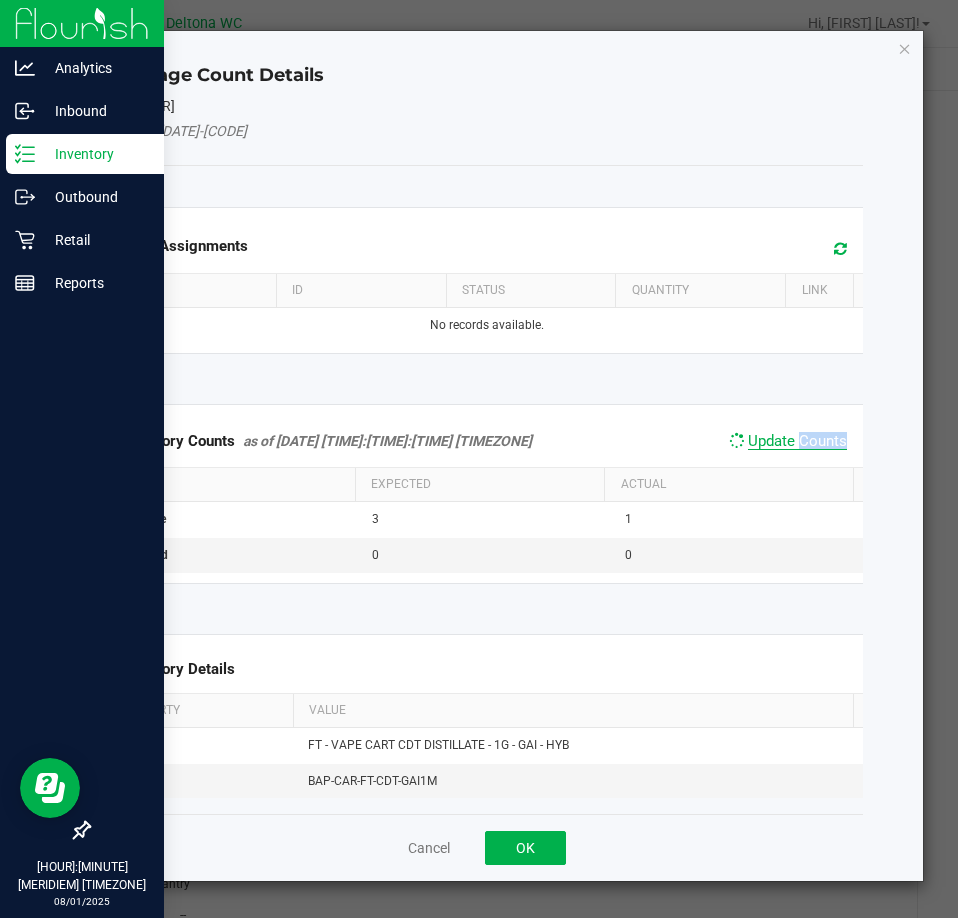 click on "Update Counts" 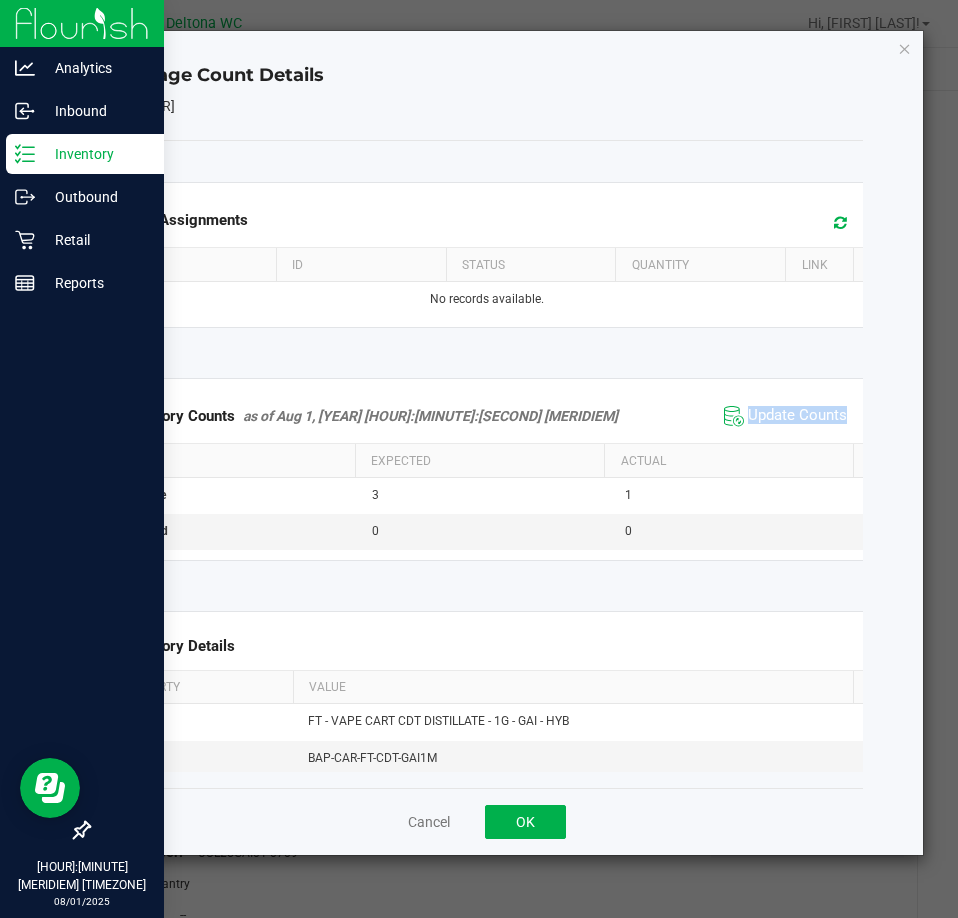 click on "Inventory Counts     as of Aug 1, 2025 9:34:55 PM EDT
Update Counts" 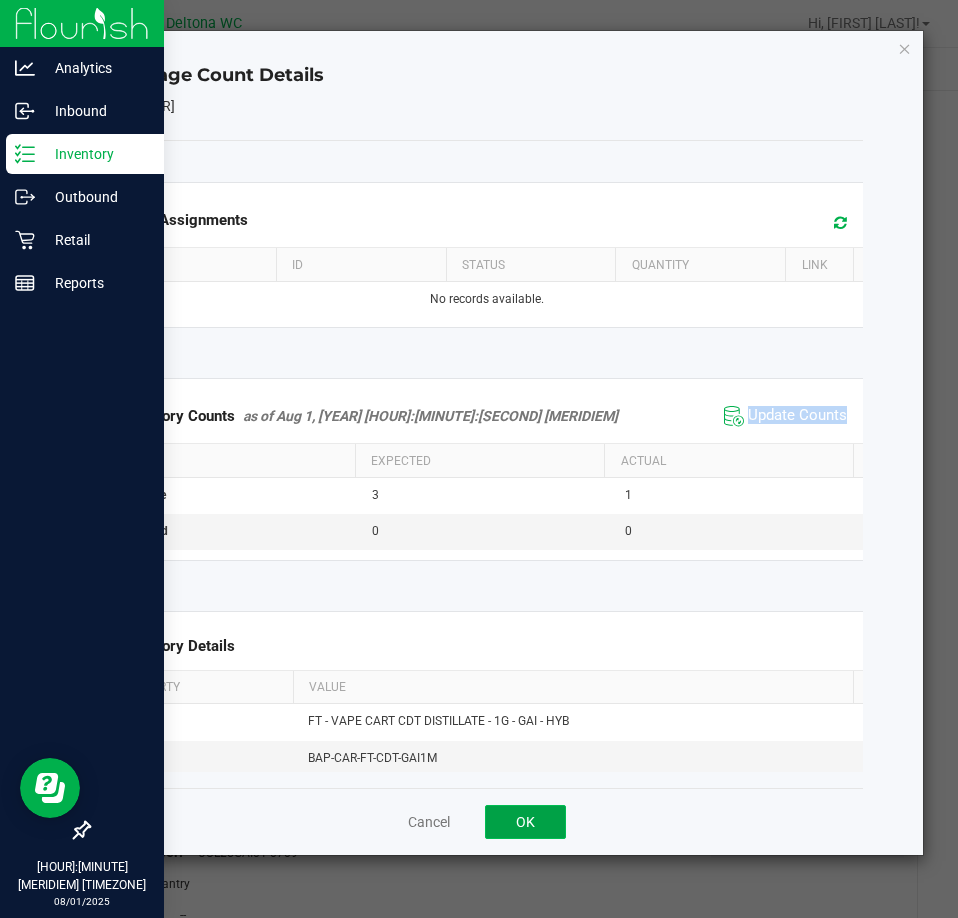 click on "OK" 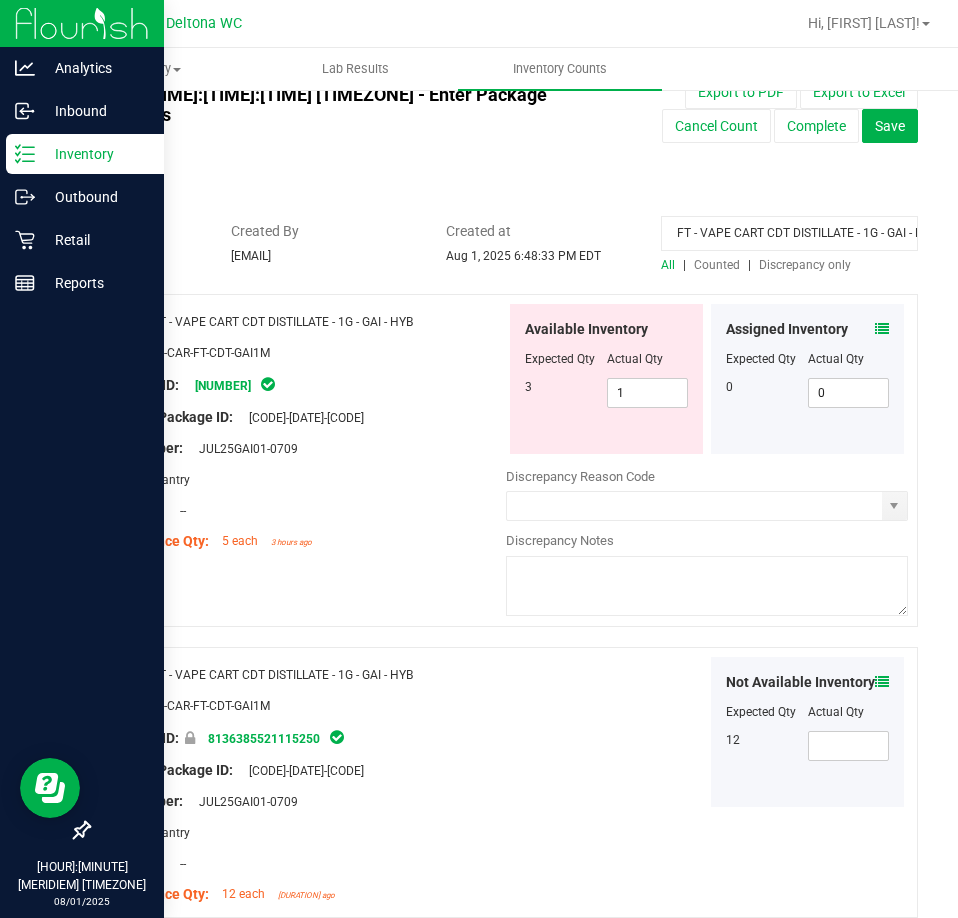 scroll, scrollTop: 100, scrollLeft: 0, axis: vertical 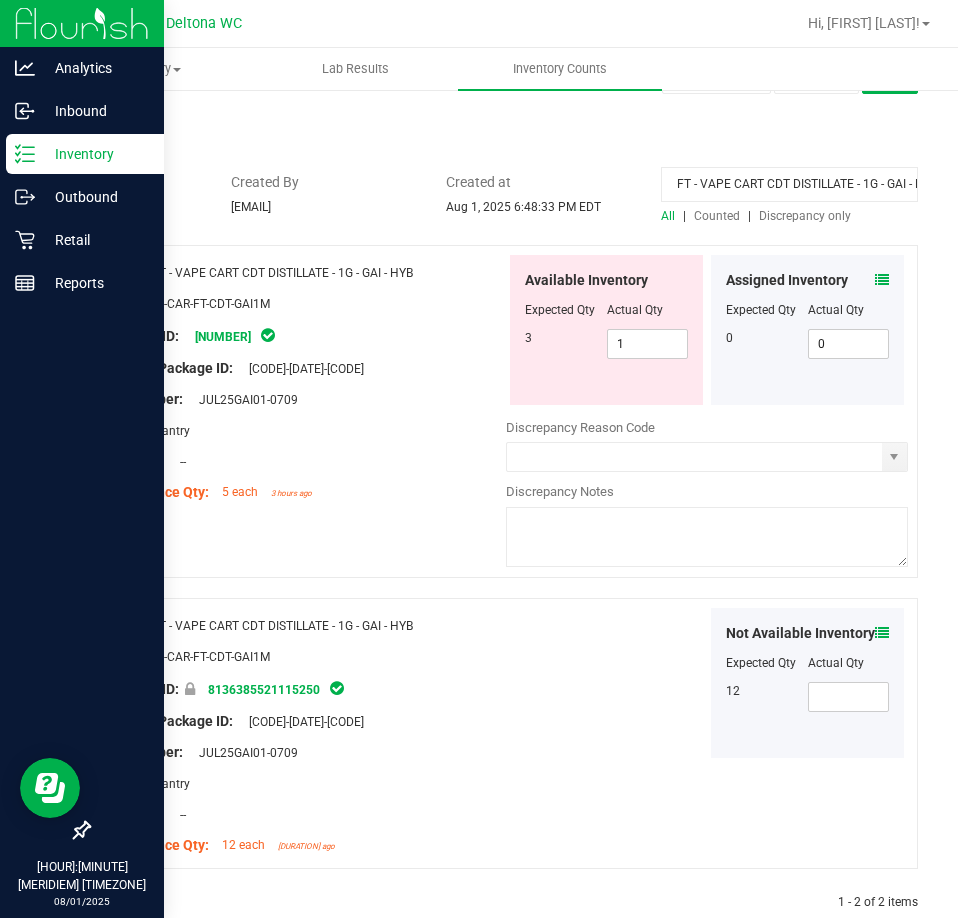 click at bounding box center (882, 633) 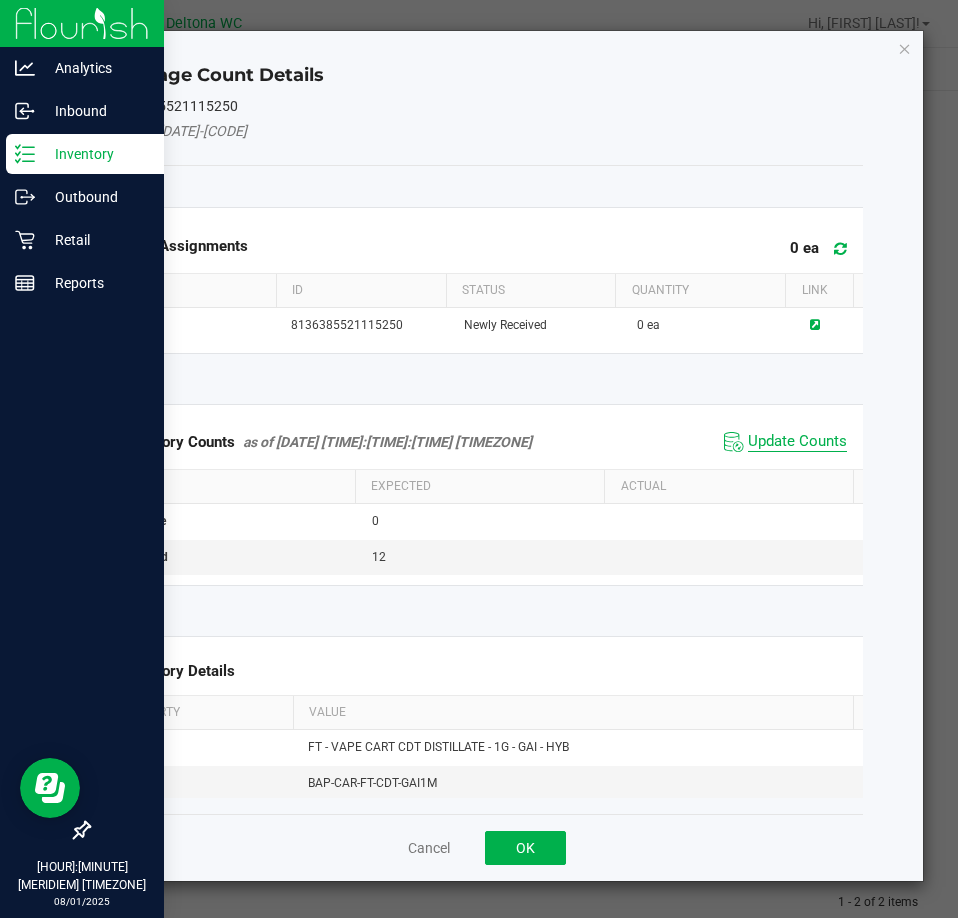 click on "Update Counts" 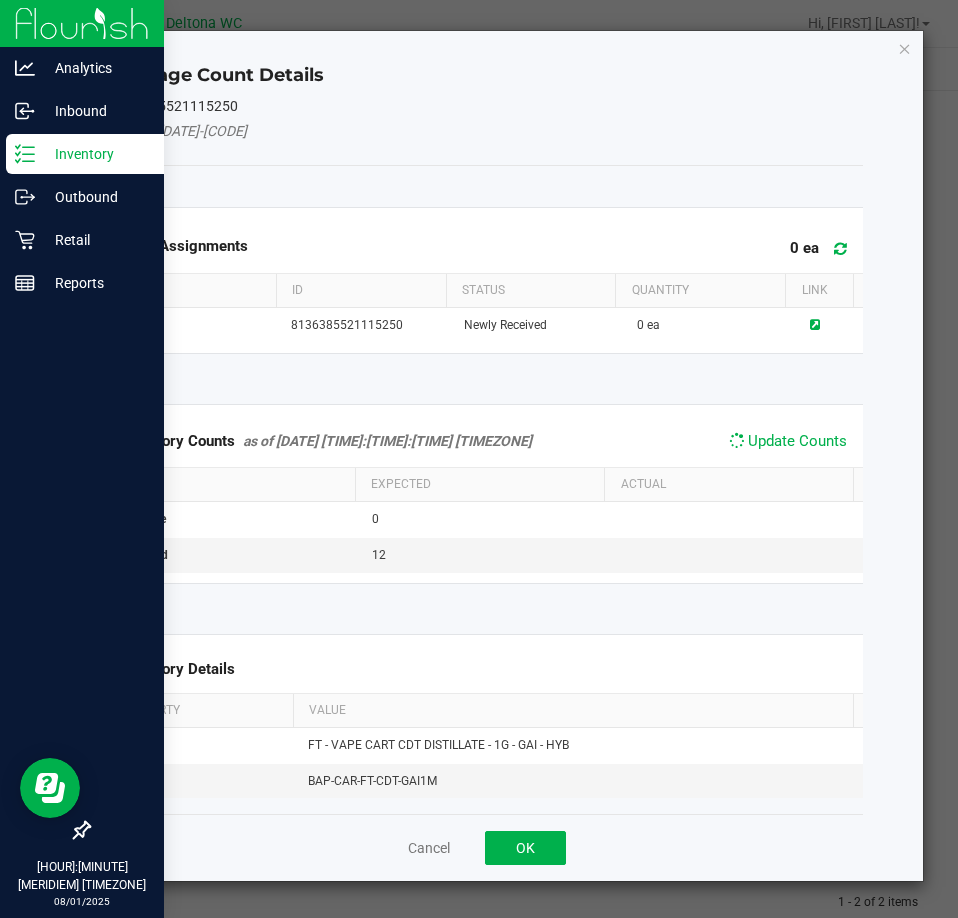 click on "Update Counts" 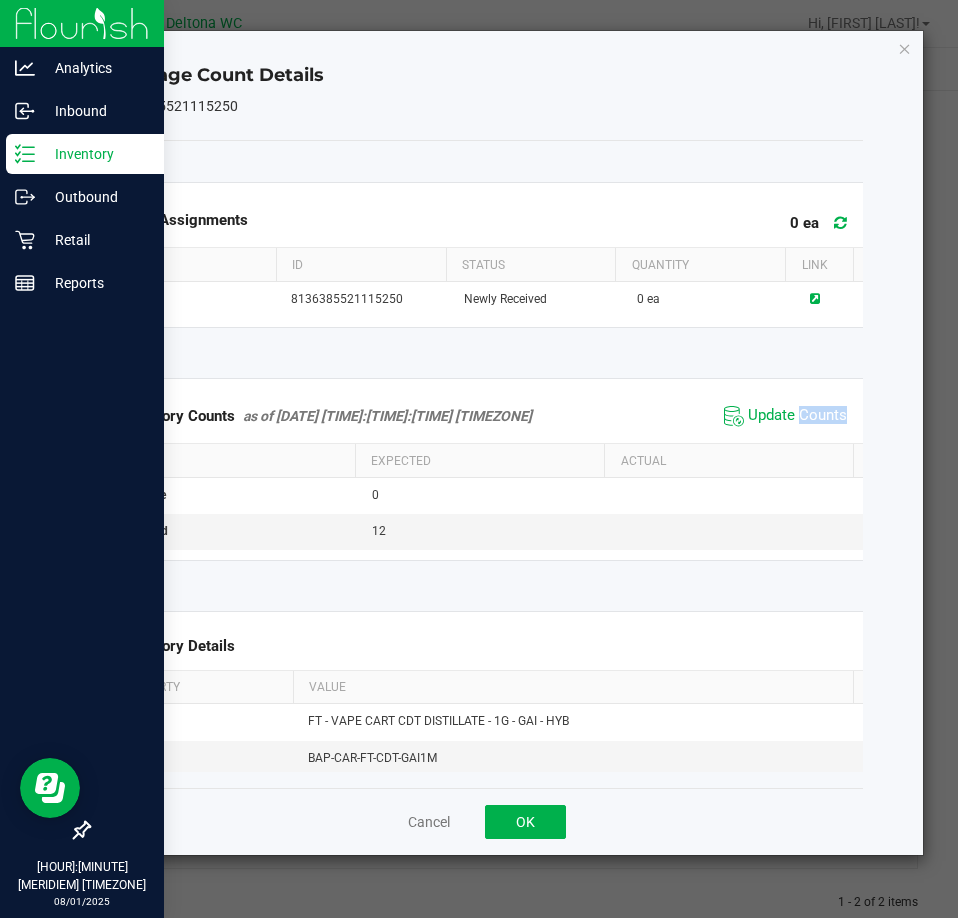 click on "Inventory Counts     as of Aug 1, 2025 9:34:58 PM EDT
Update Counts" 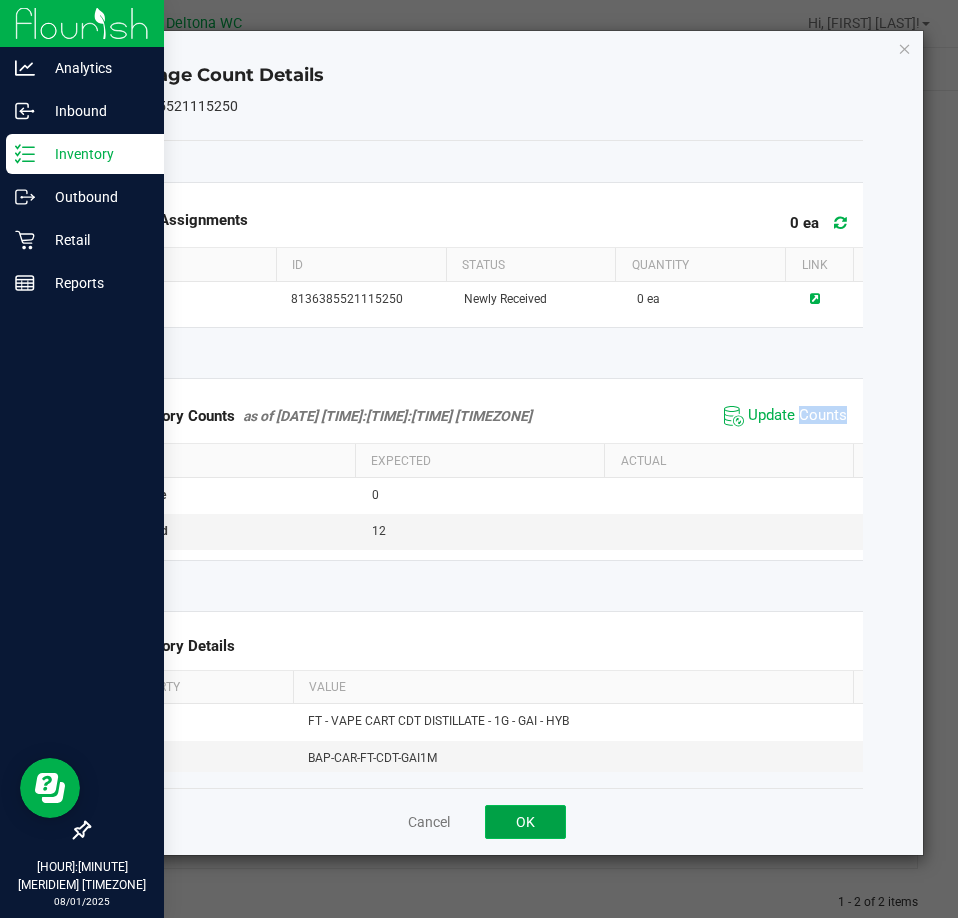 click on "OK" 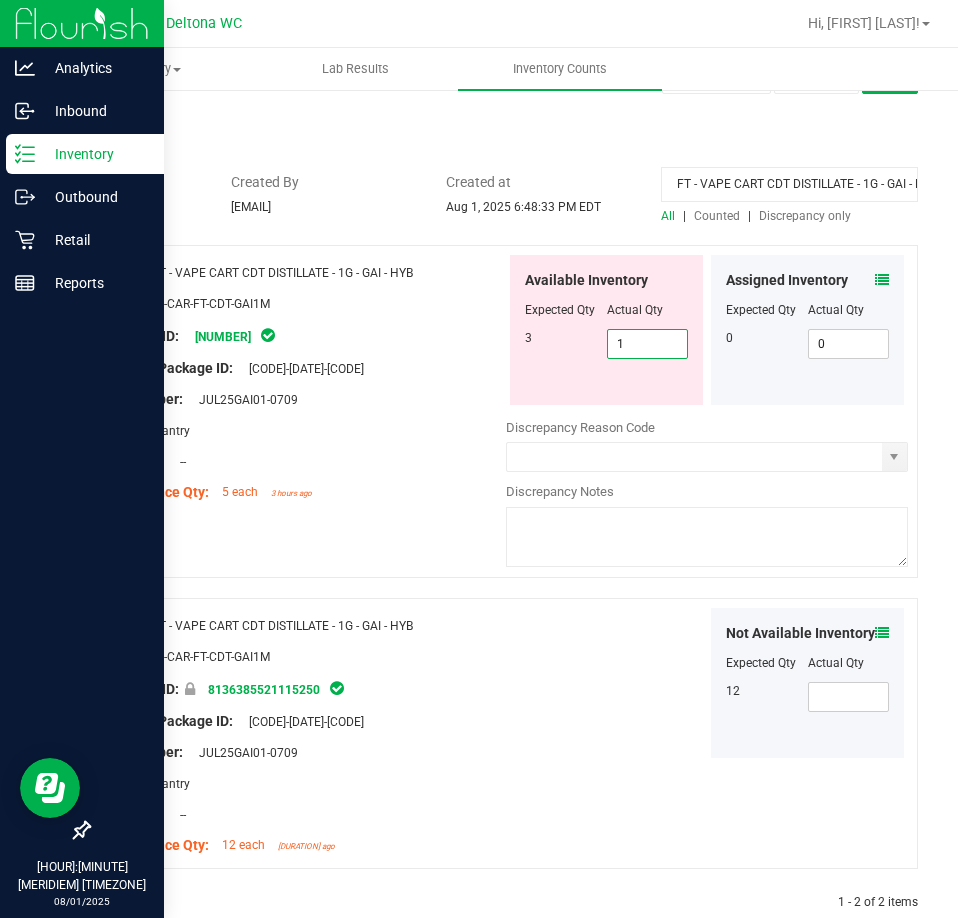 drag, startPoint x: 622, startPoint y: 322, endPoint x: 454, endPoint y: 335, distance: 168.50223 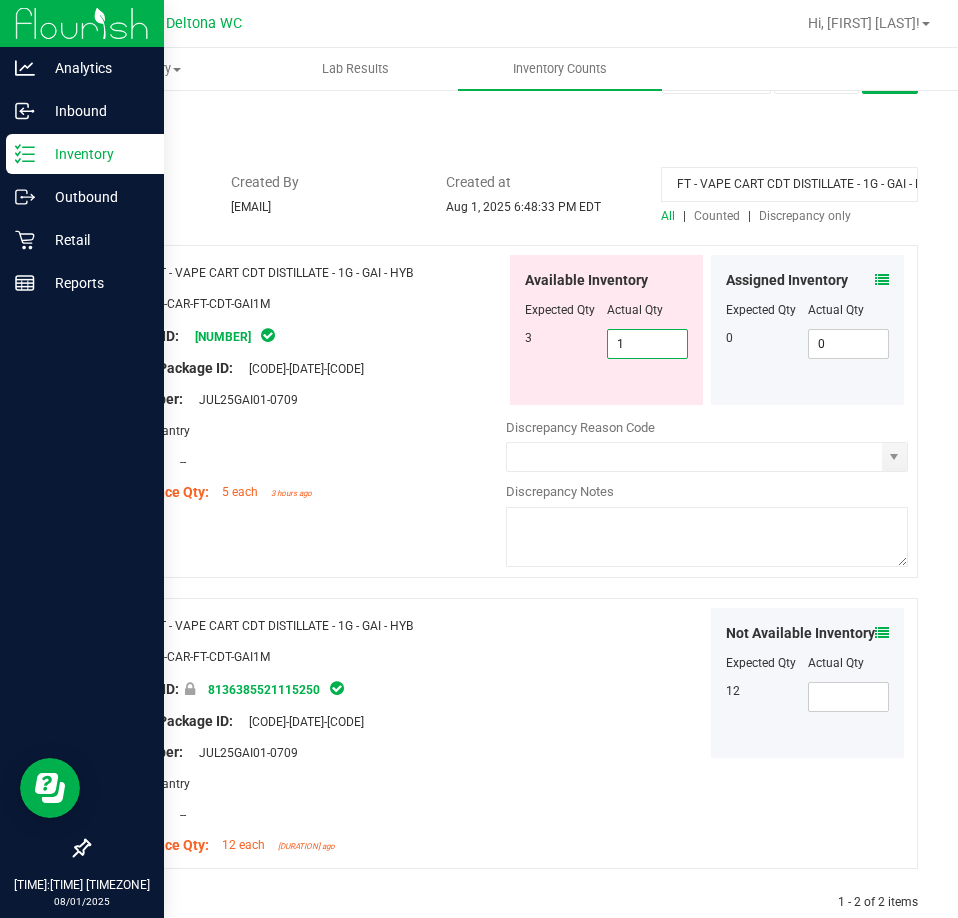 click on "1" at bounding box center (648, 344) 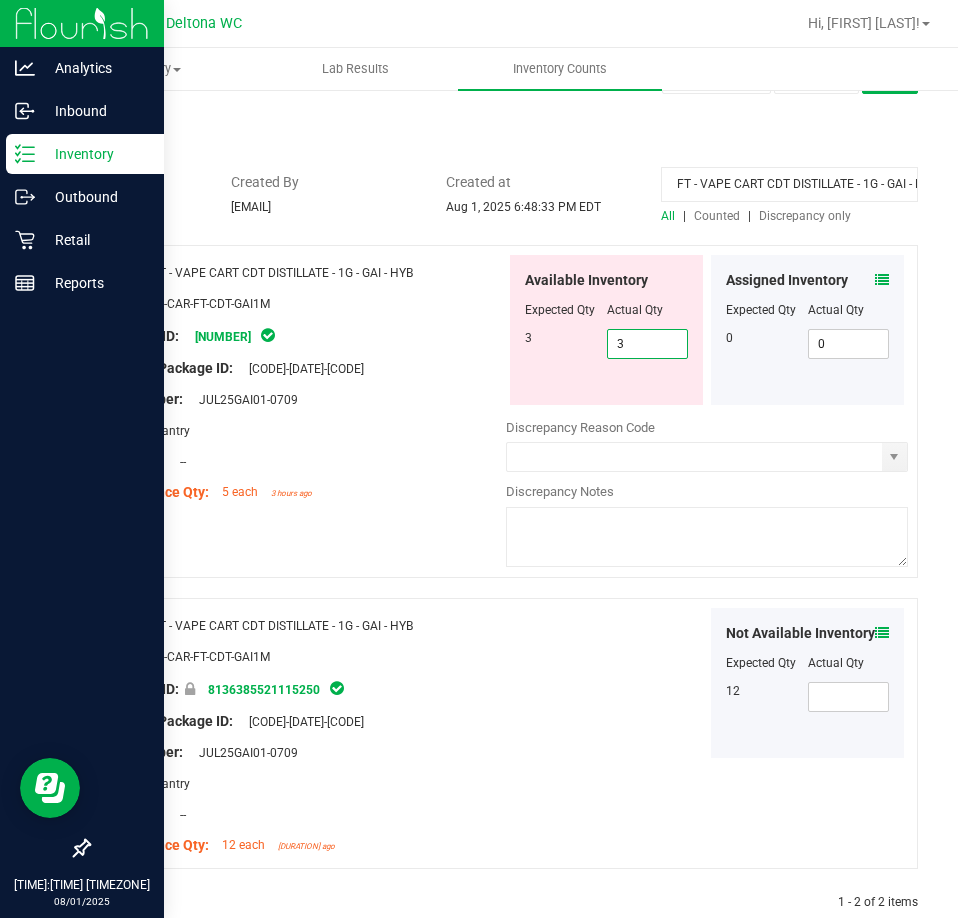 type on "3" 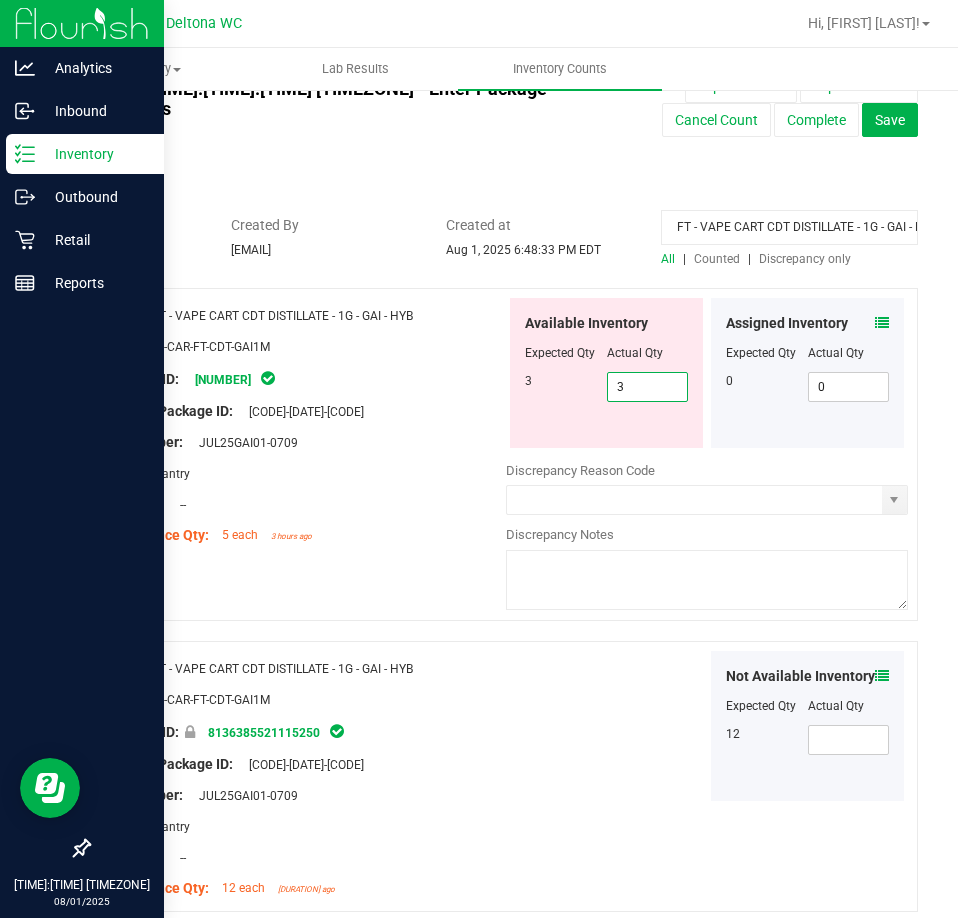 drag, startPoint x: 333, startPoint y: 316, endPoint x: 350, endPoint y: 306, distance: 19.723083 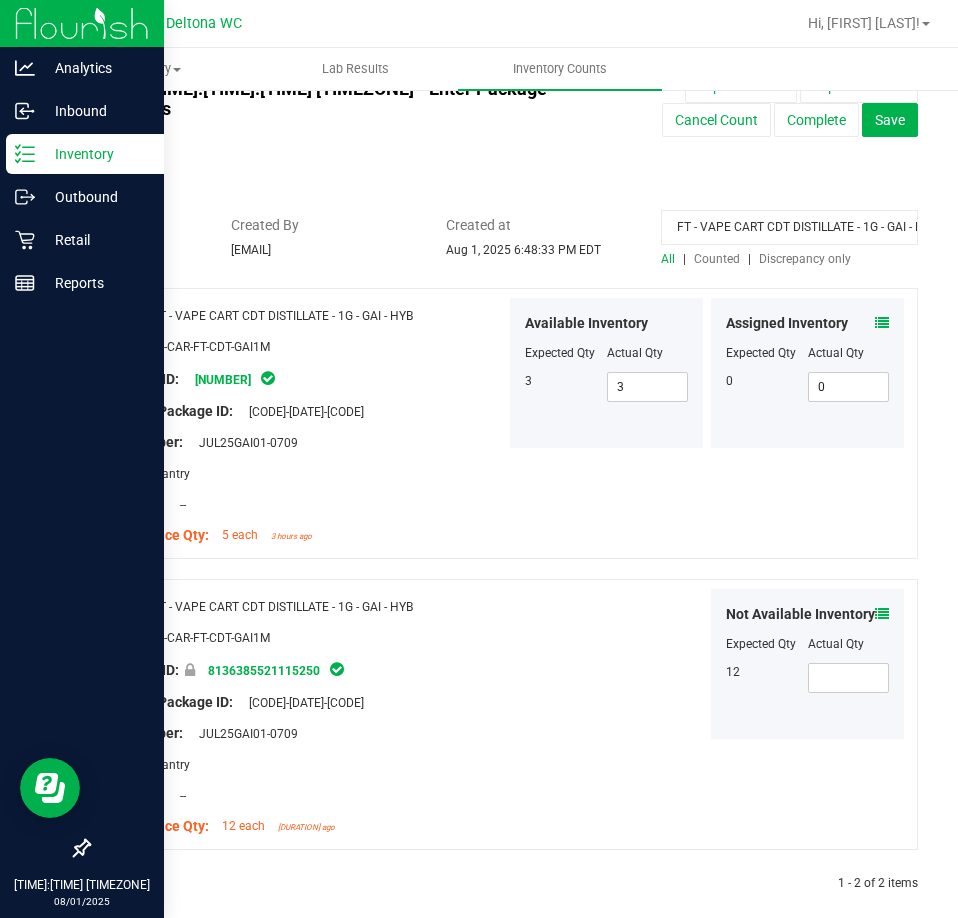 click on "Discrepancy only" at bounding box center [805, 259] 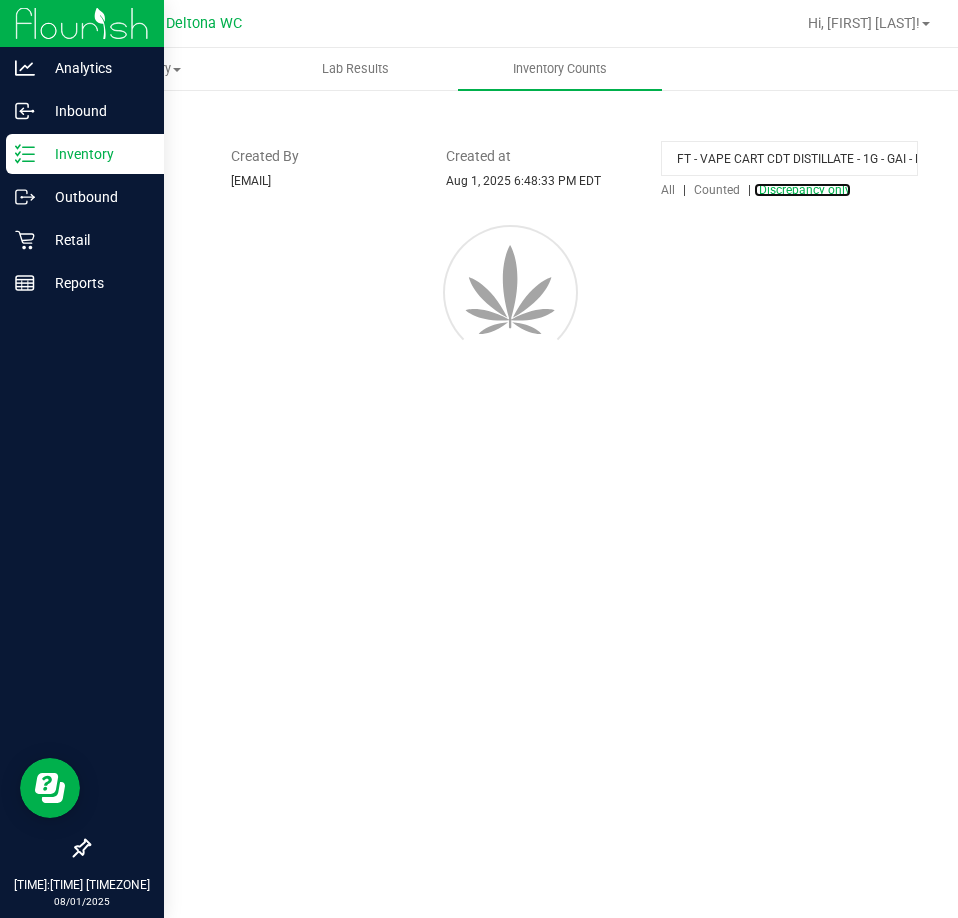 scroll, scrollTop: 0, scrollLeft: 0, axis: both 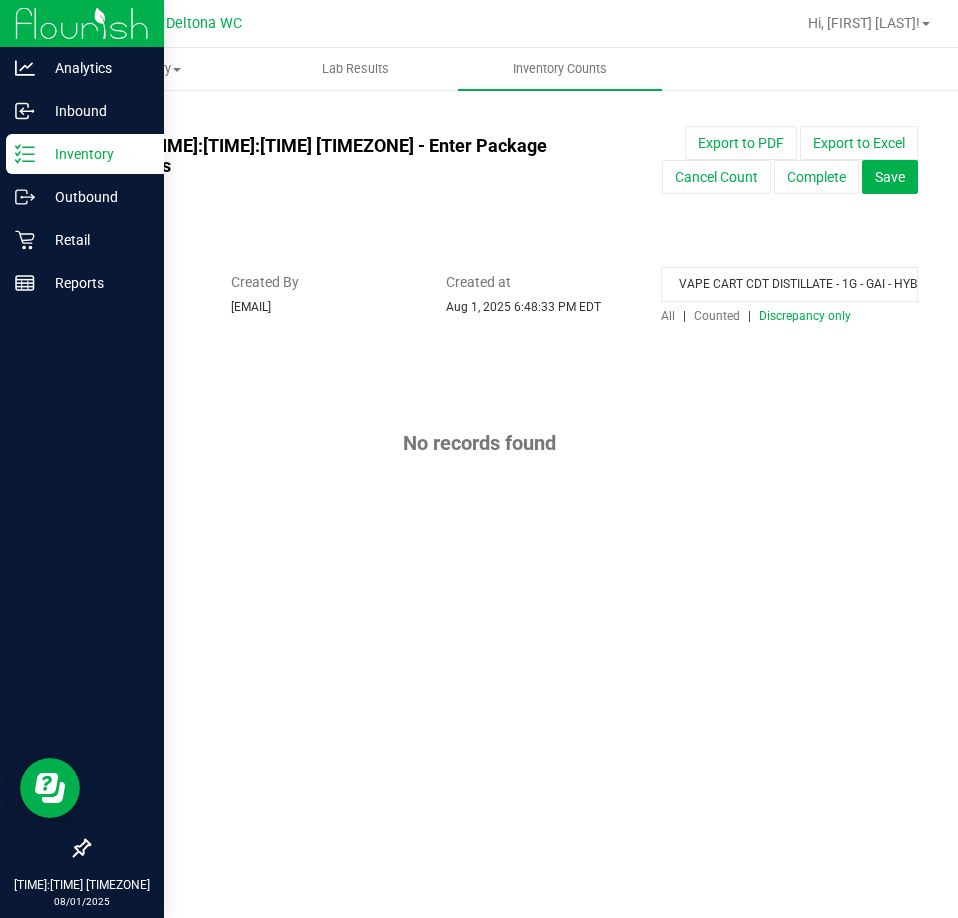 drag, startPoint x: 674, startPoint y: 258, endPoint x: 1235, endPoint y: 318, distance: 564.19946 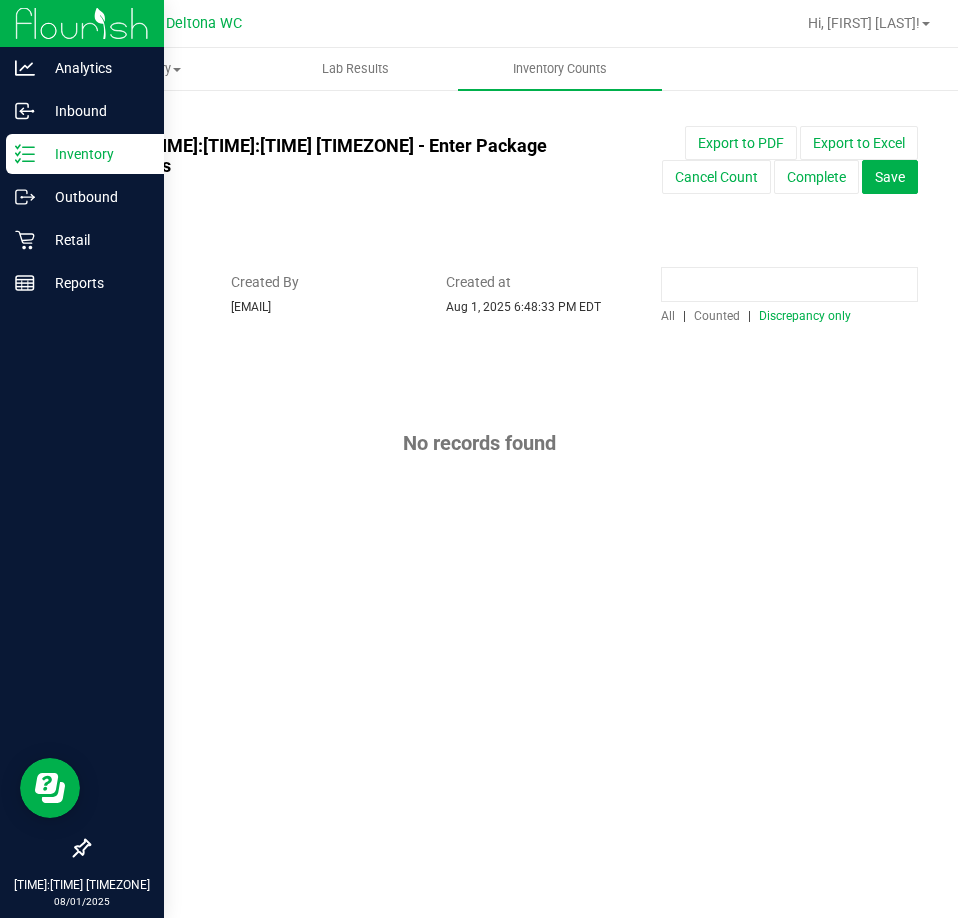 scroll, scrollTop: 0, scrollLeft: 0, axis: both 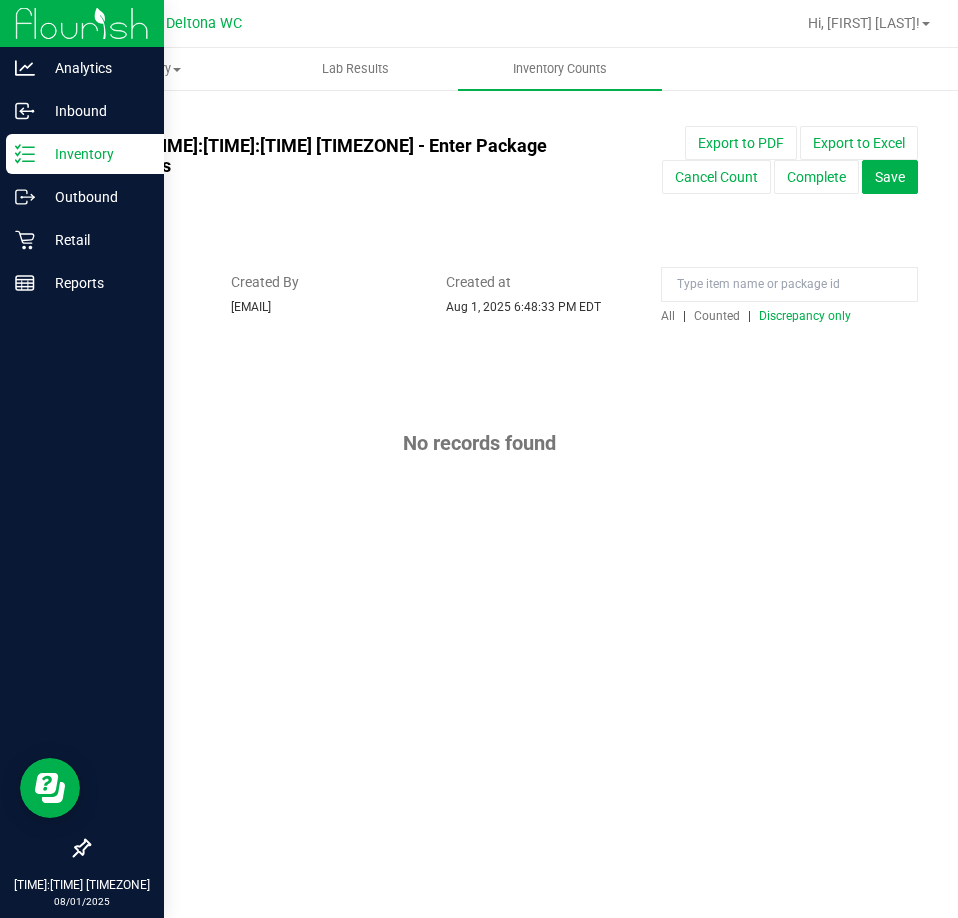 click on "All
|
Counted
|
Discrepancy only" at bounding box center (789, 298) 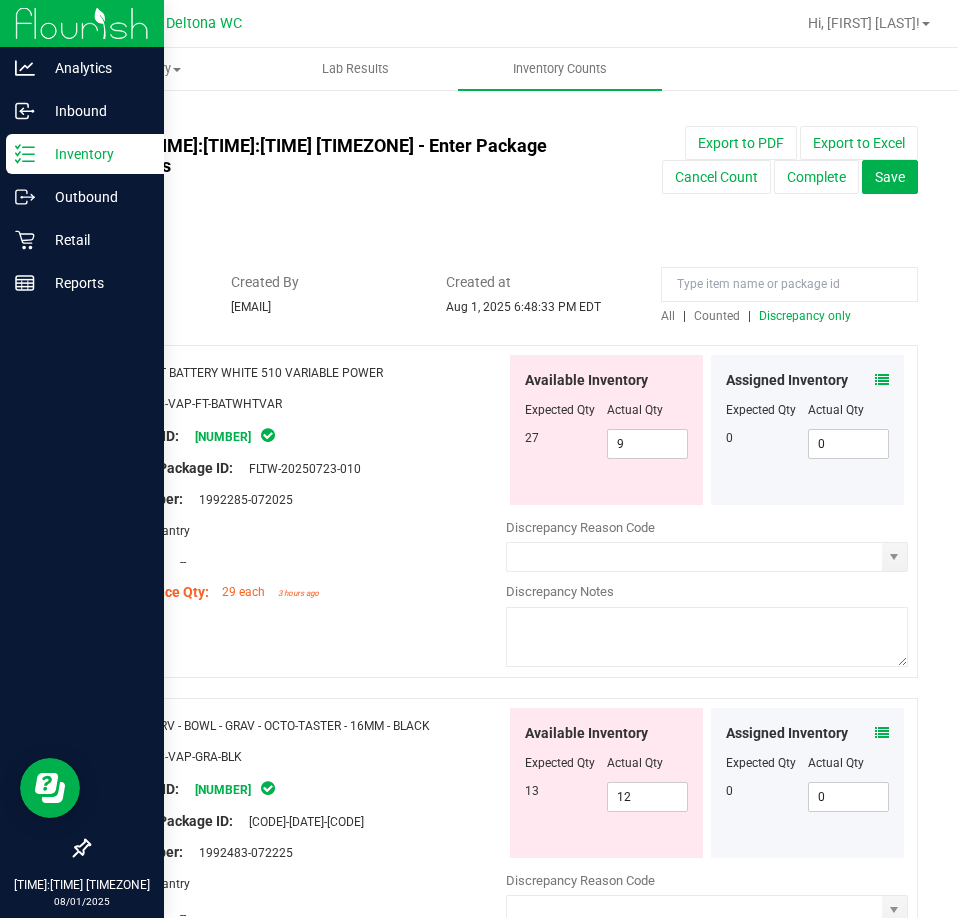 click at bounding box center [882, 380] 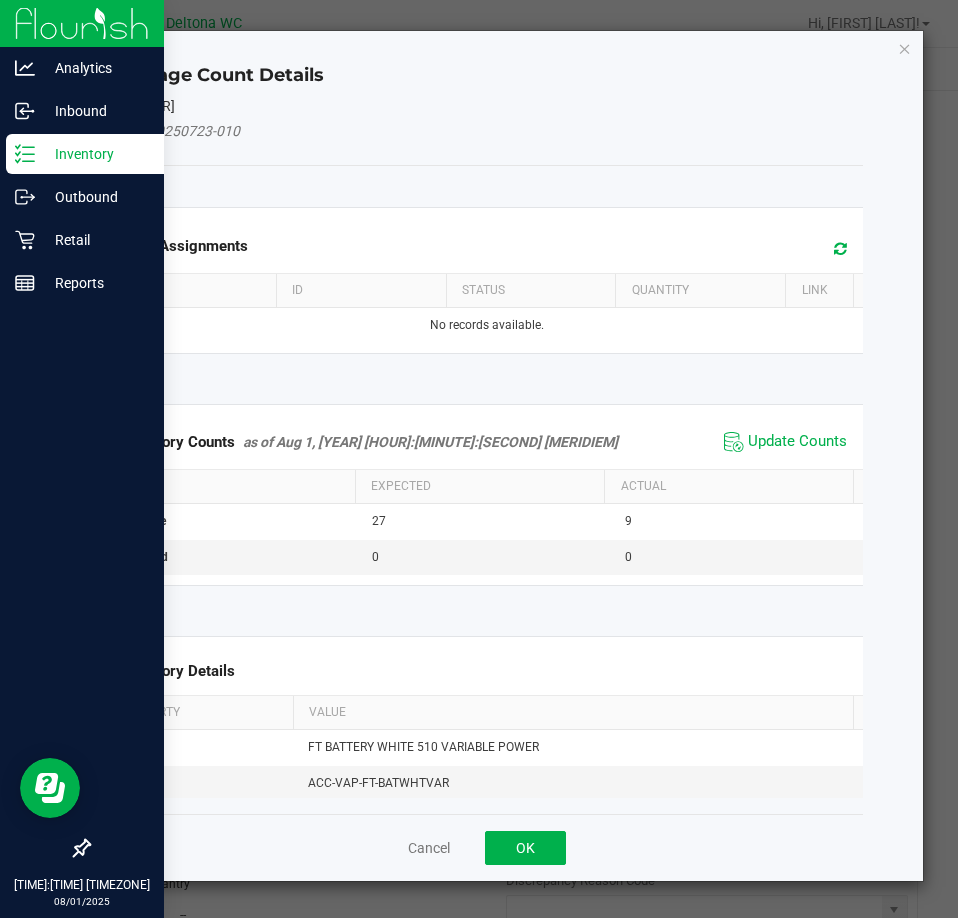 click on "Inventory Counts     as of Aug 1, 2025 9:24:32 PM EDT
Update Counts" 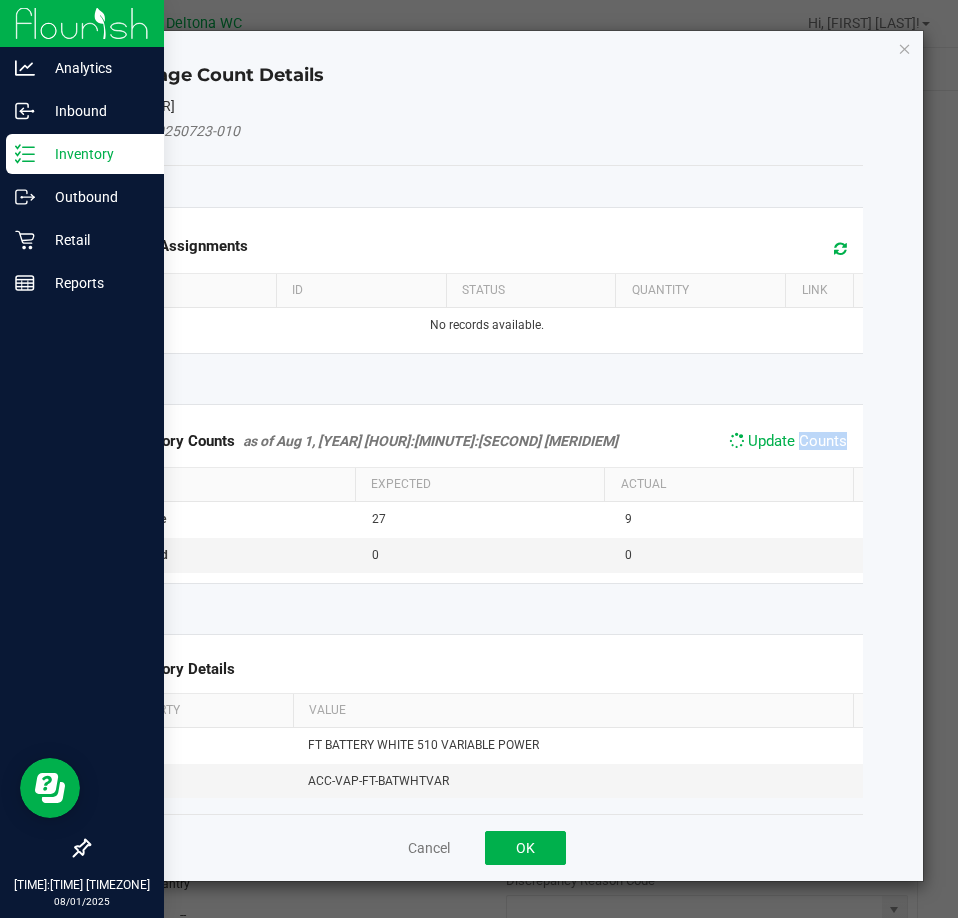click on "Update Counts" 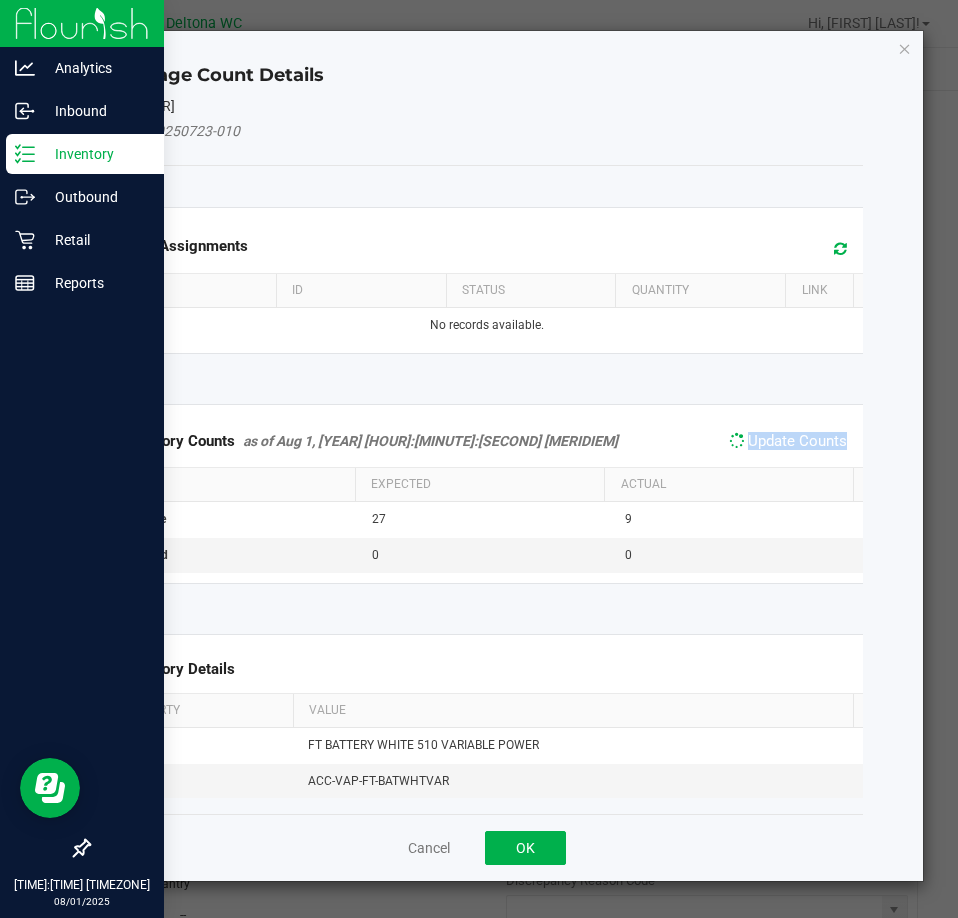 click on "Update Counts" 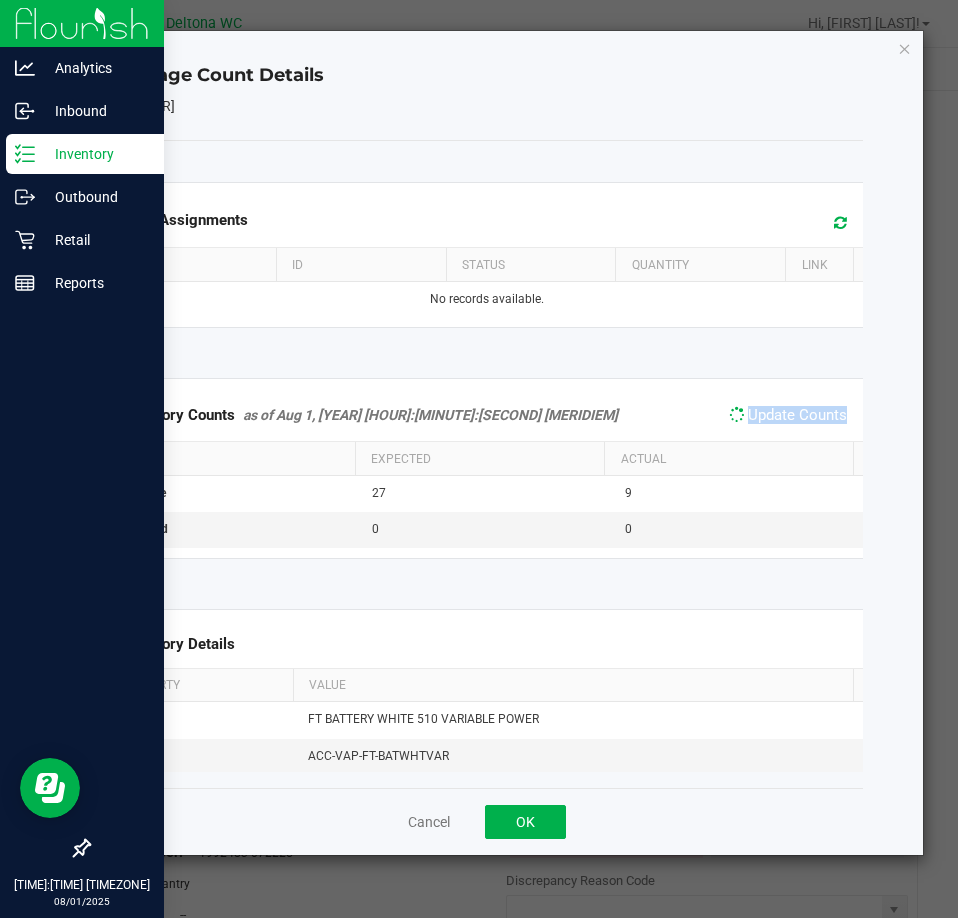 click on "Update Counts" 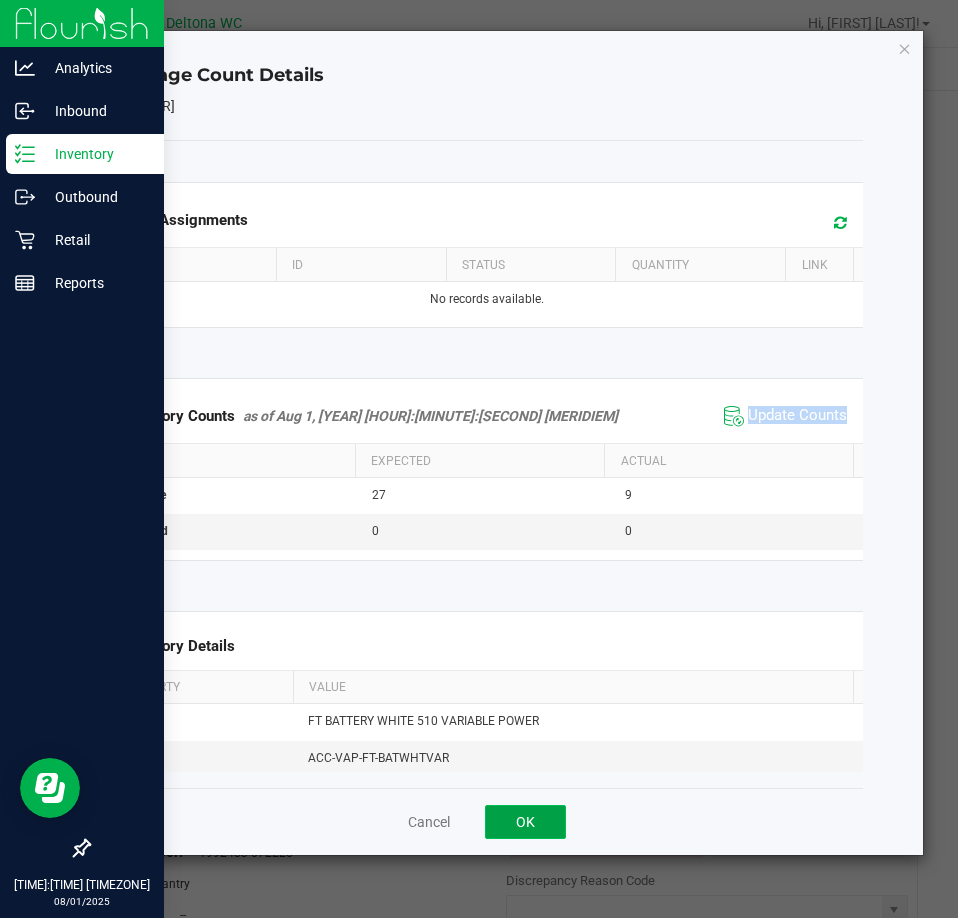 click on "OK" 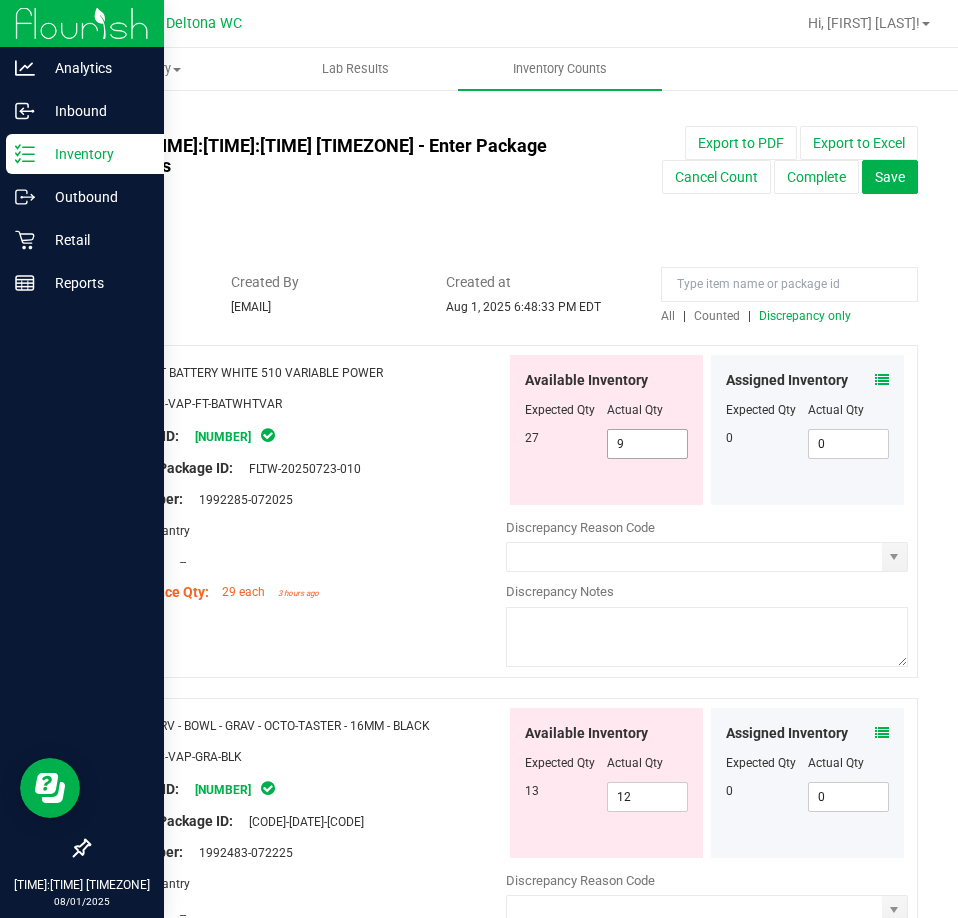 drag, startPoint x: 469, startPoint y: 406, endPoint x: 370, endPoint y: 389, distance: 100.44899 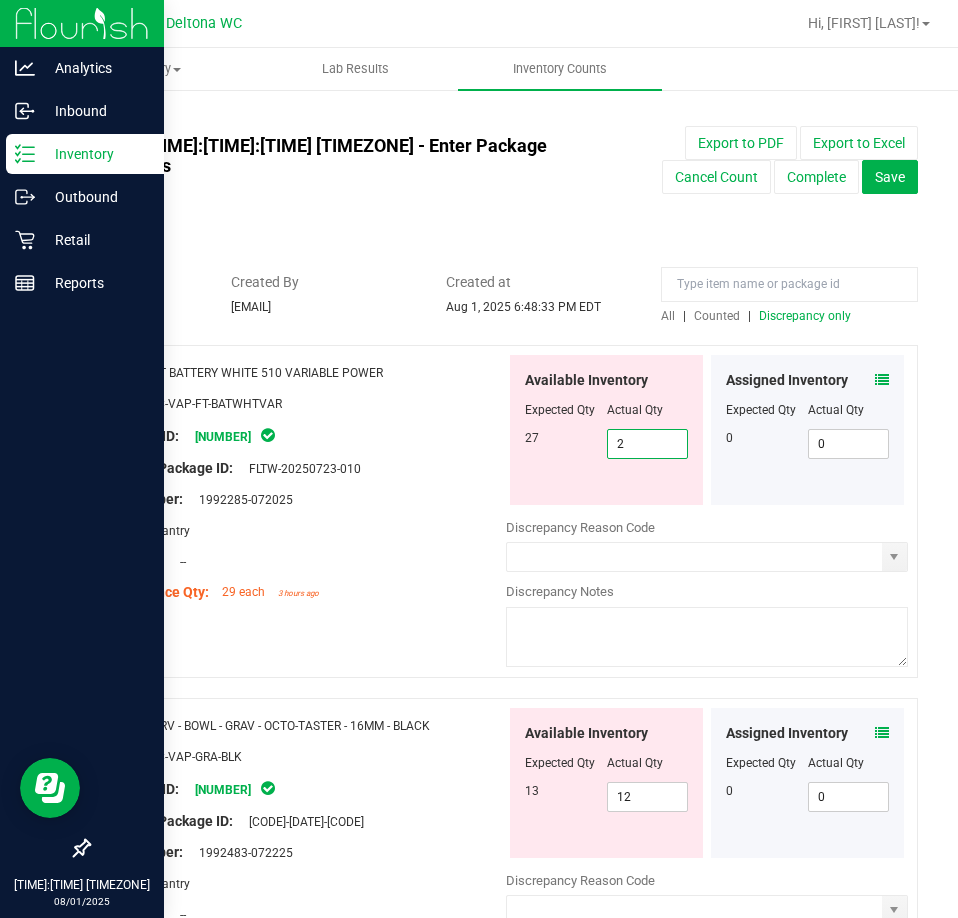 type on "27" 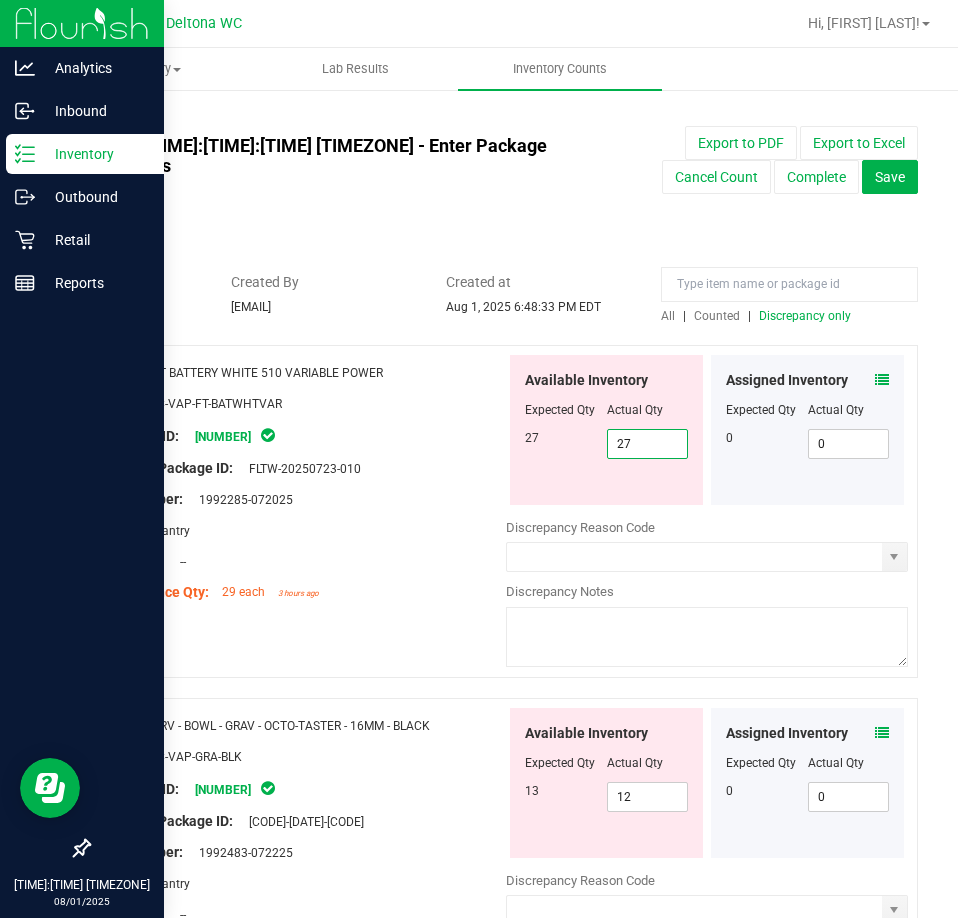 type on "27" 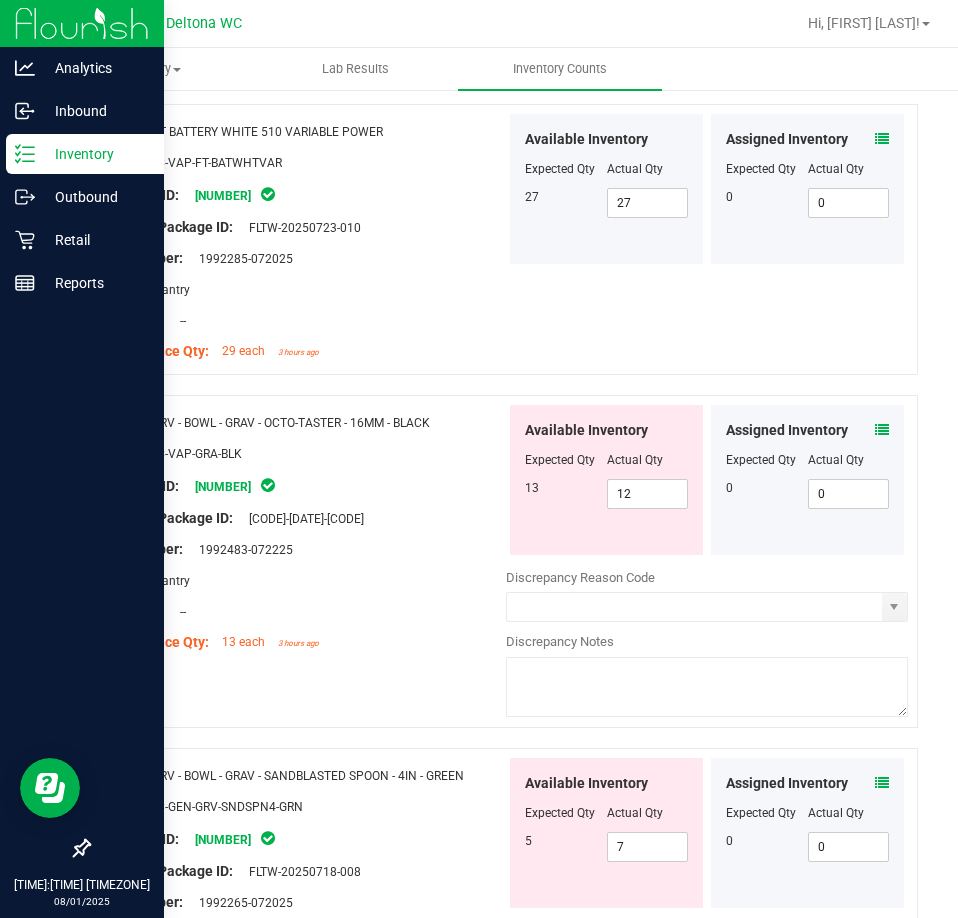 scroll, scrollTop: 300, scrollLeft: 0, axis: vertical 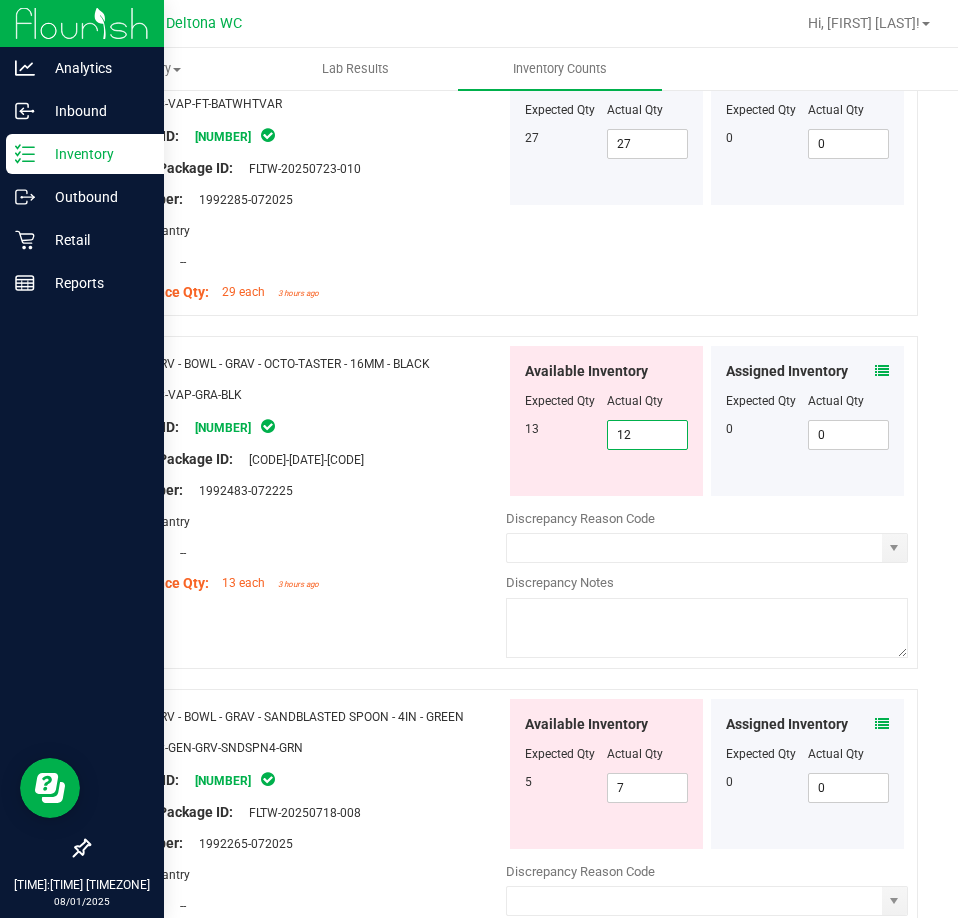 drag, startPoint x: 644, startPoint y: 418, endPoint x: 529, endPoint y: 408, distance: 115.43397 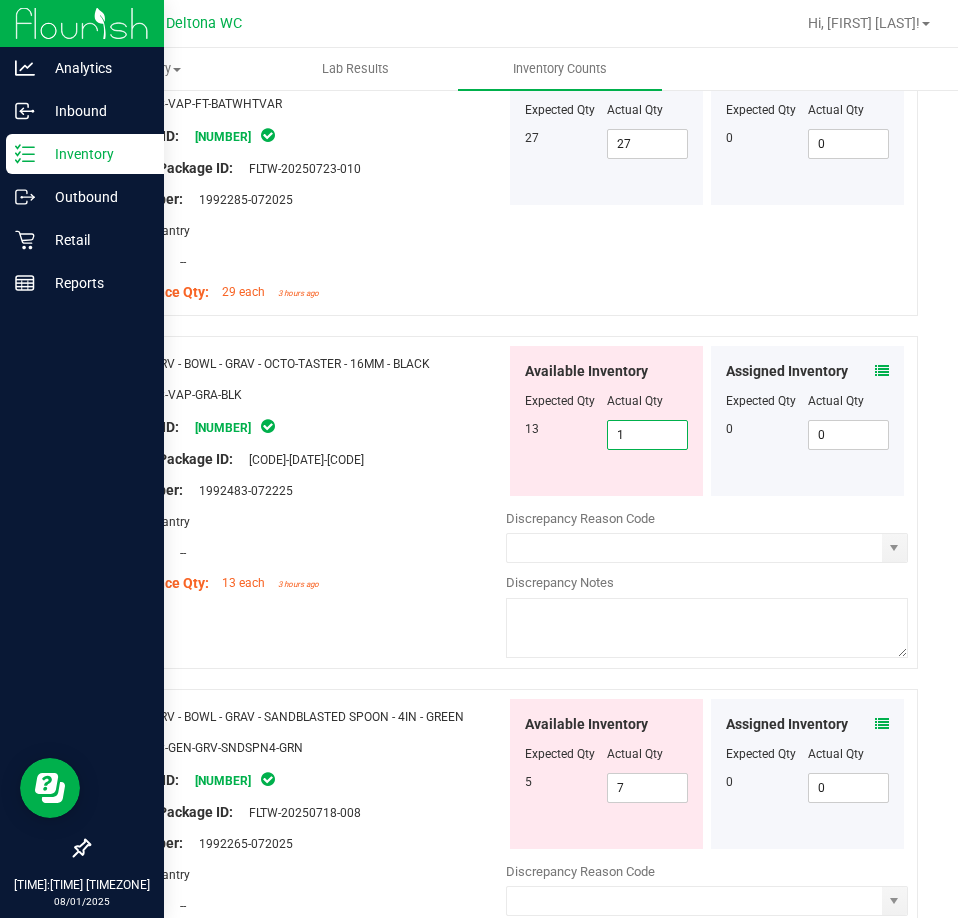type on "13" 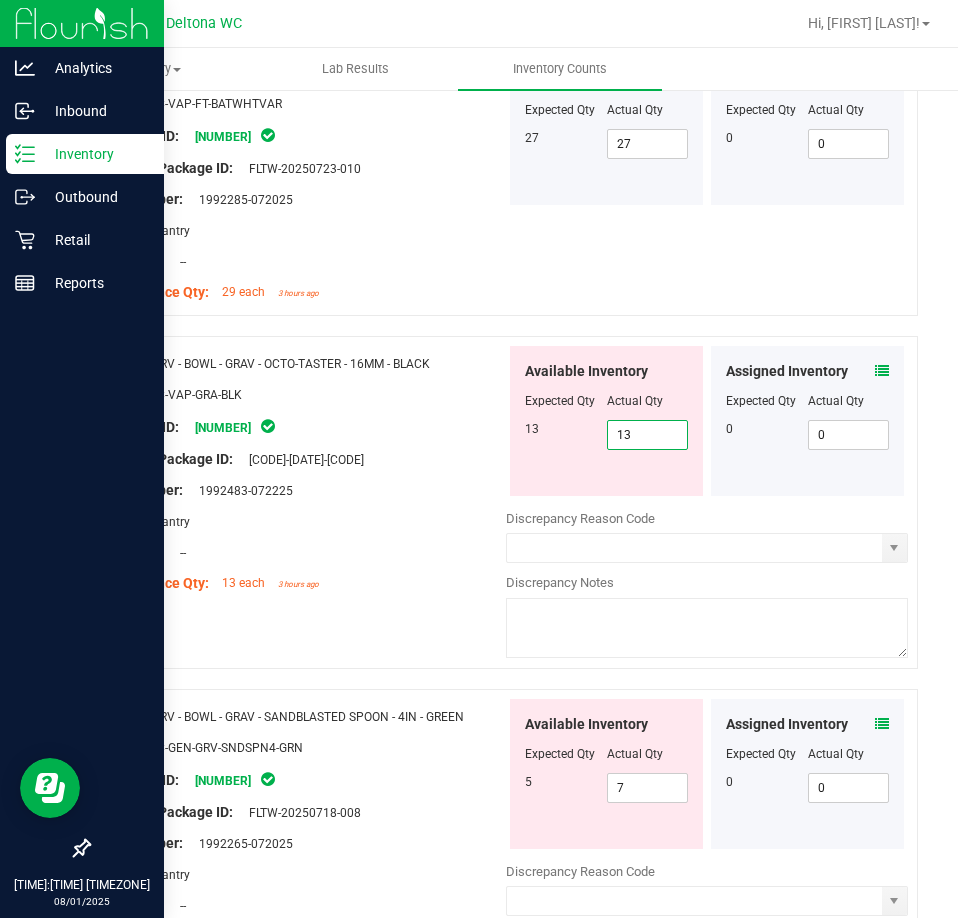 type on "13" 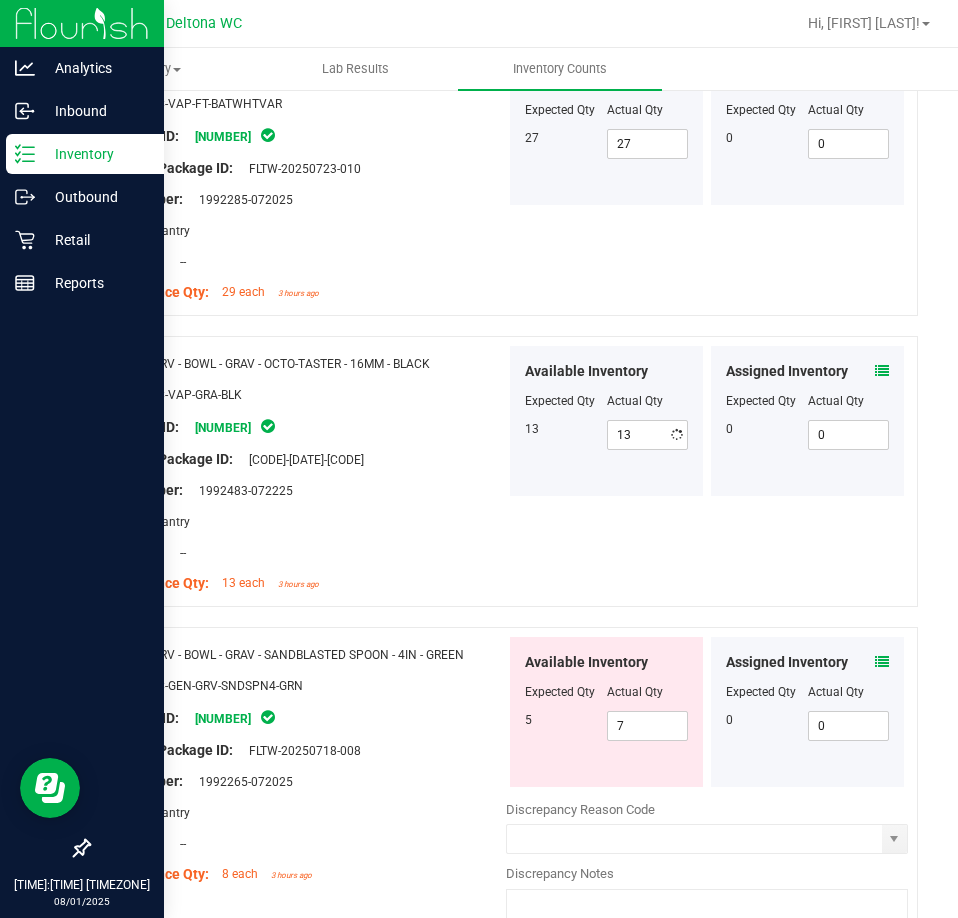 click at bounding box center (305, 410) 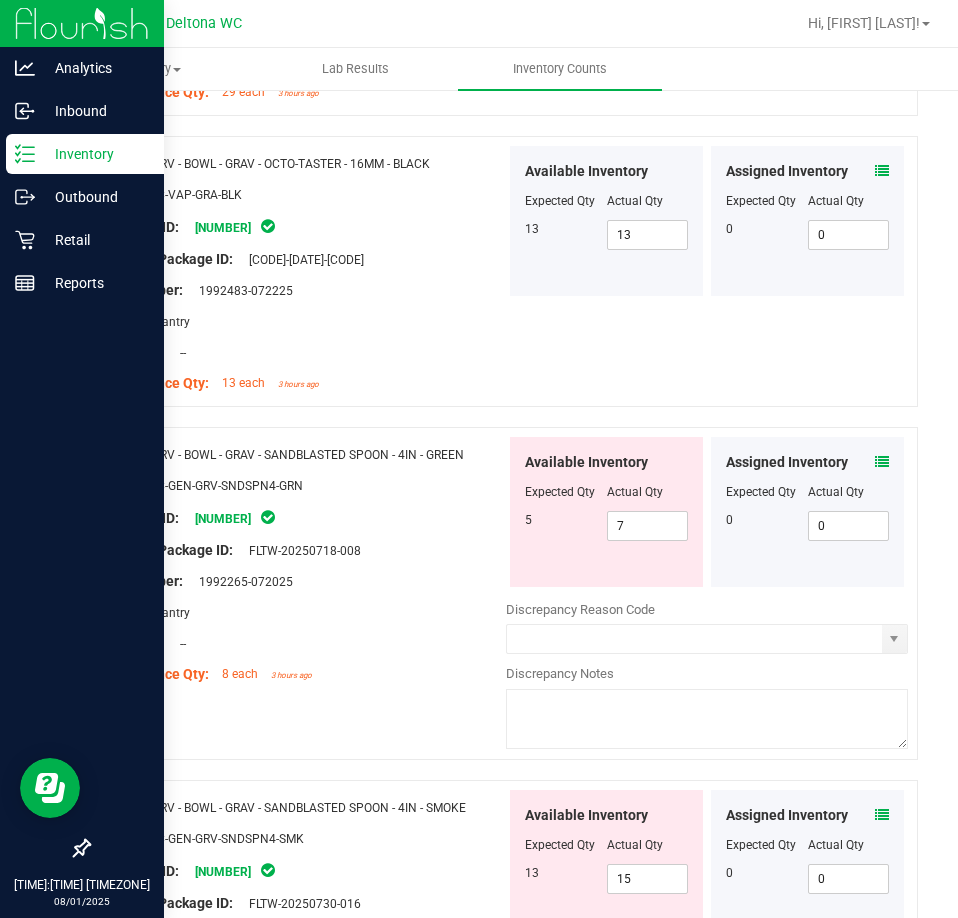 scroll, scrollTop: 600, scrollLeft: 0, axis: vertical 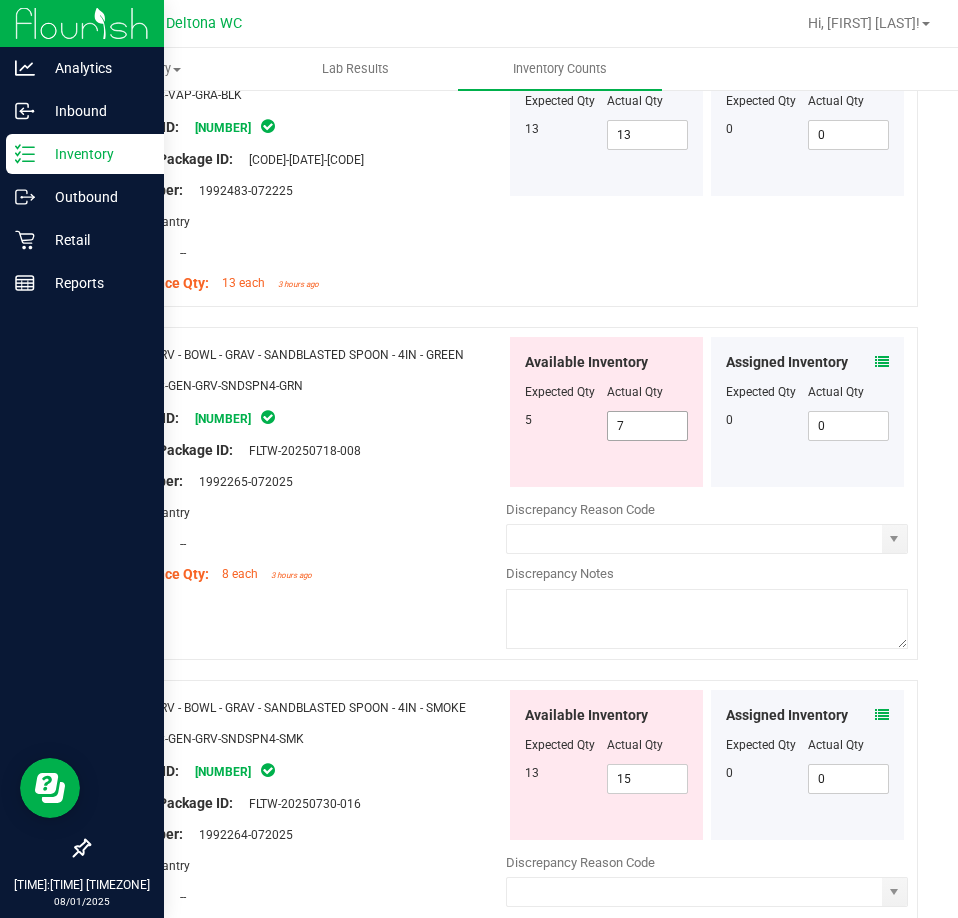 drag, startPoint x: 616, startPoint y: 398, endPoint x: 525, endPoint y: 391, distance: 91.26884 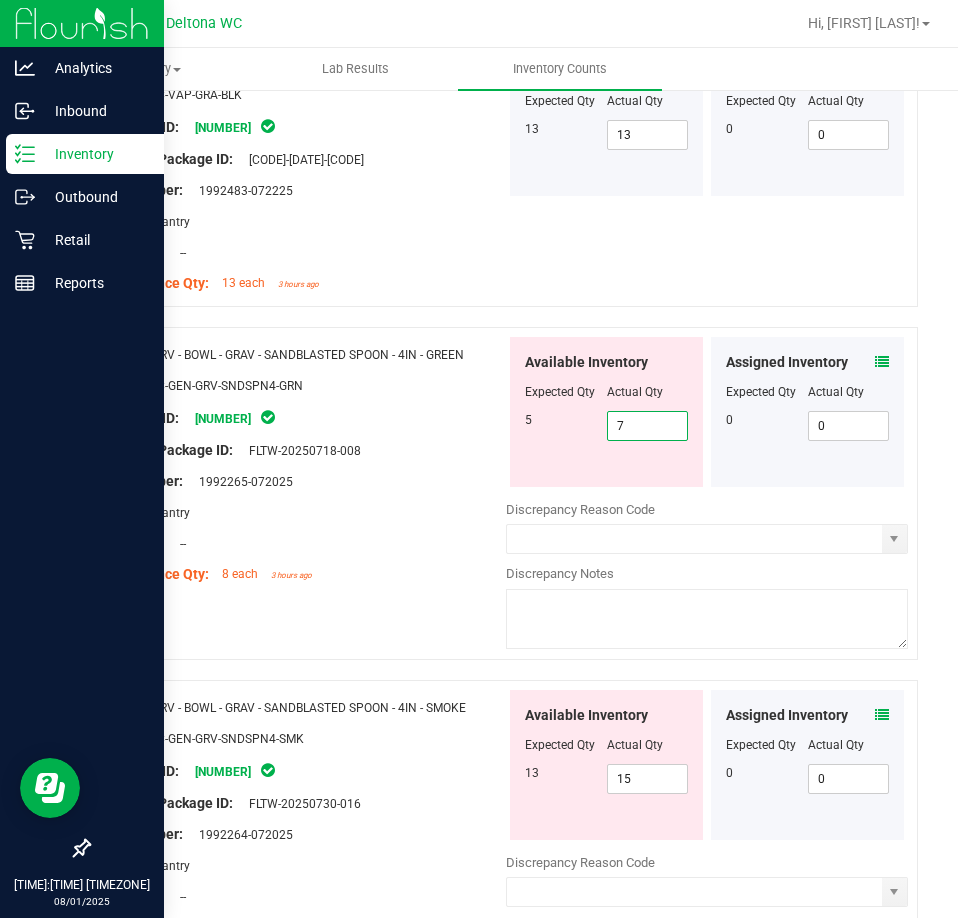 type on "5" 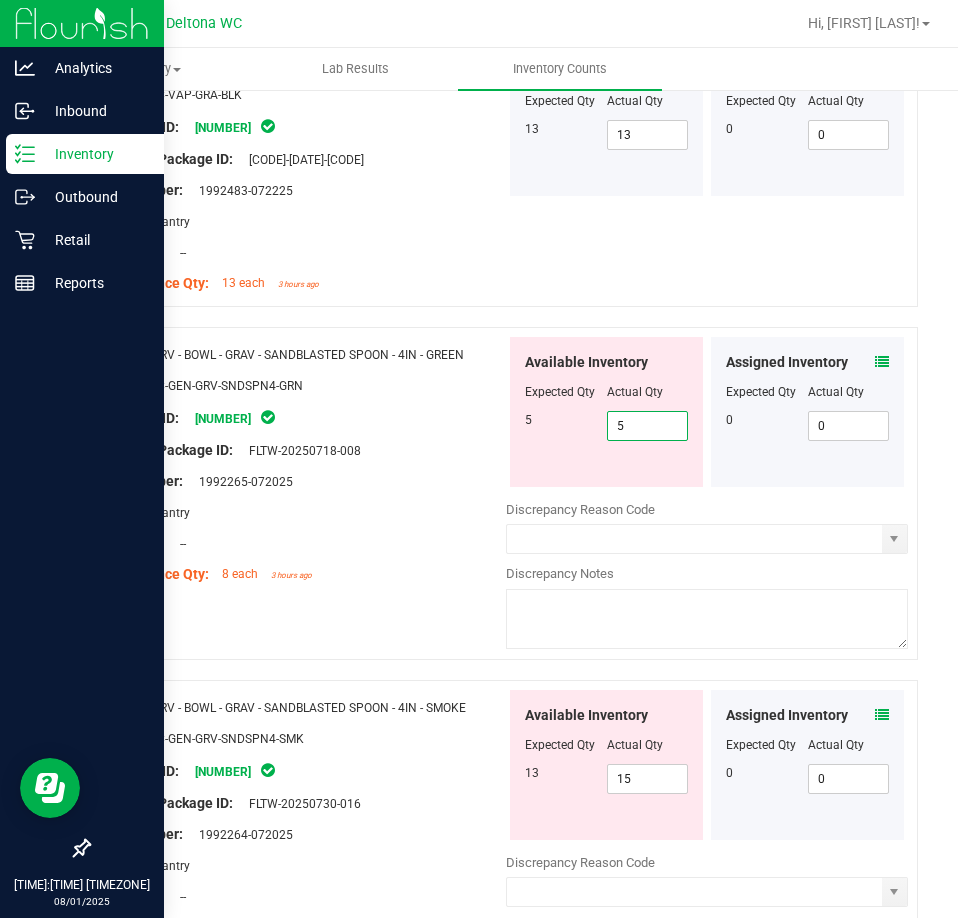 type on "5" 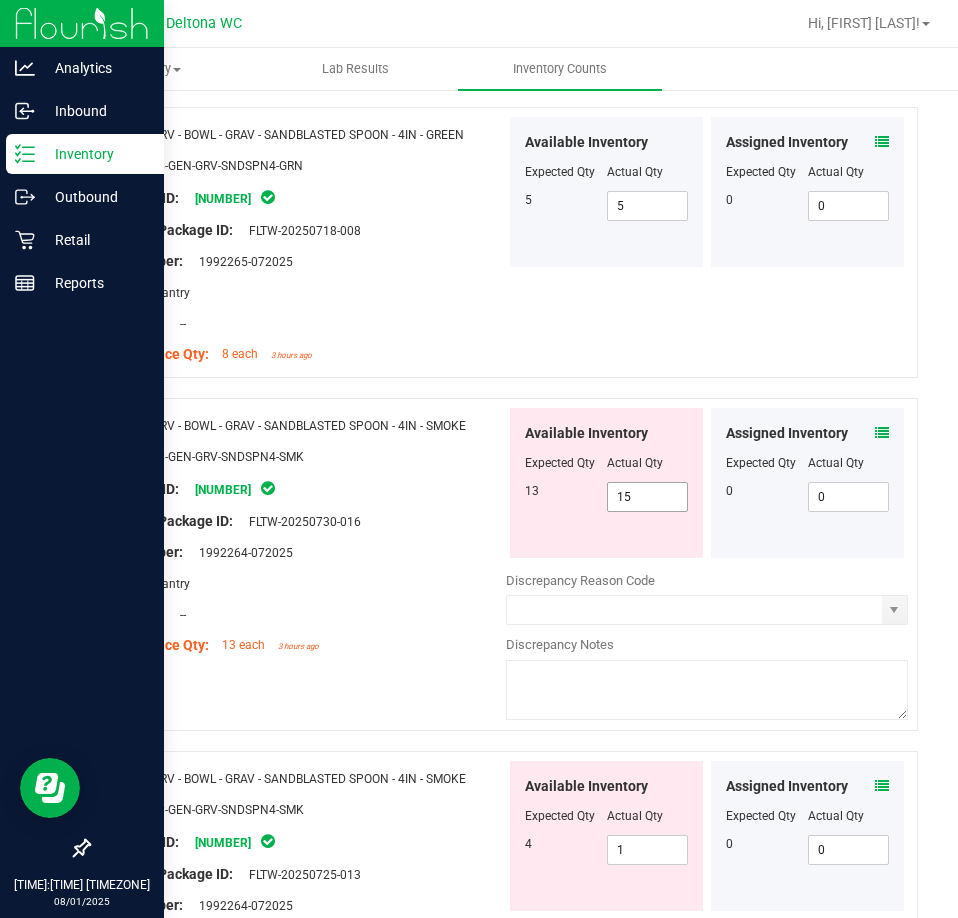 scroll, scrollTop: 900, scrollLeft: 0, axis: vertical 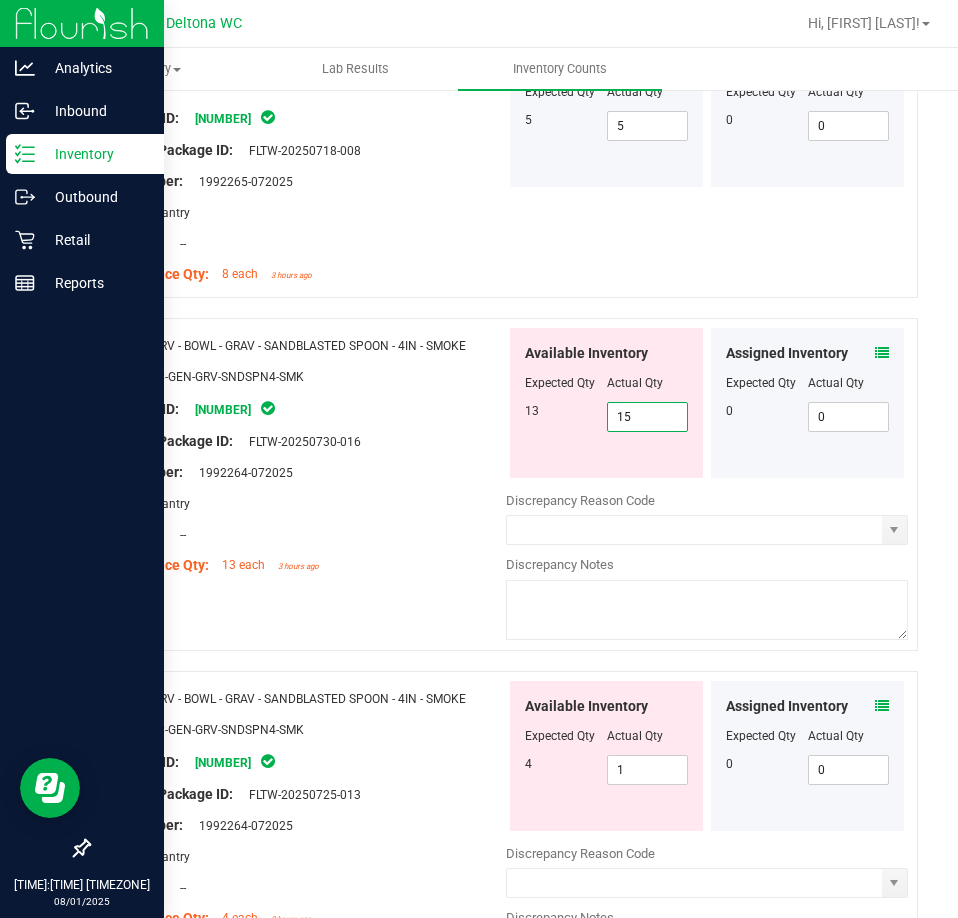 drag, startPoint x: 658, startPoint y: 392, endPoint x: 365, endPoint y: 360, distance: 294.74225 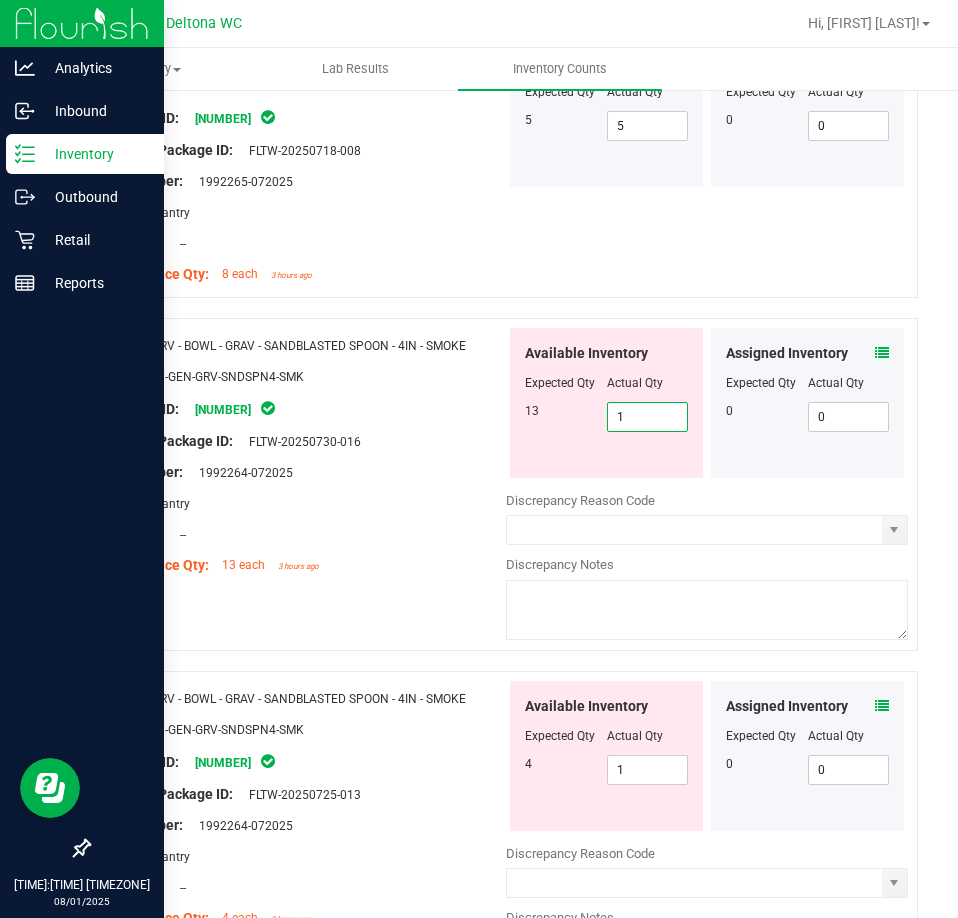 type on "13" 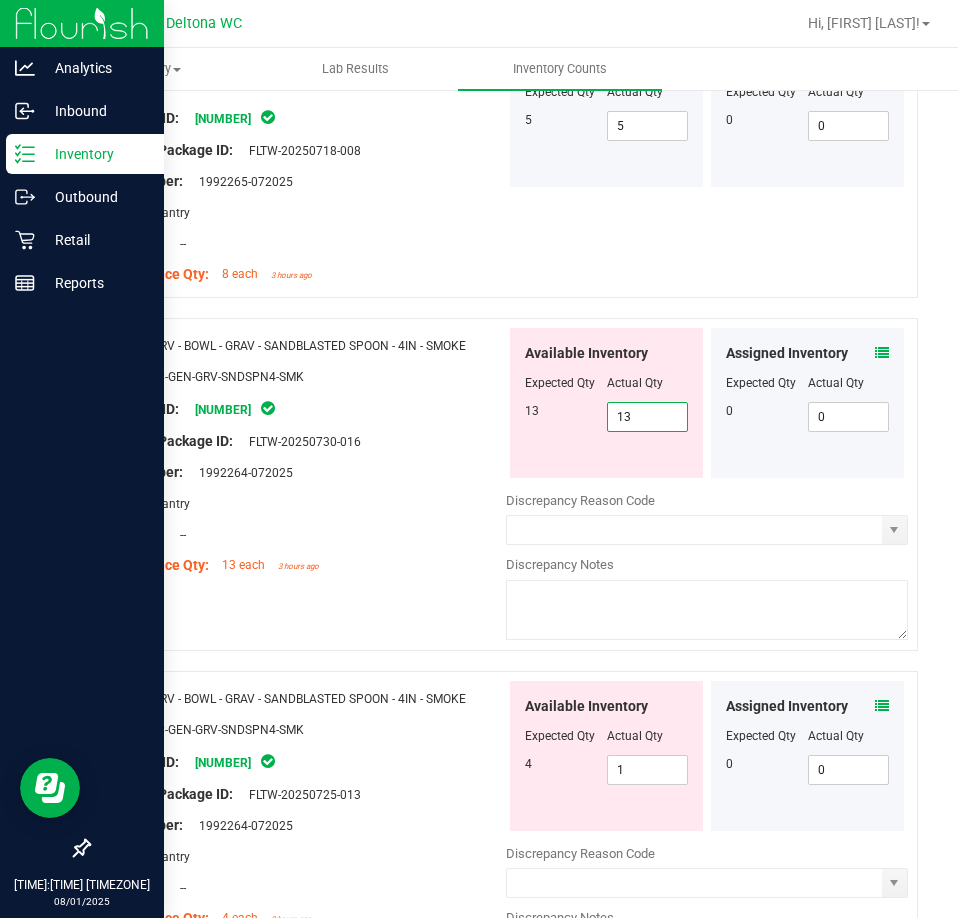 type on "13" 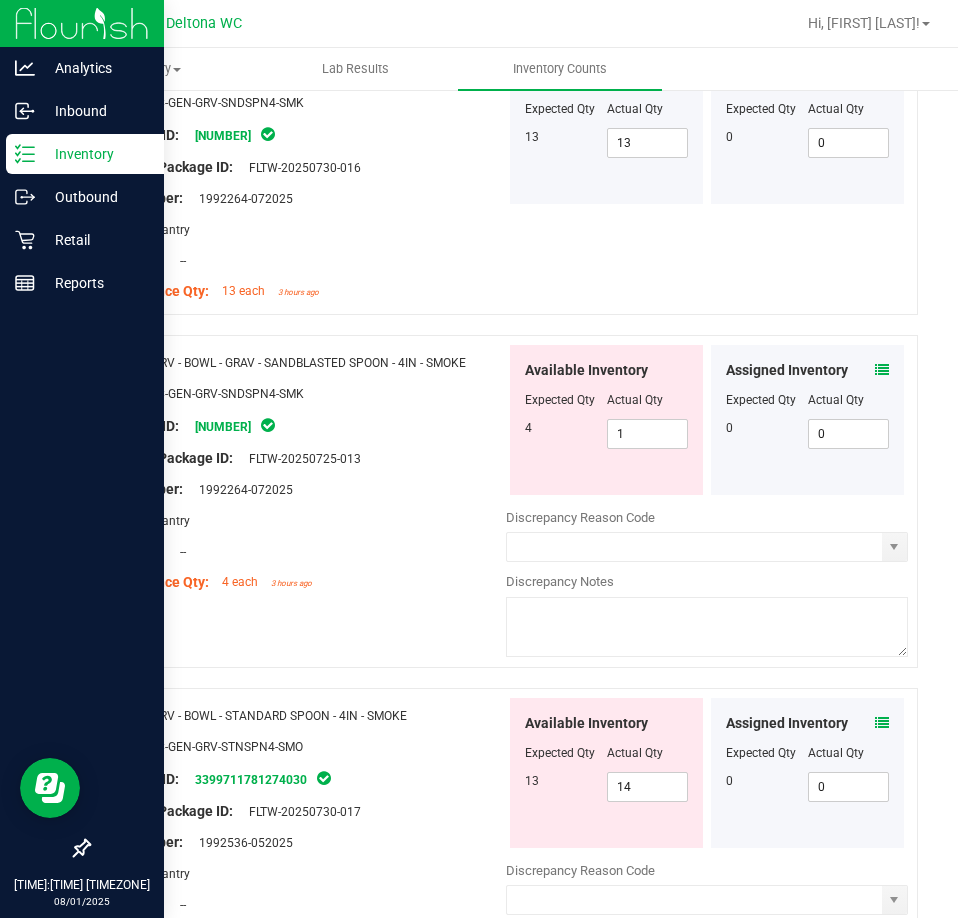 scroll, scrollTop: 1200, scrollLeft: 0, axis: vertical 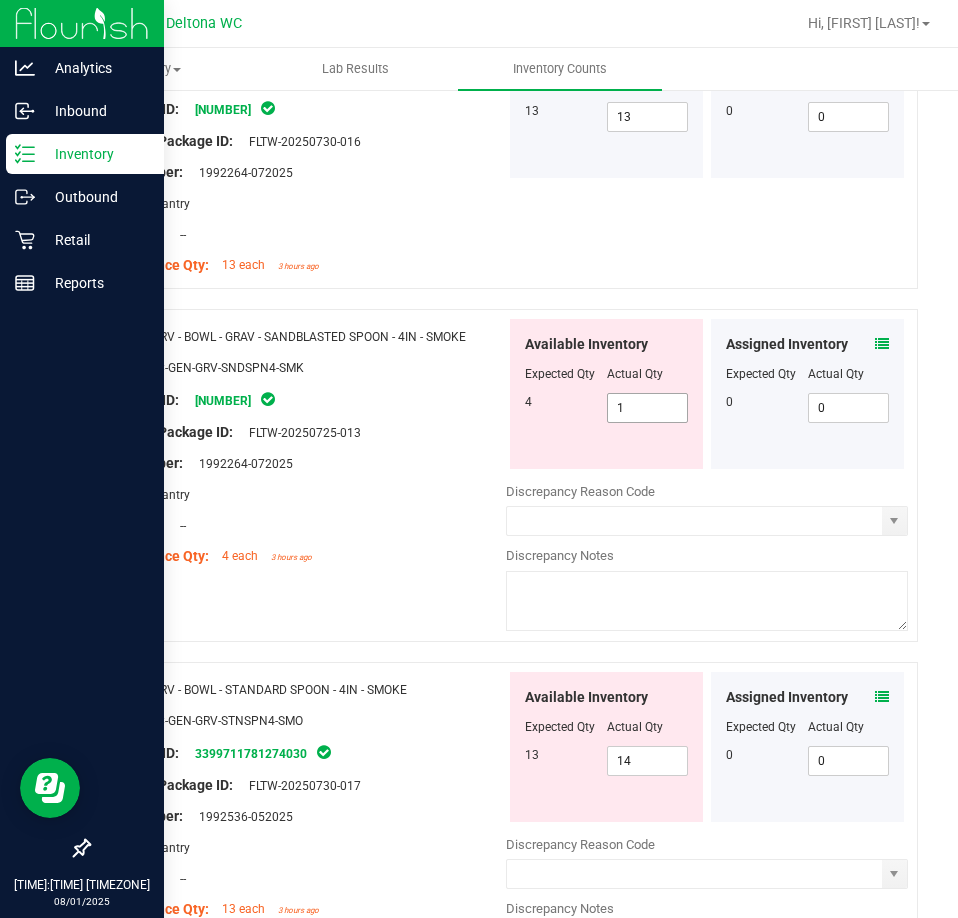 drag, startPoint x: 632, startPoint y: 385, endPoint x: 438, endPoint y: 383, distance: 194.01031 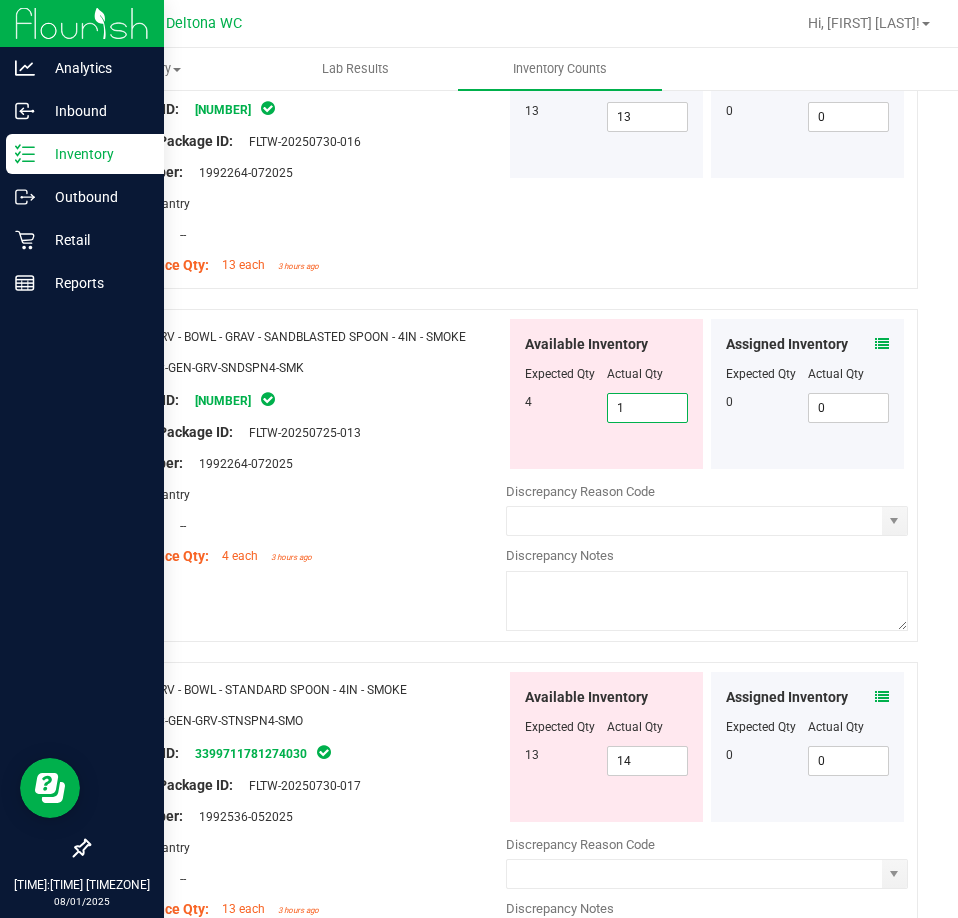 type on "4" 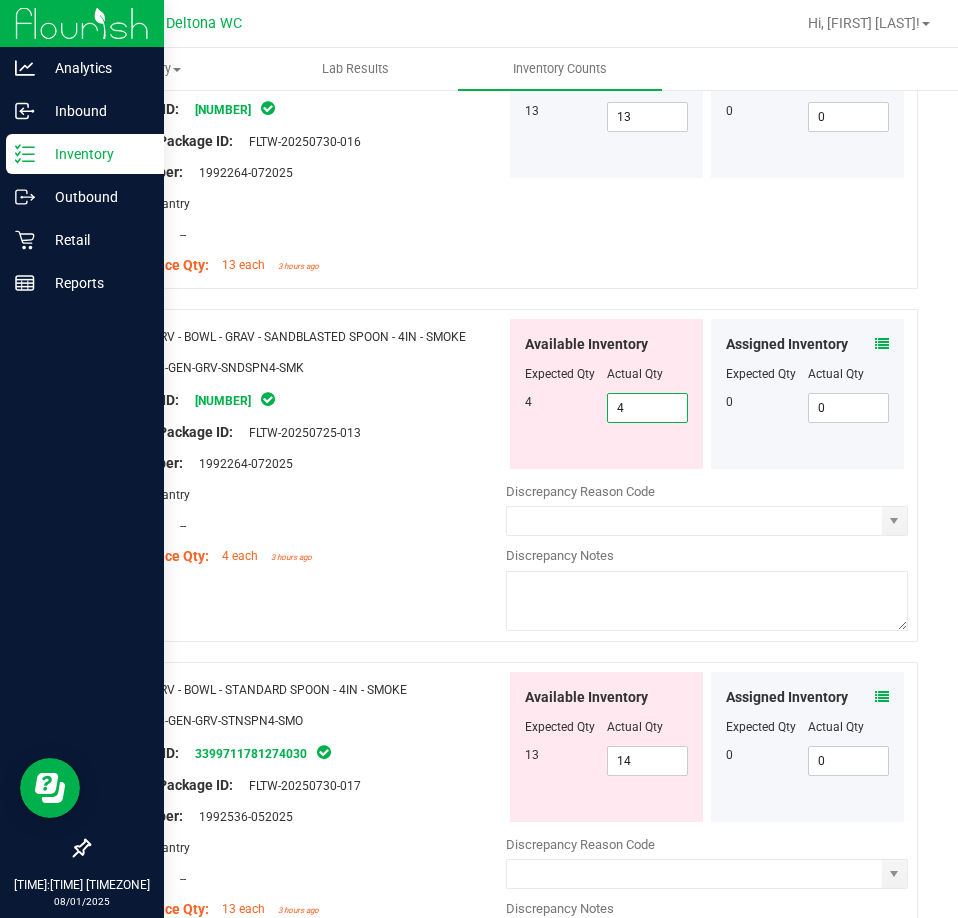 type on "4" 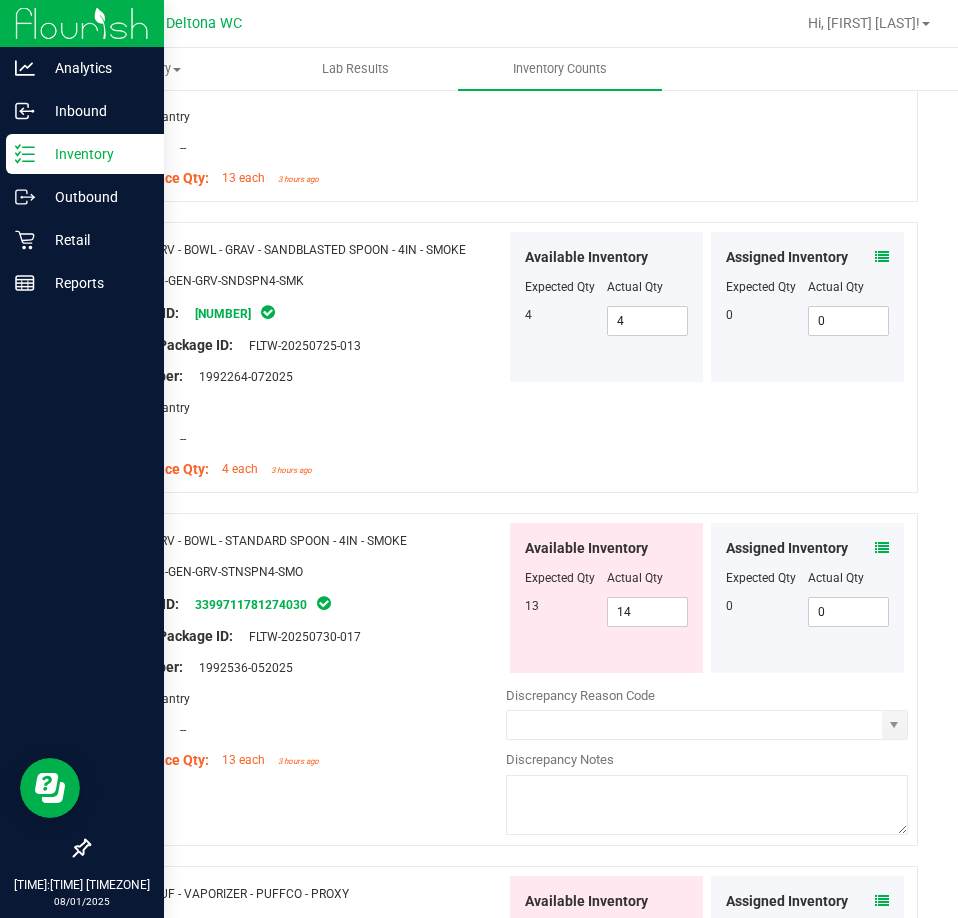 scroll, scrollTop: 1500, scrollLeft: 0, axis: vertical 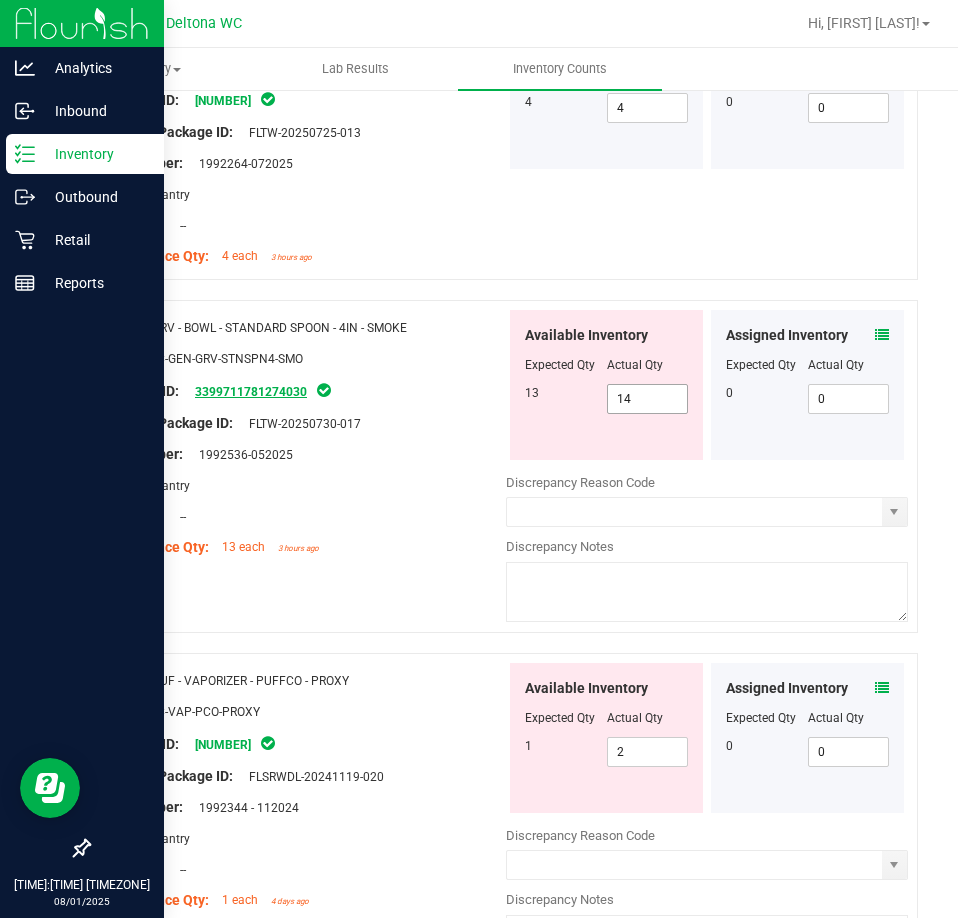drag, startPoint x: 409, startPoint y: 375, endPoint x: 260, endPoint y: 365, distance: 149.33519 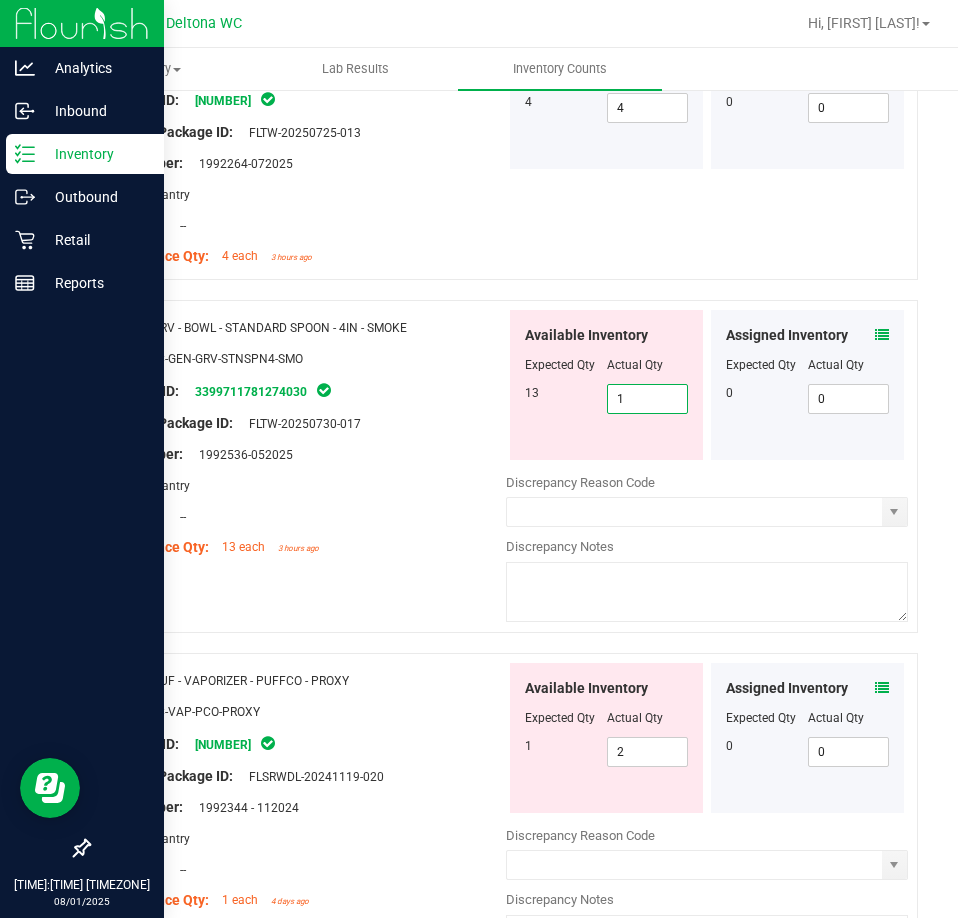 type on "13" 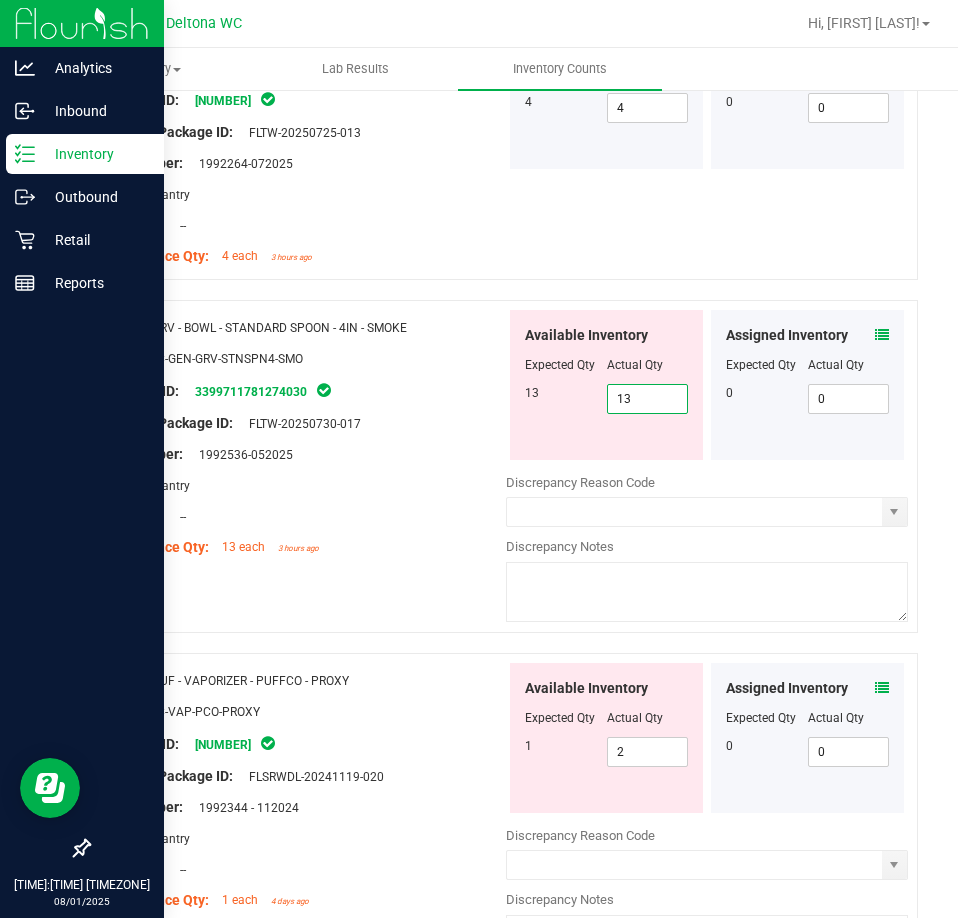 type on "13" 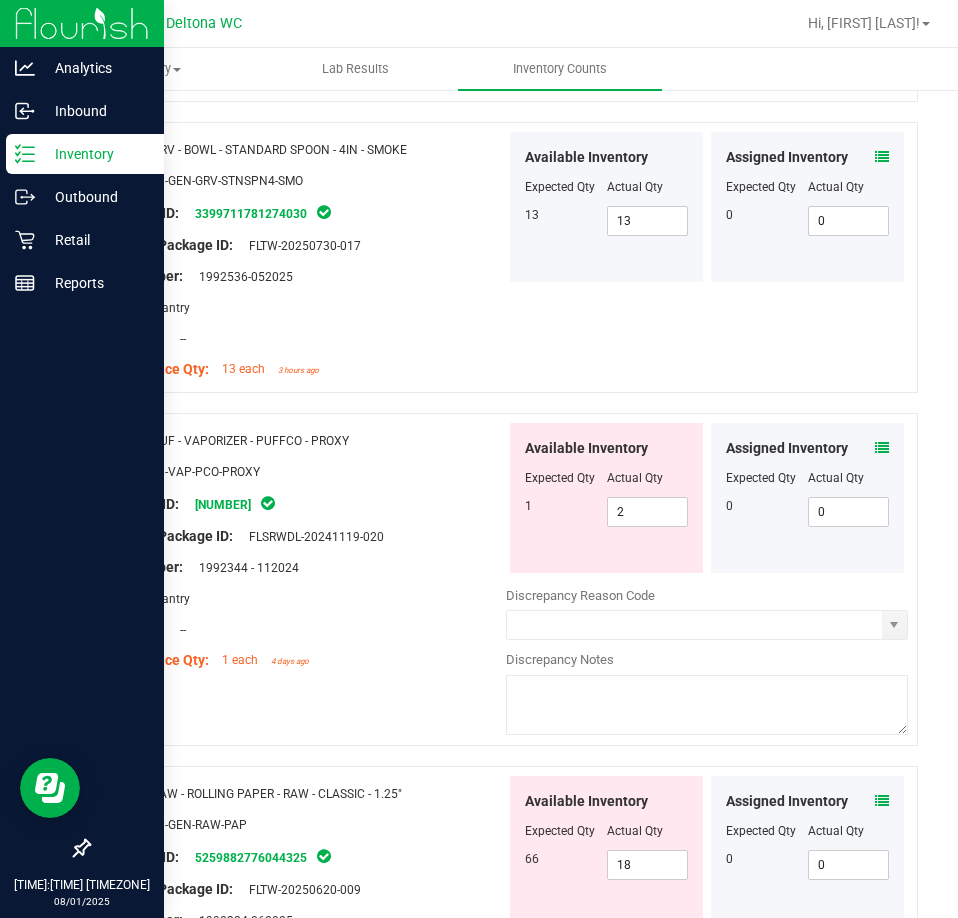 scroll, scrollTop: 1700, scrollLeft: 0, axis: vertical 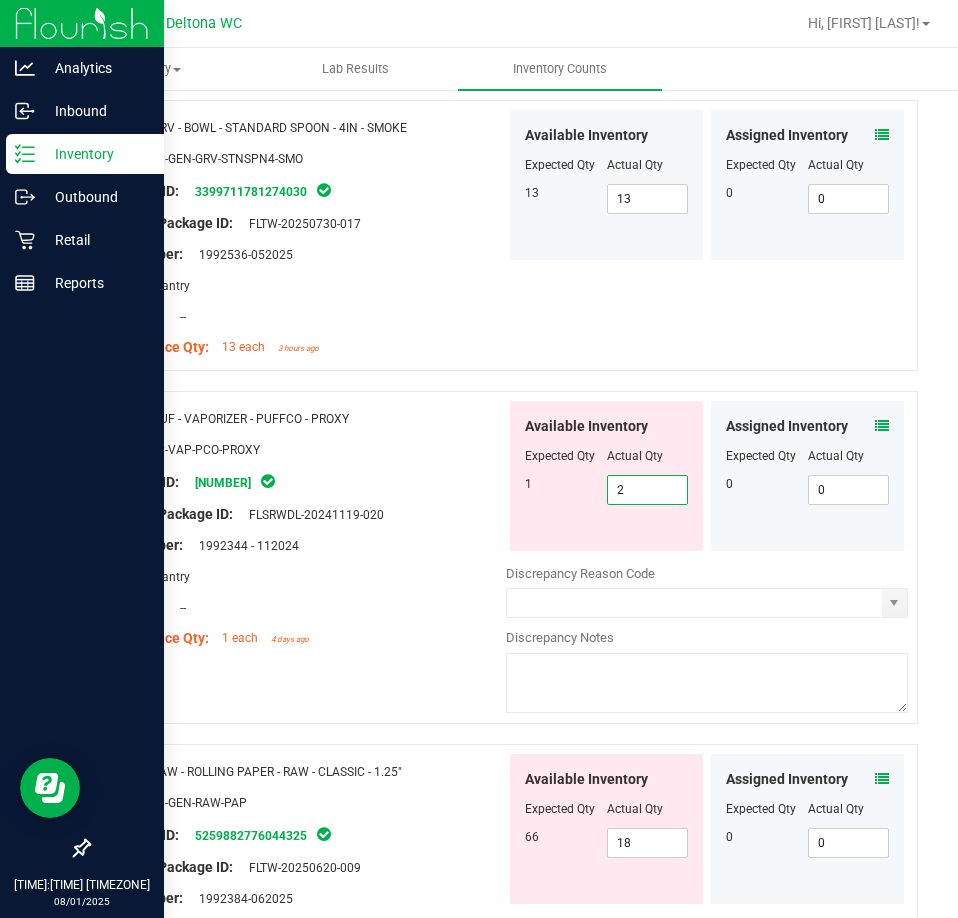 drag, startPoint x: 640, startPoint y: 474, endPoint x: 528, endPoint y: 448, distance: 114.97826 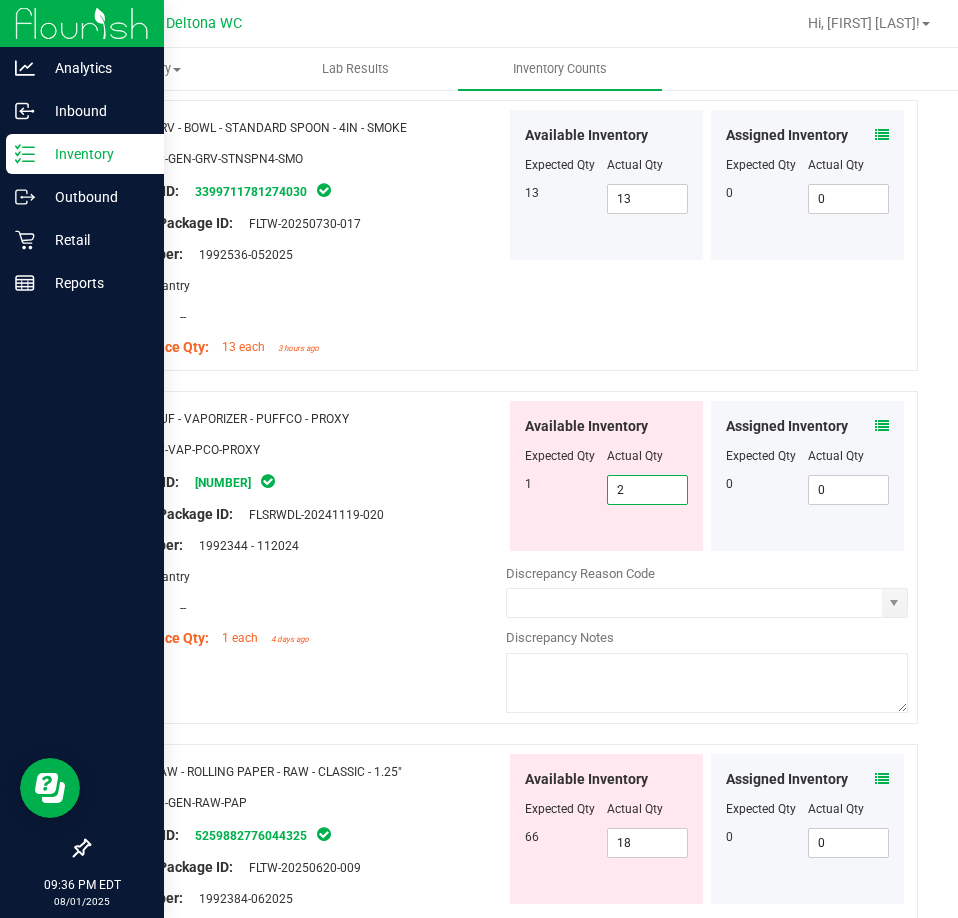 type on "1" 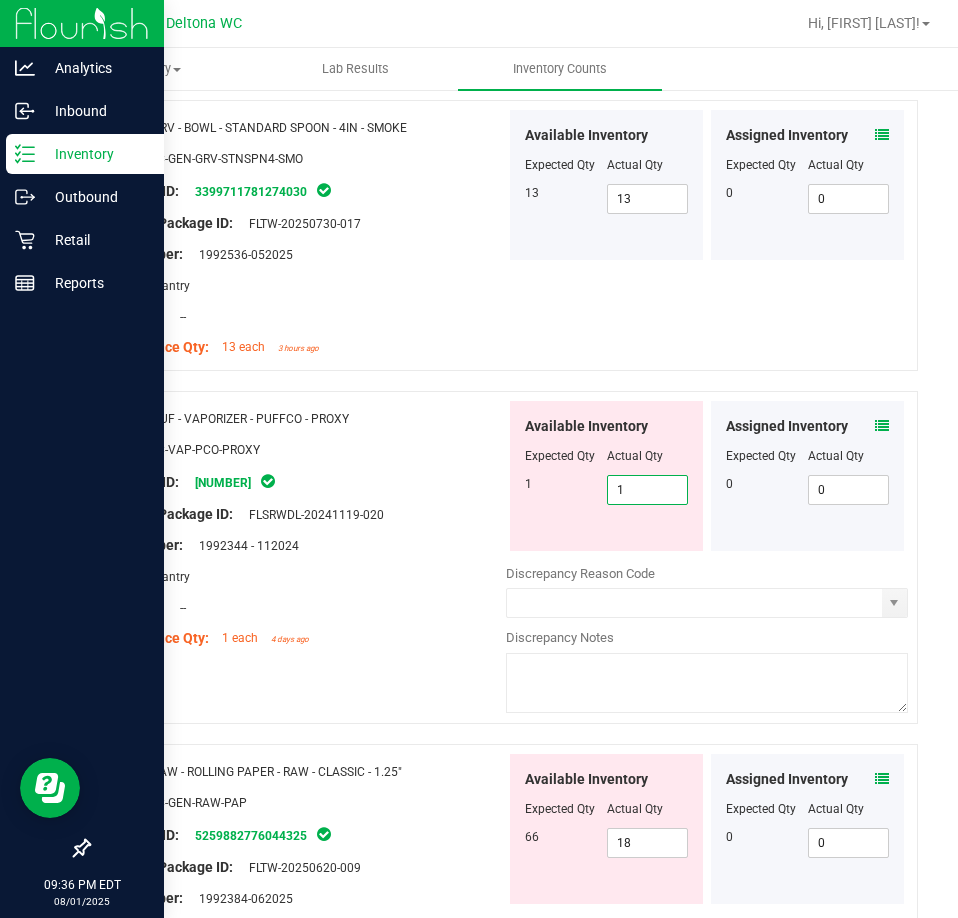 type on "1" 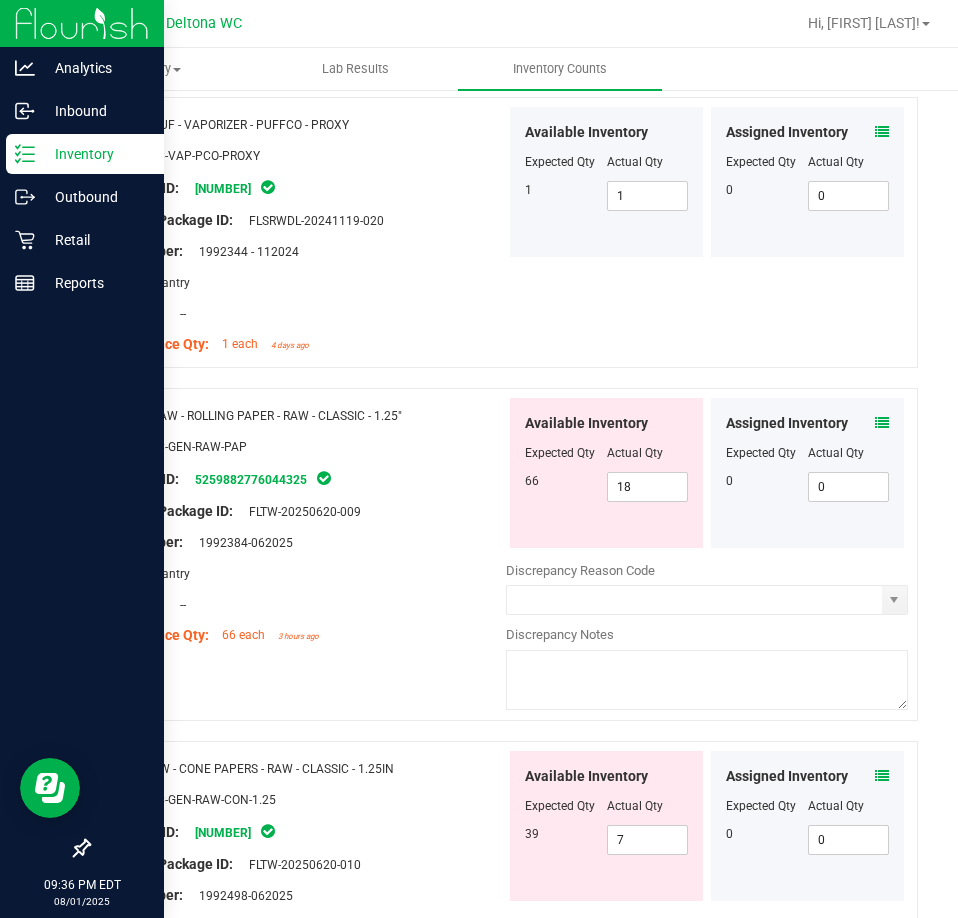 scroll, scrollTop: 2100, scrollLeft: 0, axis: vertical 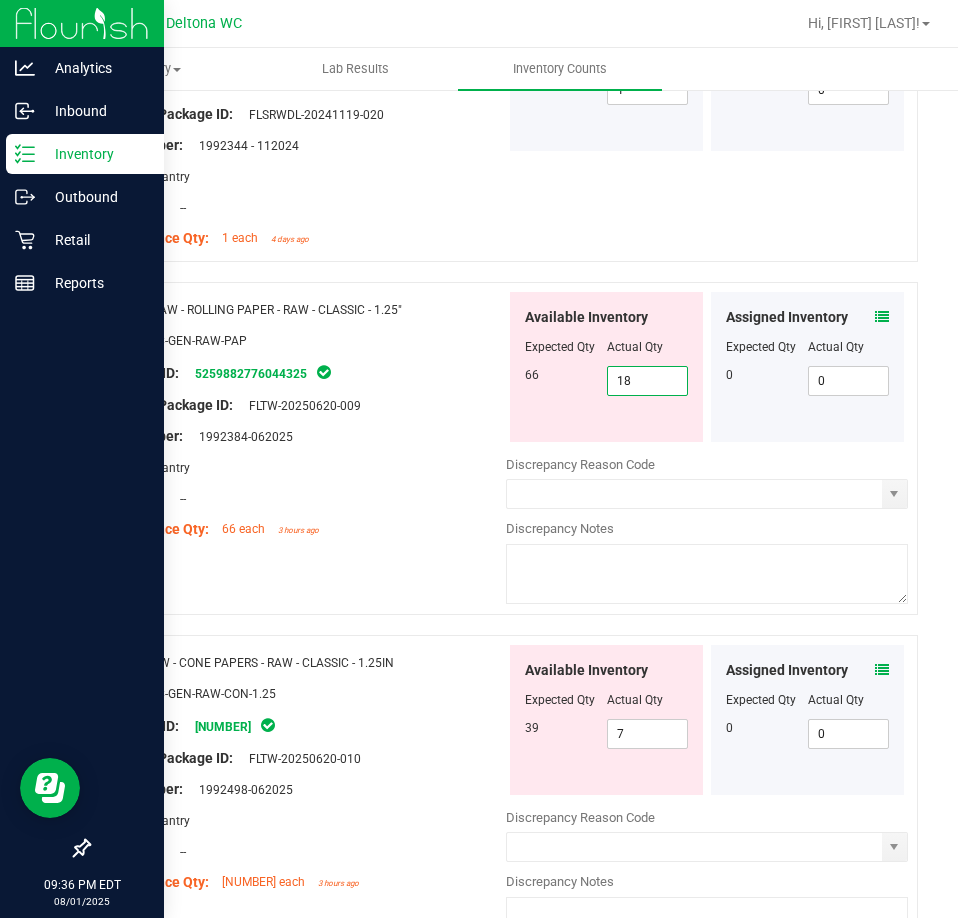 drag, startPoint x: 651, startPoint y: 360, endPoint x: 541, endPoint y: 354, distance: 110.16351 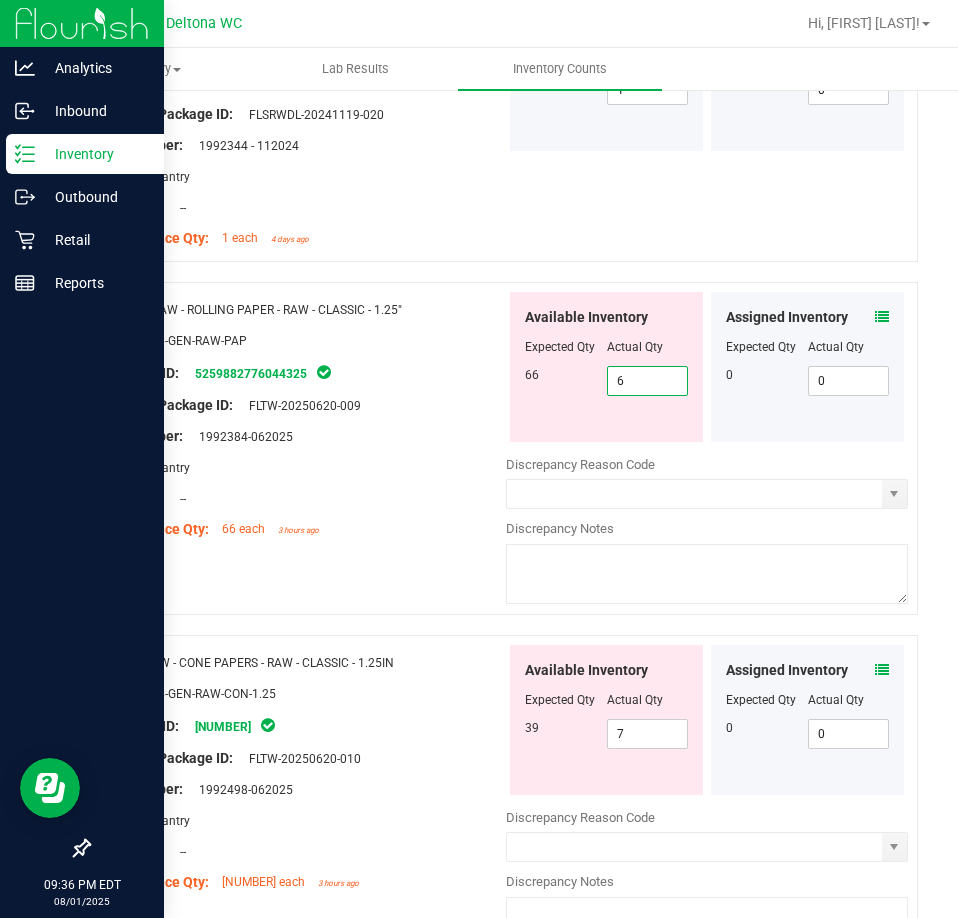 type on "66" 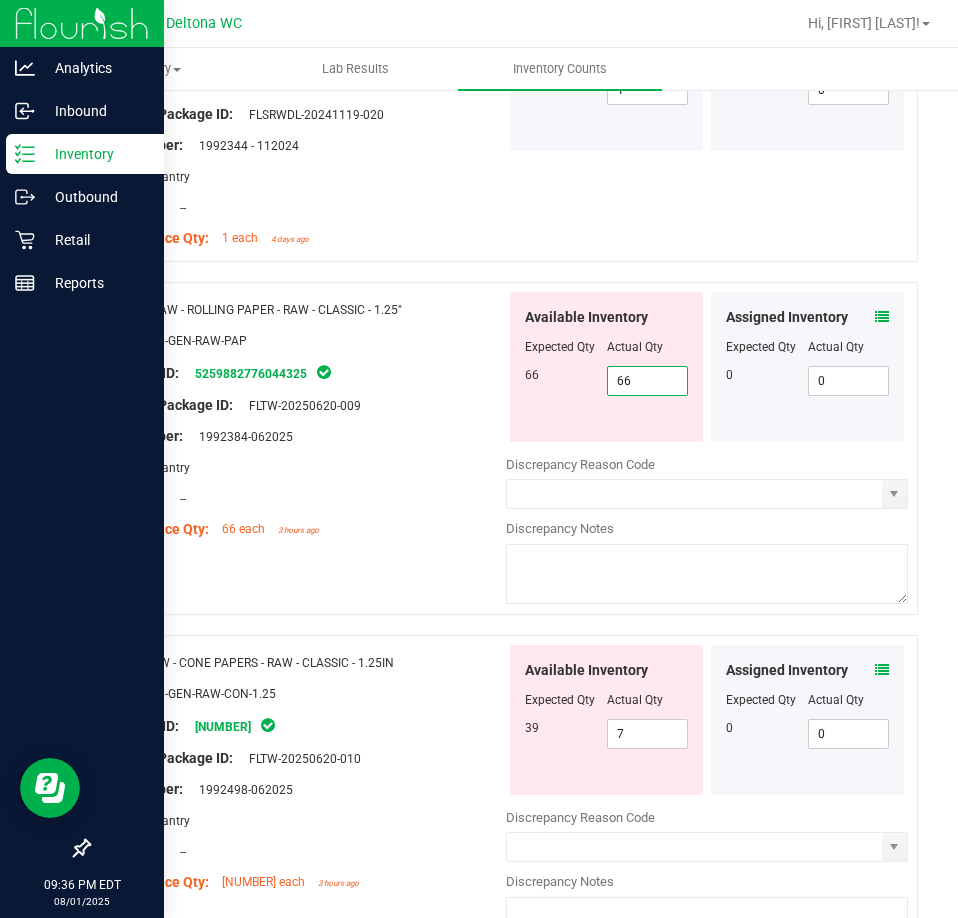 type on "66" 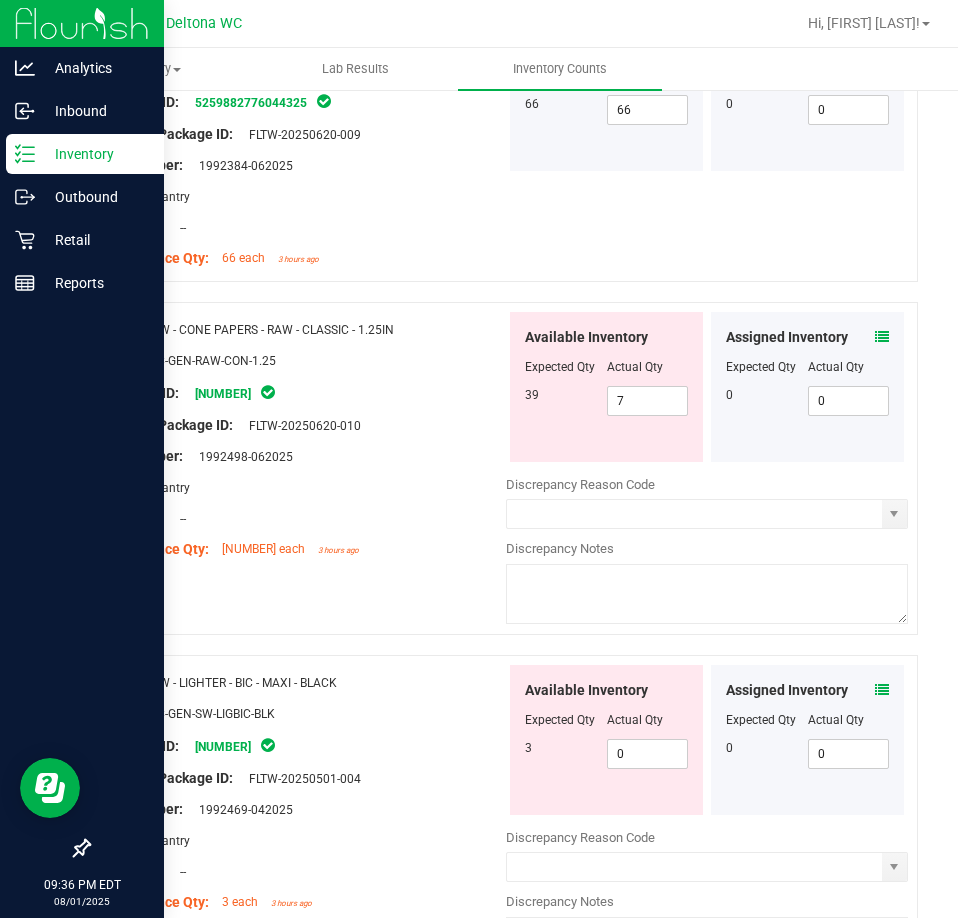 scroll, scrollTop: 2400, scrollLeft: 0, axis: vertical 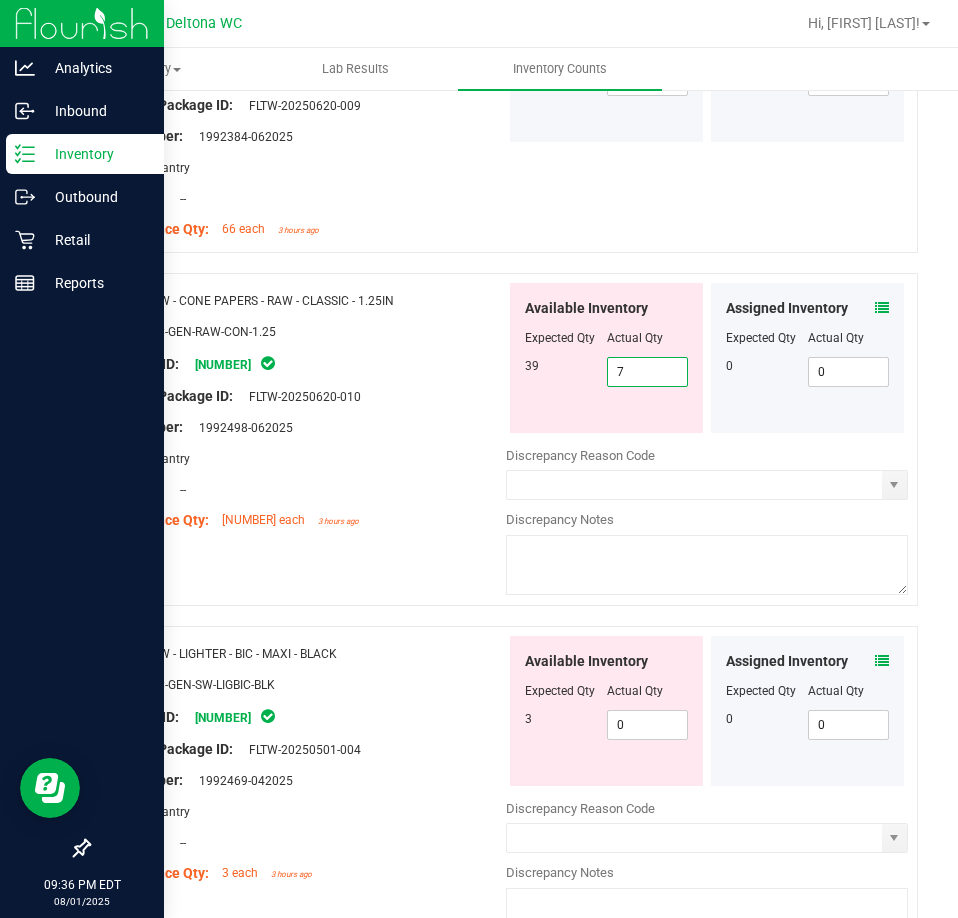 drag, startPoint x: 657, startPoint y: 356, endPoint x: 391, endPoint y: 340, distance: 266.48077 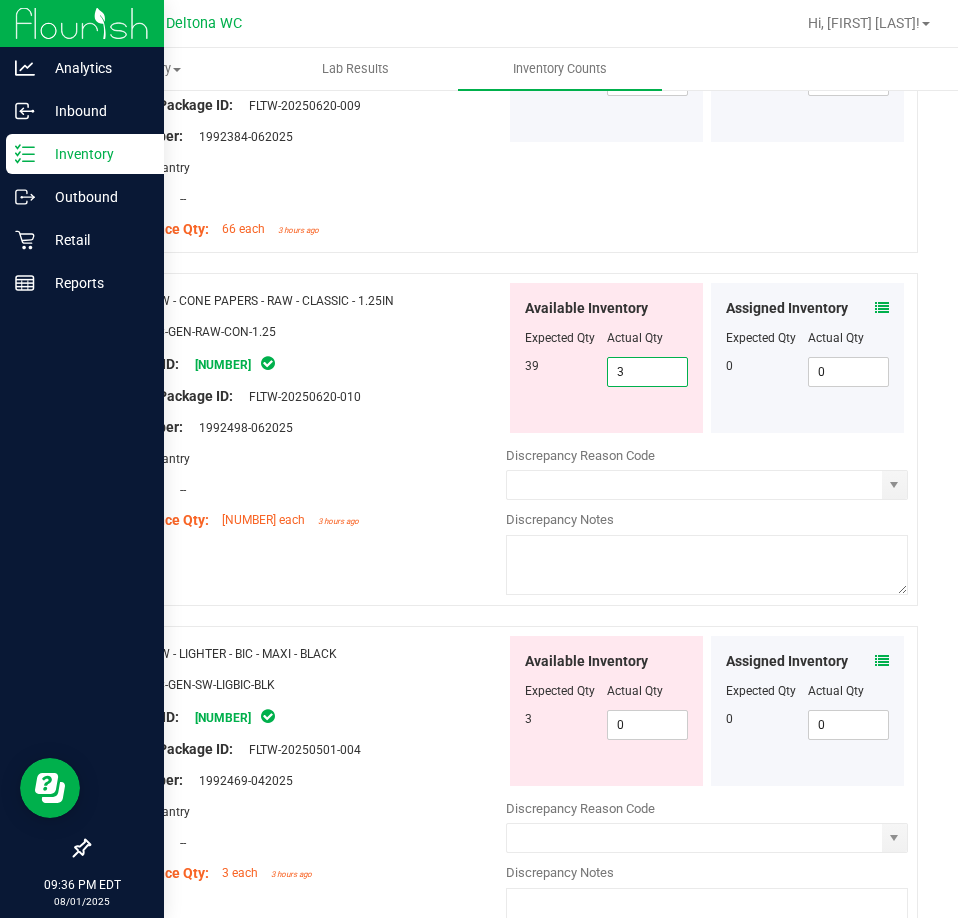 type on "39" 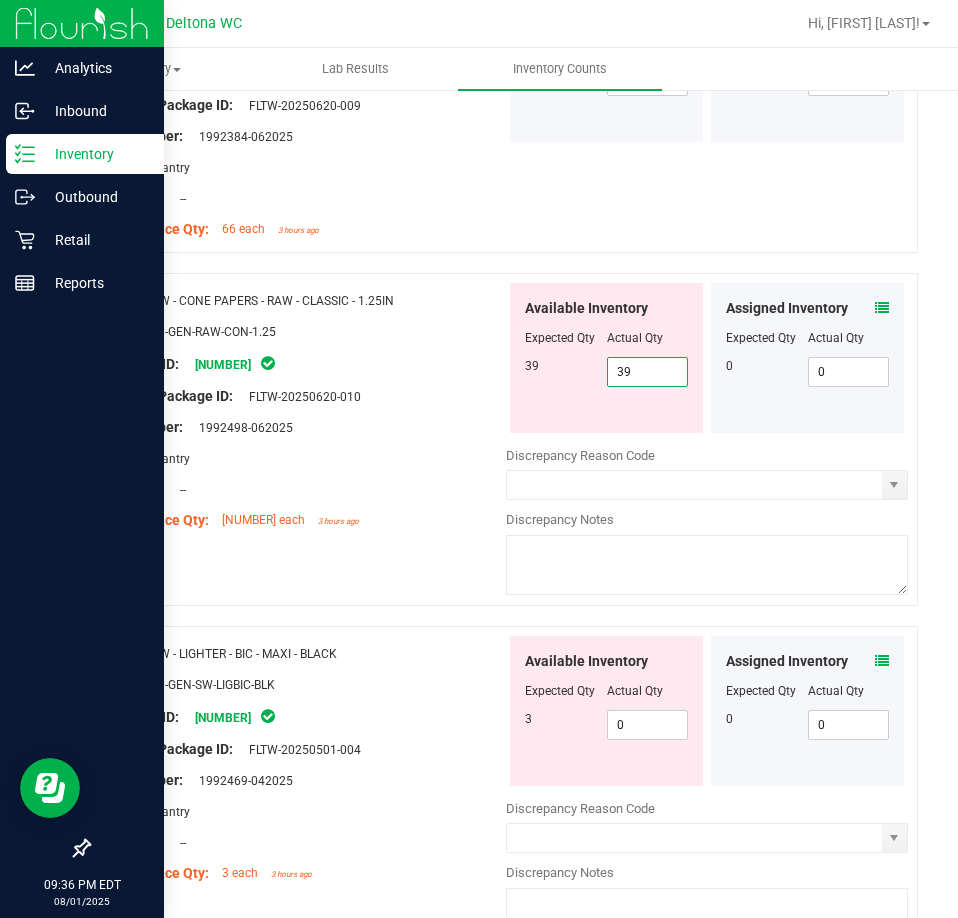 type on "39" 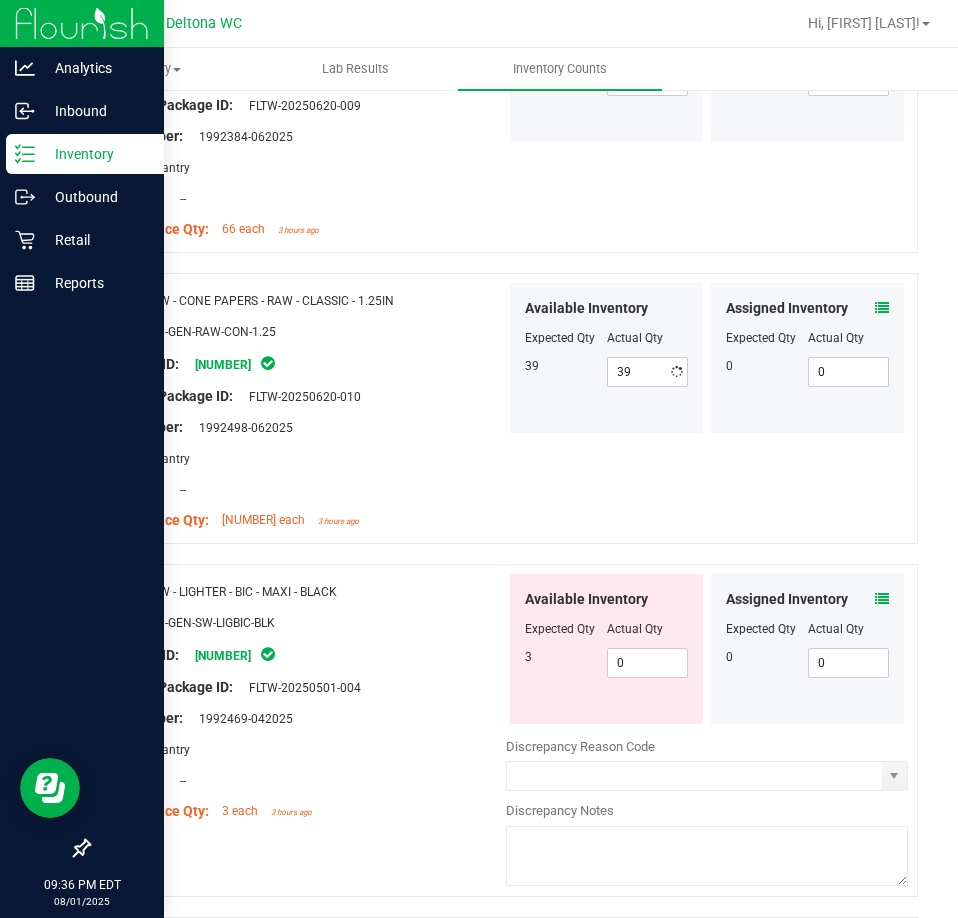click on "FLTW-20250620-010" at bounding box center (300, 397) 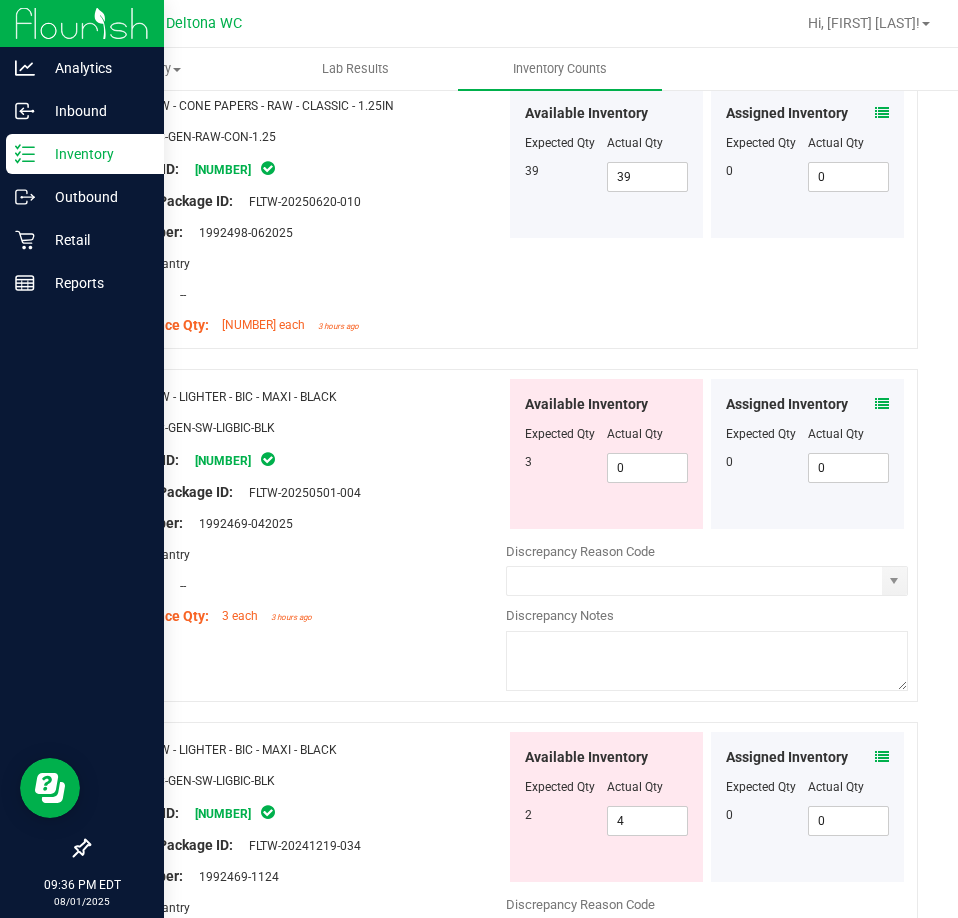 scroll, scrollTop: 2600, scrollLeft: 0, axis: vertical 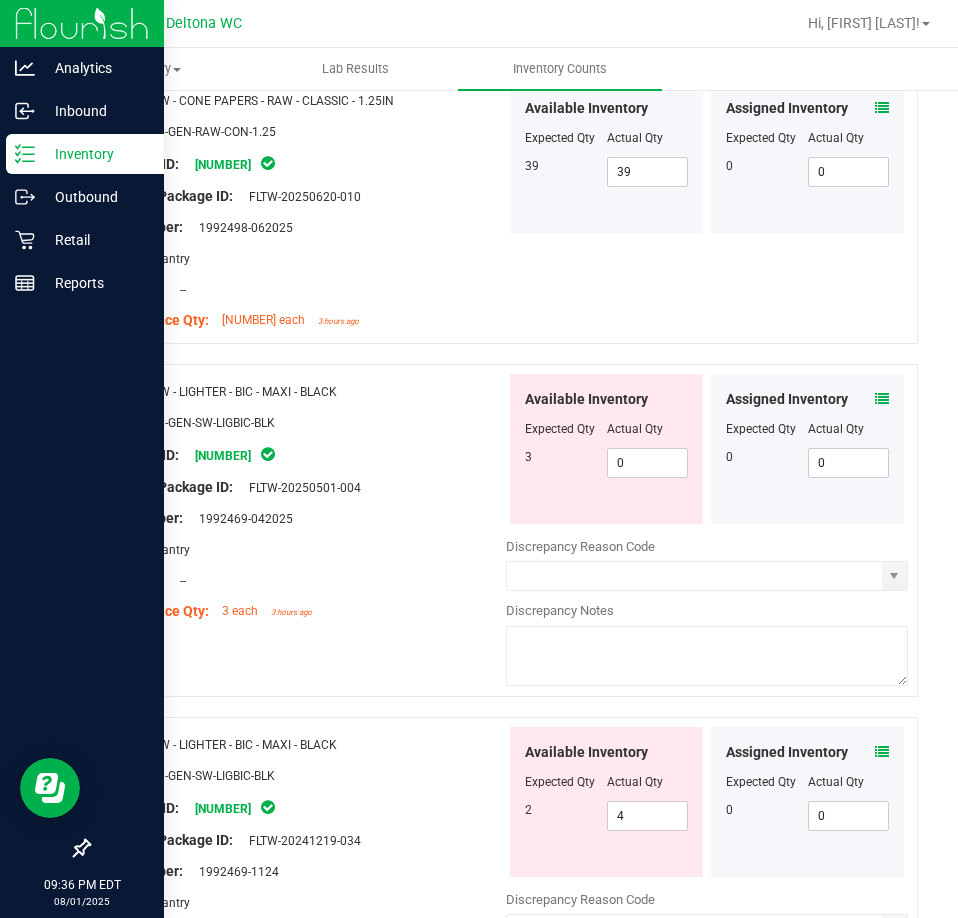 click at bounding box center [503, 354] 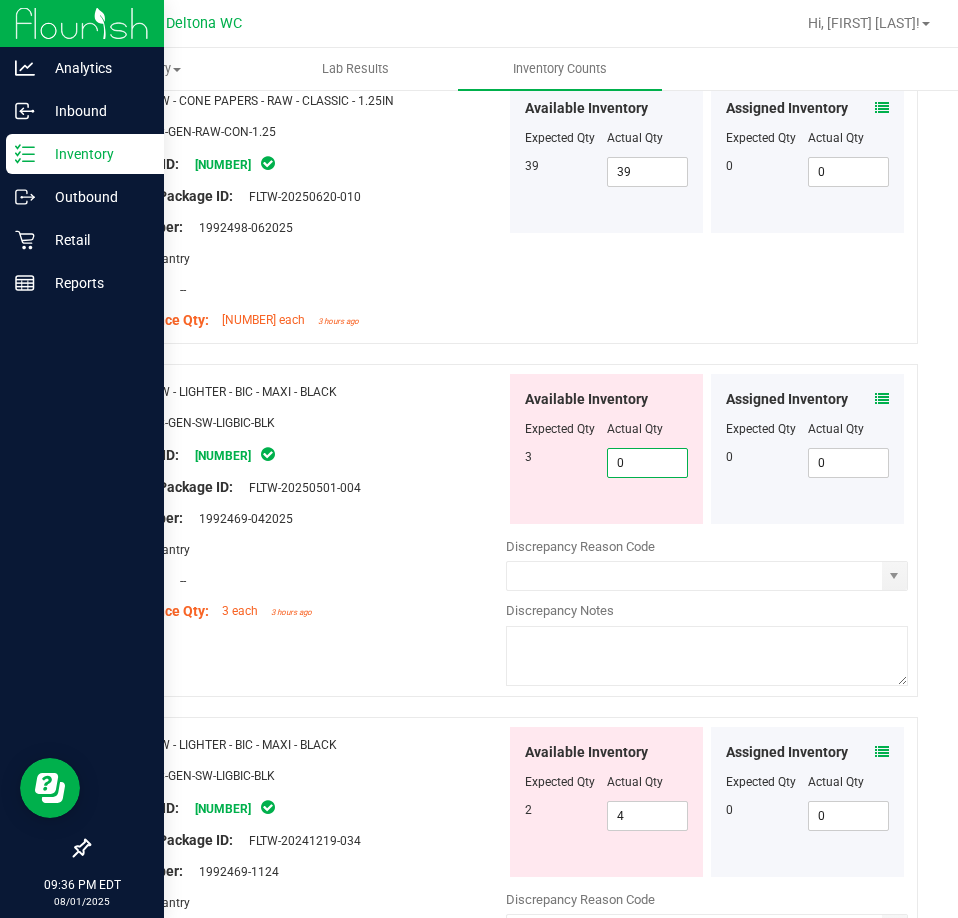 click on "Name:
SW - LIGHTER - BIC - MAXI - BLACK
SKU:
ACC-GEN-SW-LIGBIC-BLK
Package ID:
4740521637294366
Original Package ID:
FLTW-20250501-004
Lot Number:
1992469-042025
0 0" at bounding box center (503, 530) 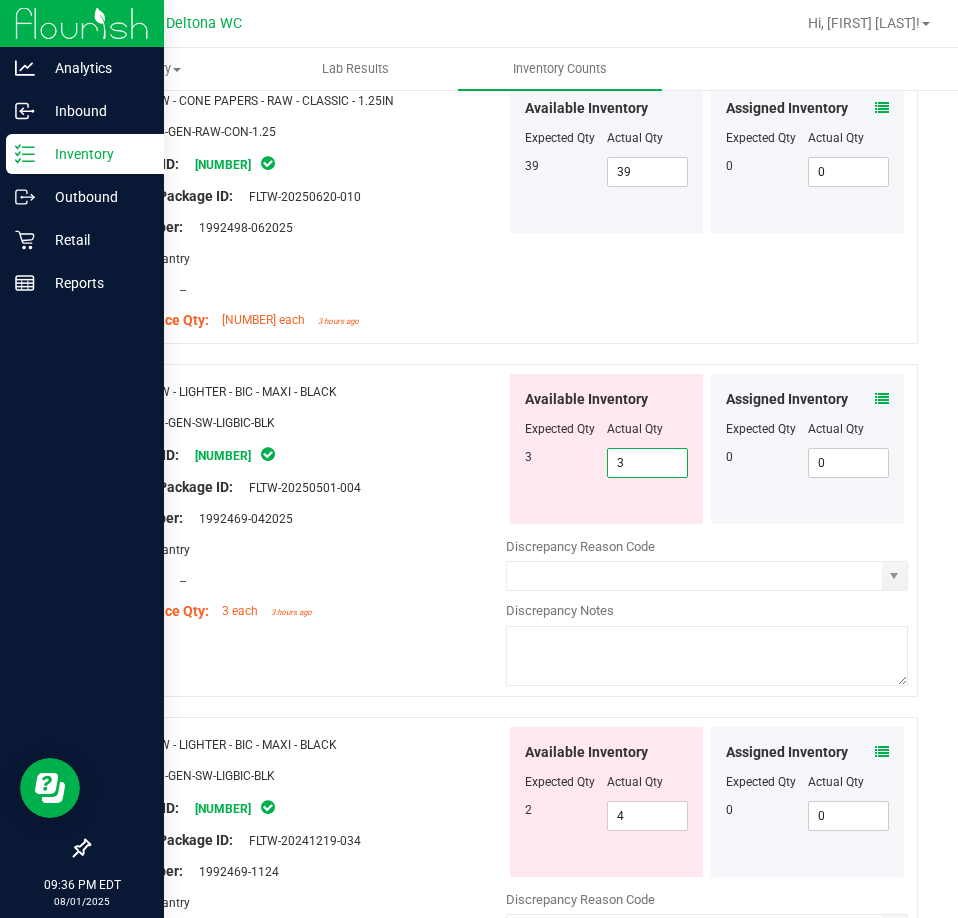 type on "3" 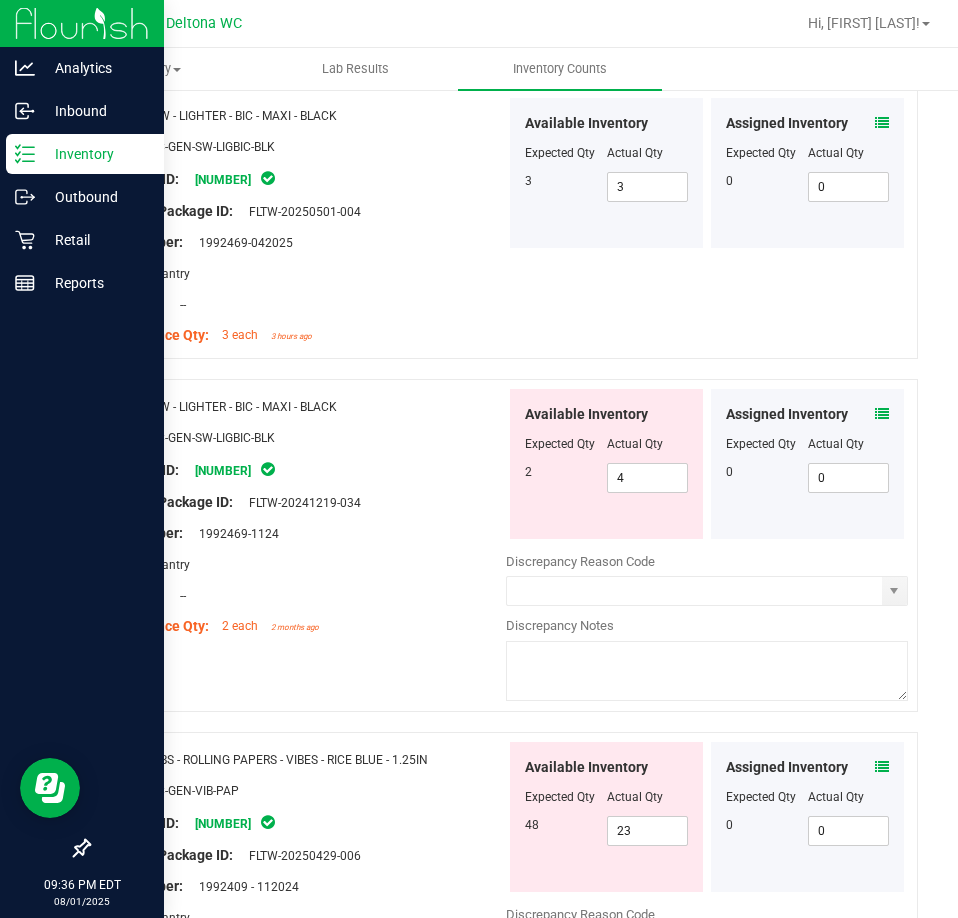 scroll, scrollTop: 2900, scrollLeft: 0, axis: vertical 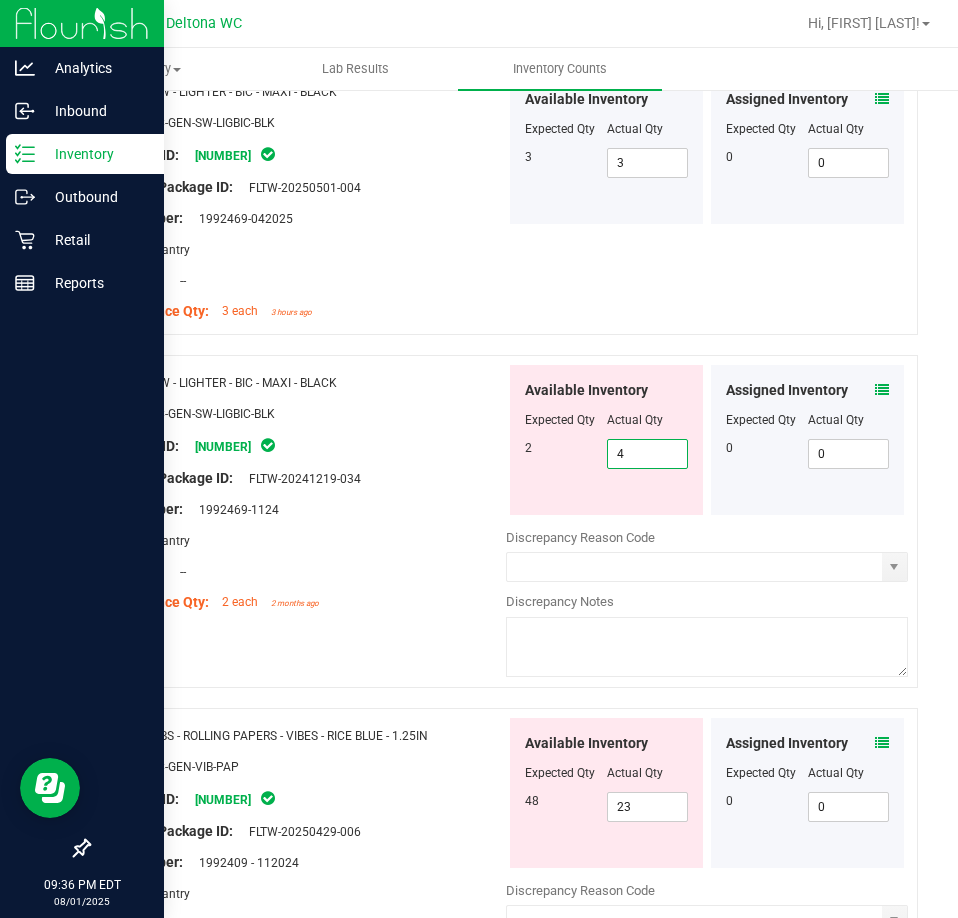 drag, startPoint x: 629, startPoint y: 430, endPoint x: 549, endPoint y: 415, distance: 81.394104 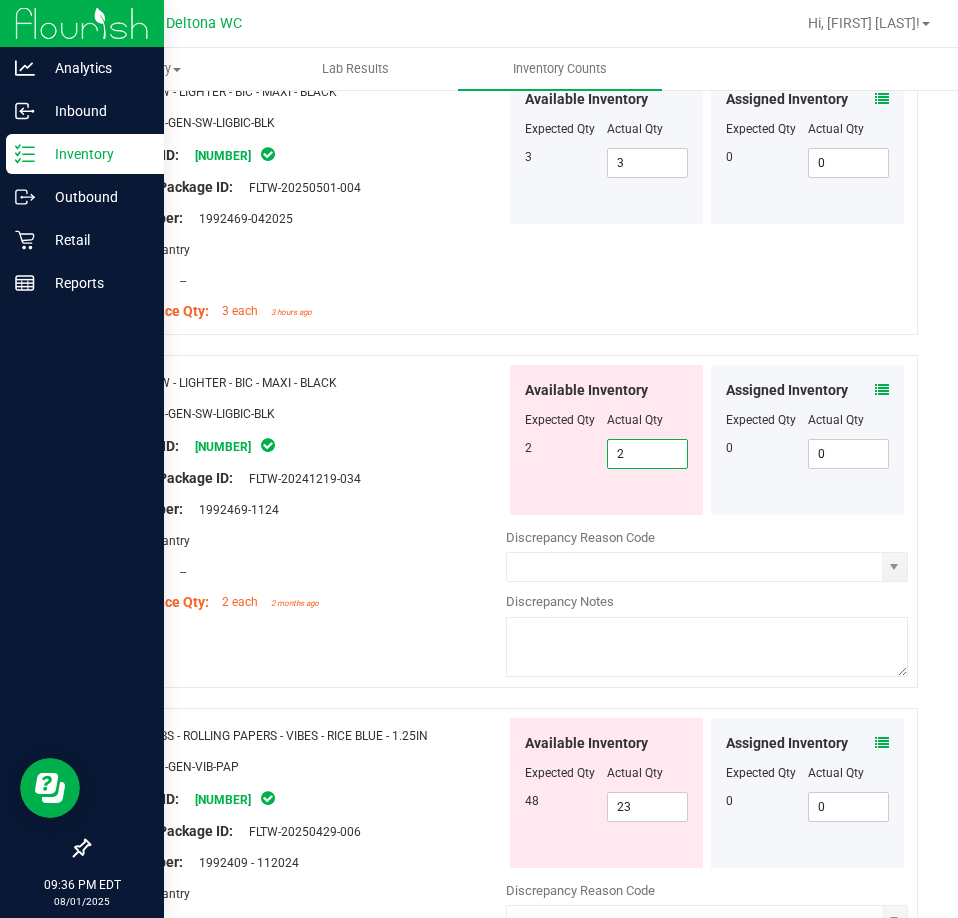 type on "2" 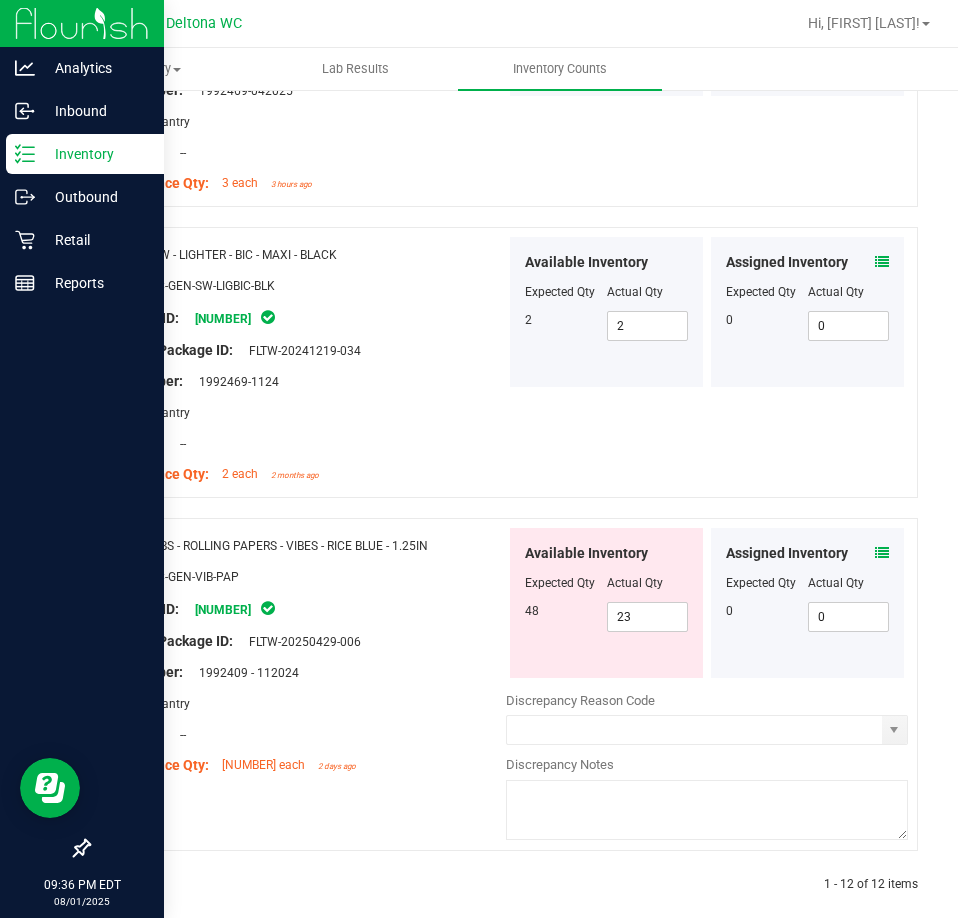 scroll, scrollTop: 3029, scrollLeft: 0, axis: vertical 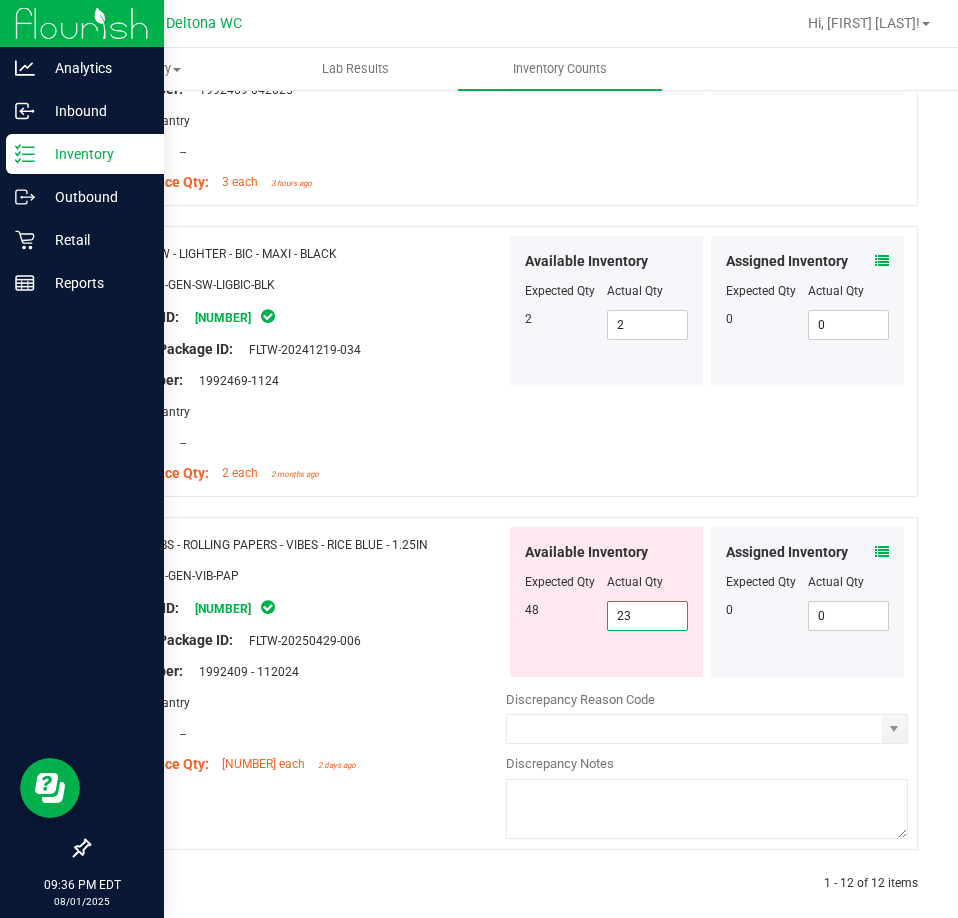 drag, startPoint x: 641, startPoint y: 592, endPoint x: 397, endPoint y: 523, distance: 253.56853 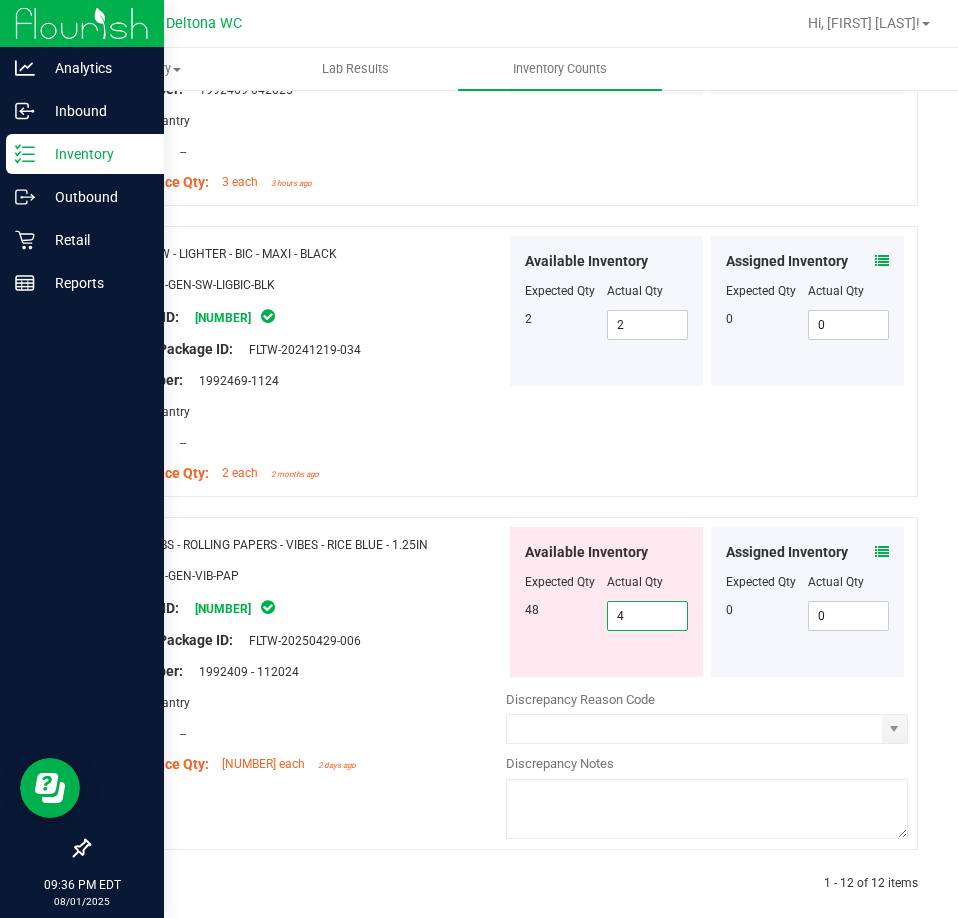type on "48" 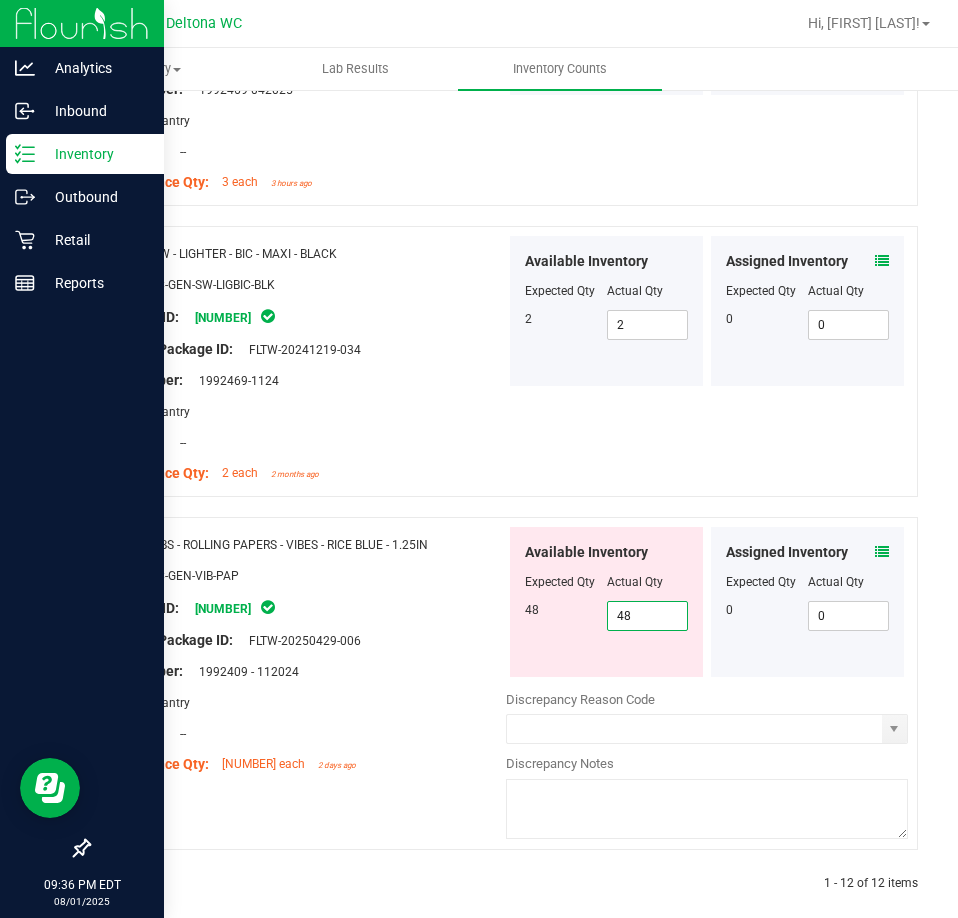 type on "48" 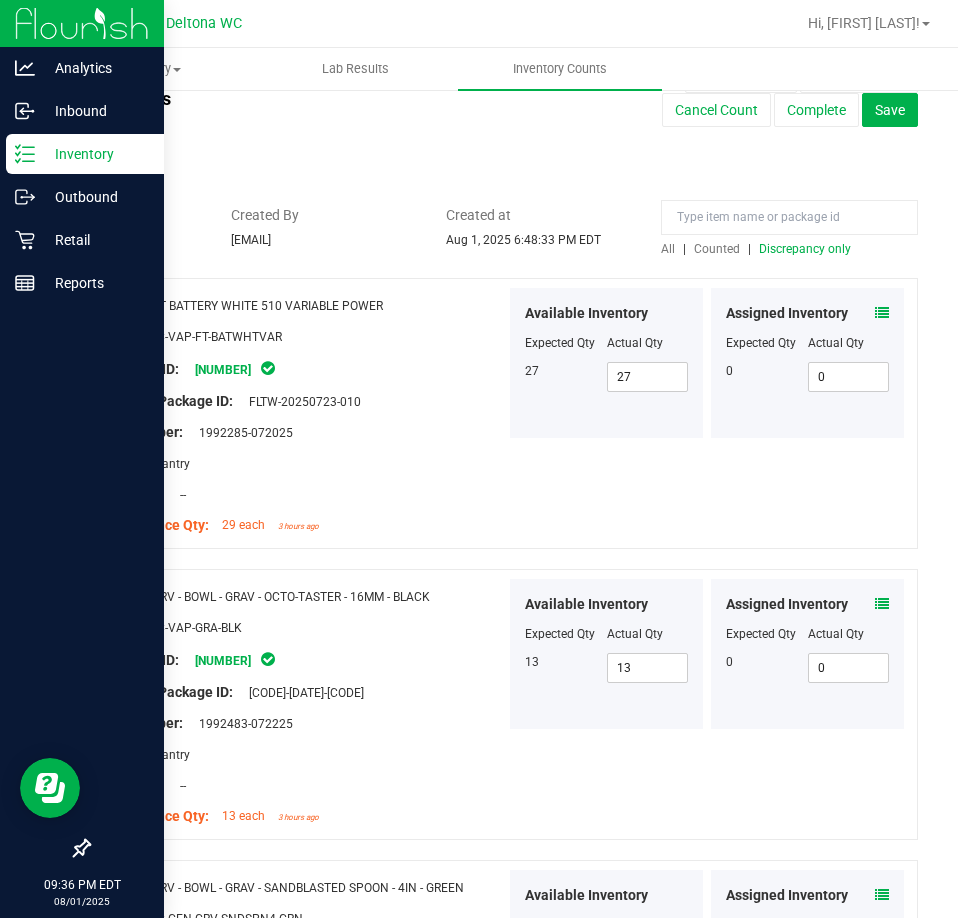 scroll, scrollTop: 0, scrollLeft: 0, axis: both 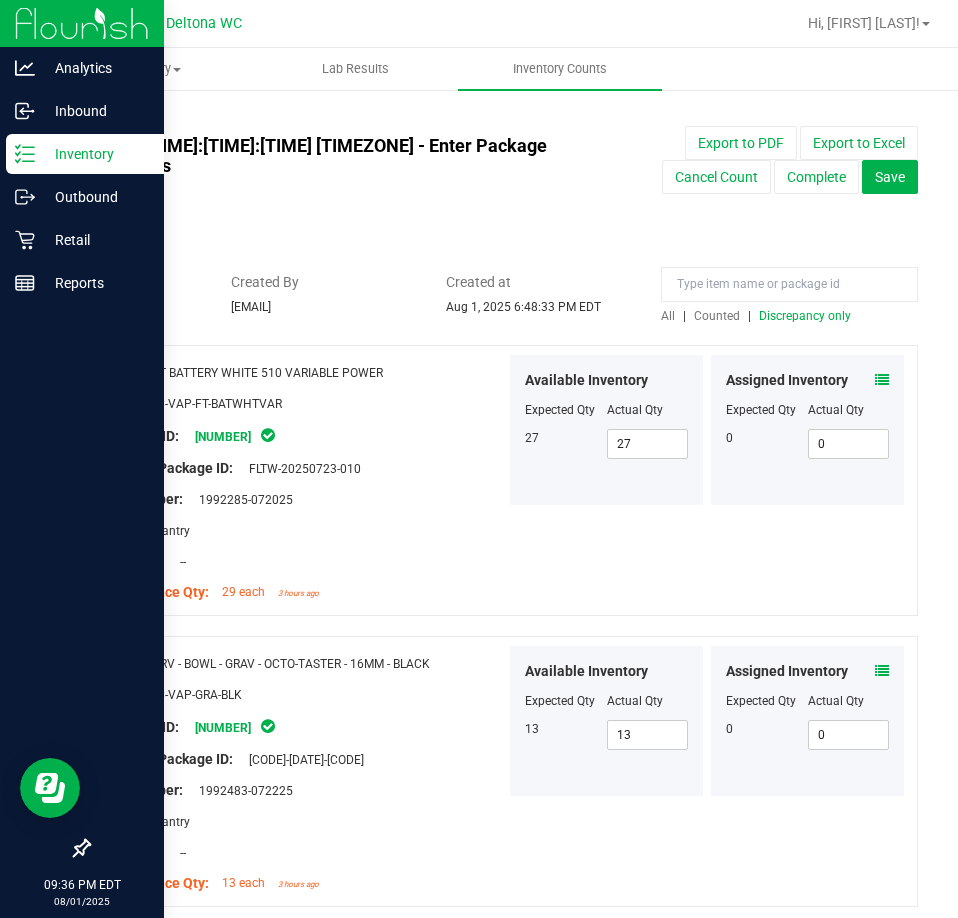 click on "Discrepancy only" at bounding box center (805, 316) 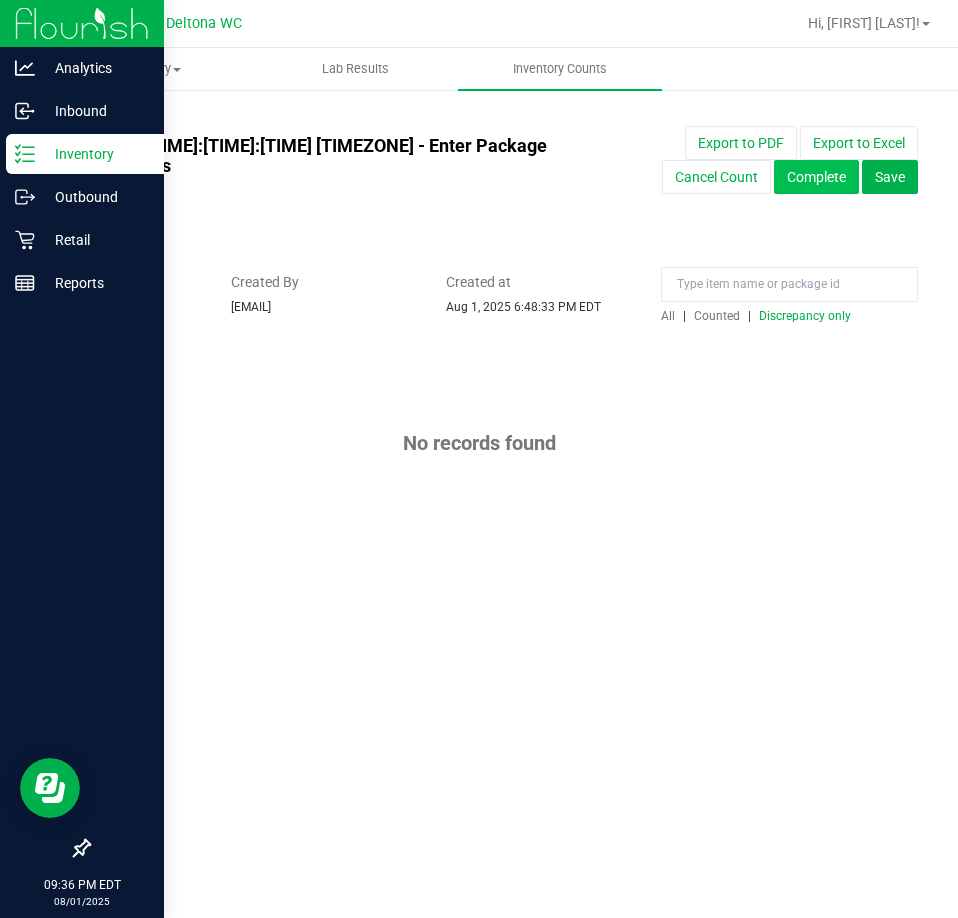 click on "Complete" at bounding box center (816, 177) 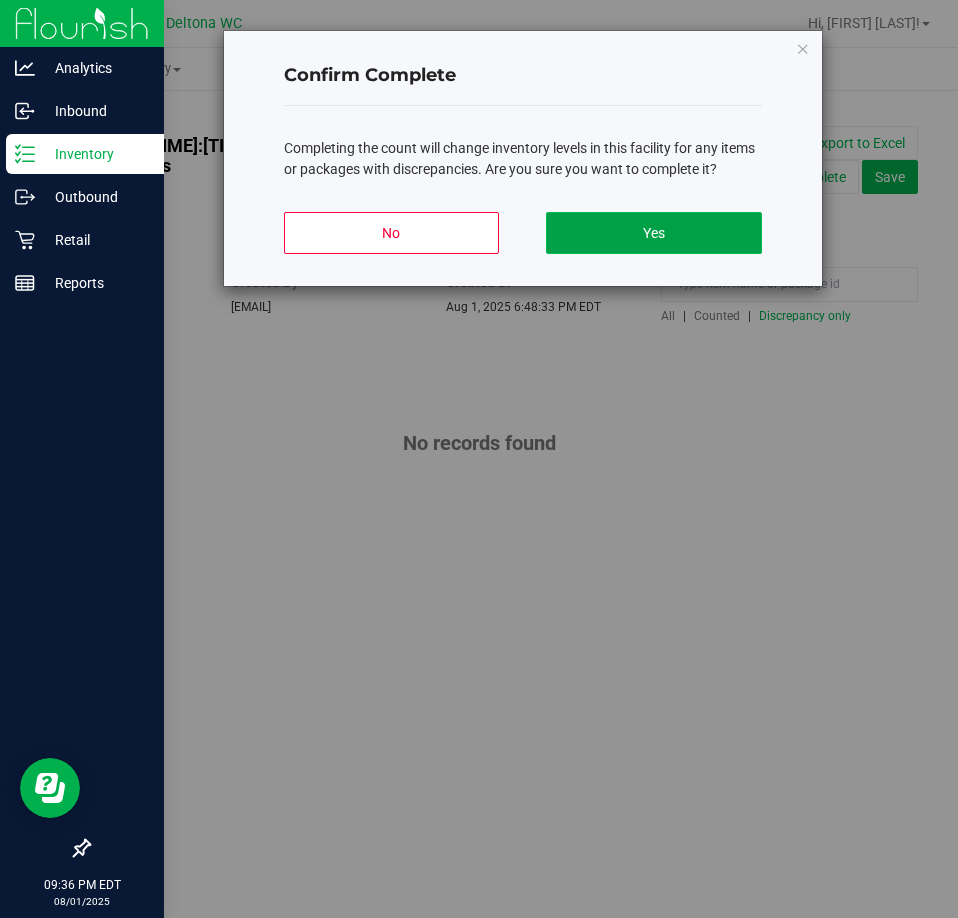 click on "Yes" at bounding box center [653, 233] 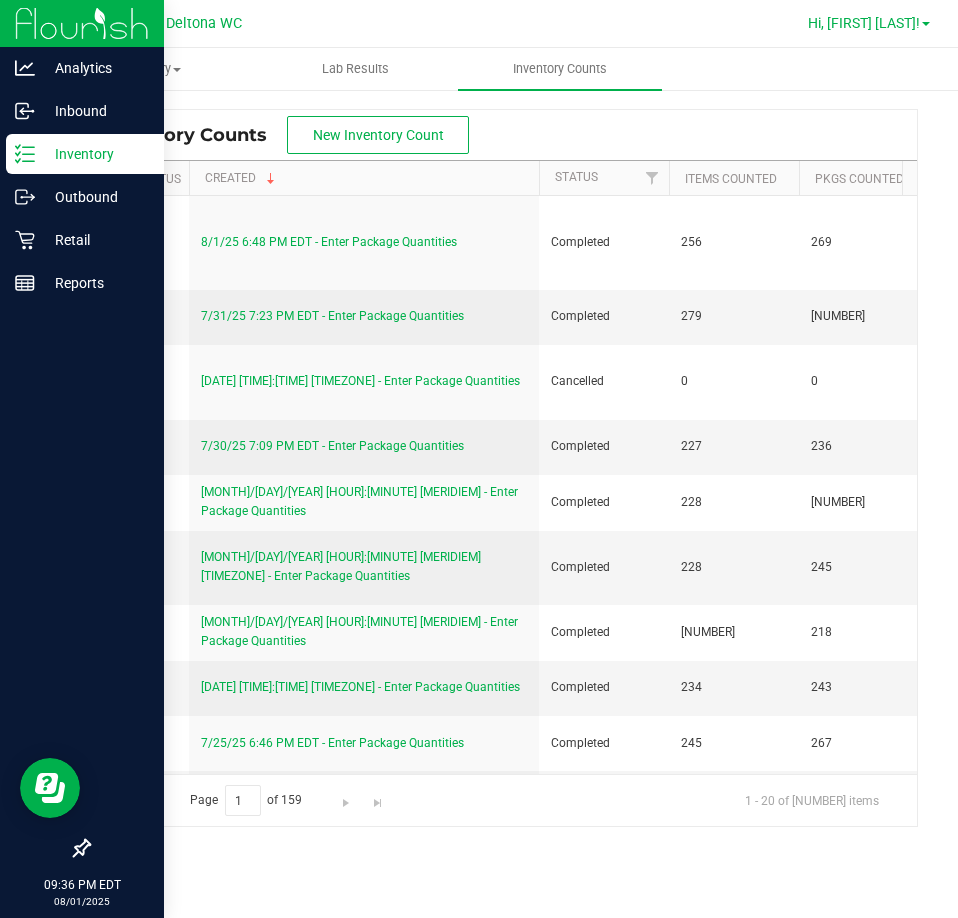 click on "Hi, [FIRST] [LAST]!" at bounding box center [864, 23] 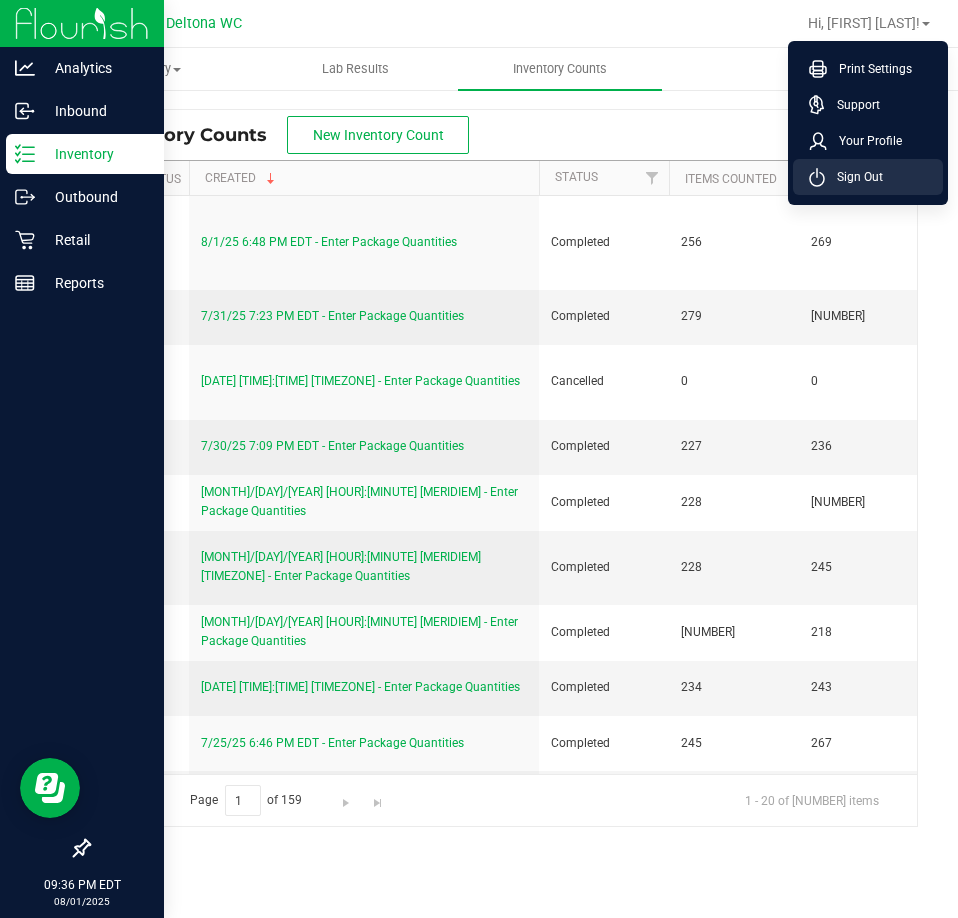 click on "Sign Out" at bounding box center (868, 177) 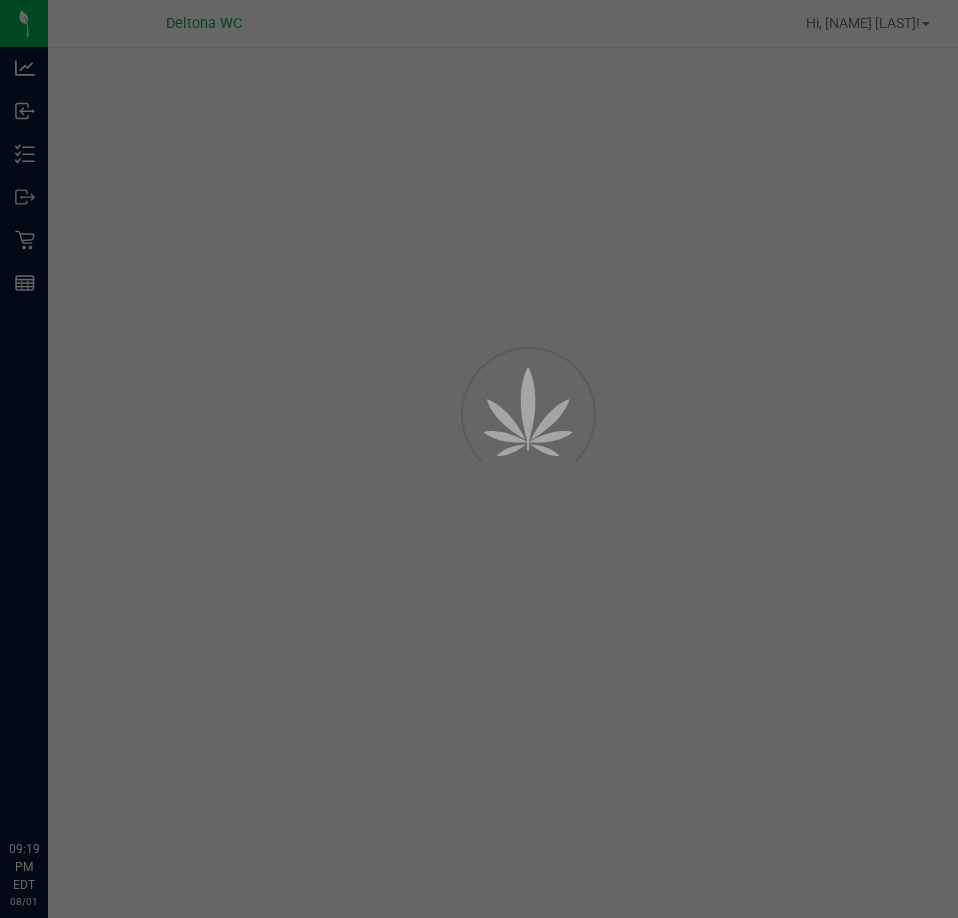 scroll, scrollTop: 0, scrollLeft: 0, axis: both 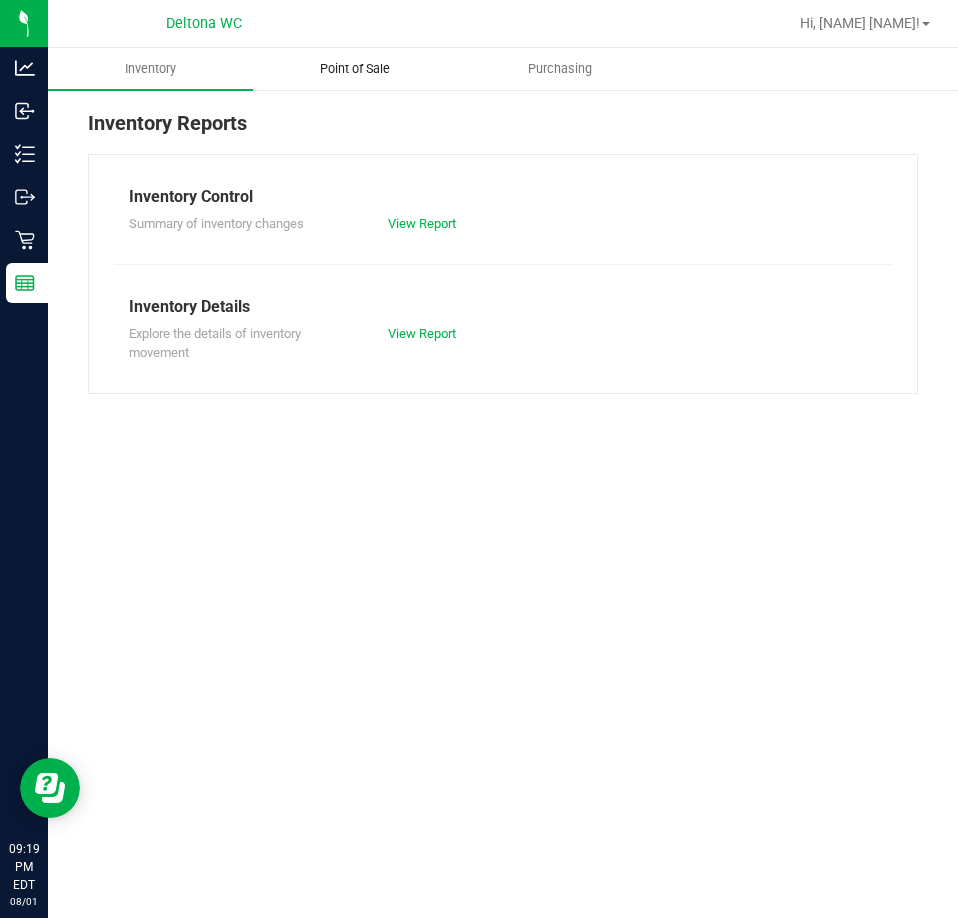 click on "Point of Sale" at bounding box center (355, 69) 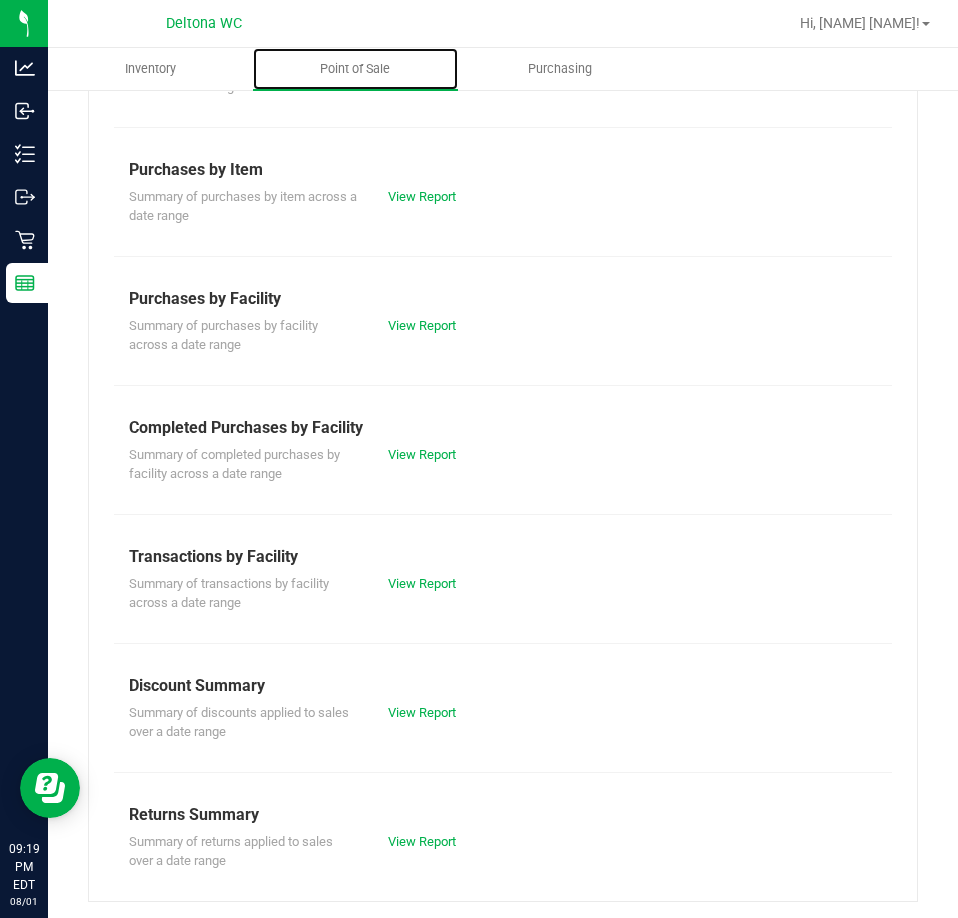 scroll, scrollTop: 270, scrollLeft: 0, axis: vertical 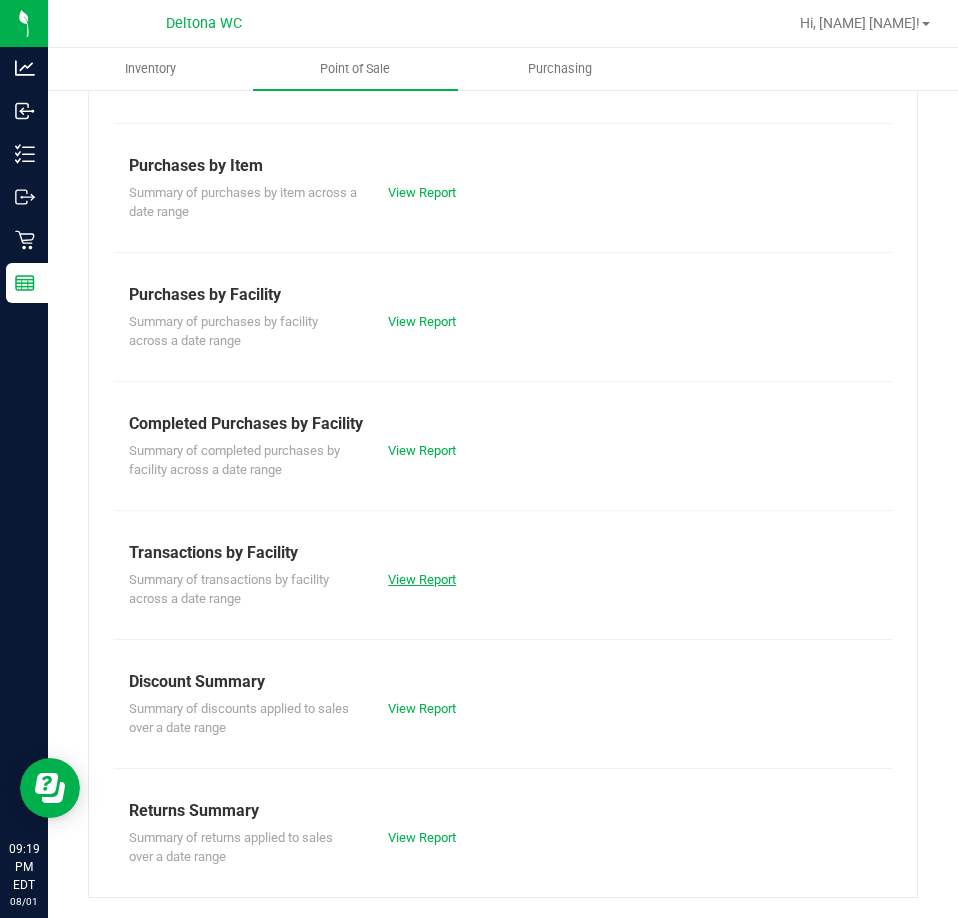 click on "View Report" at bounding box center [422, 579] 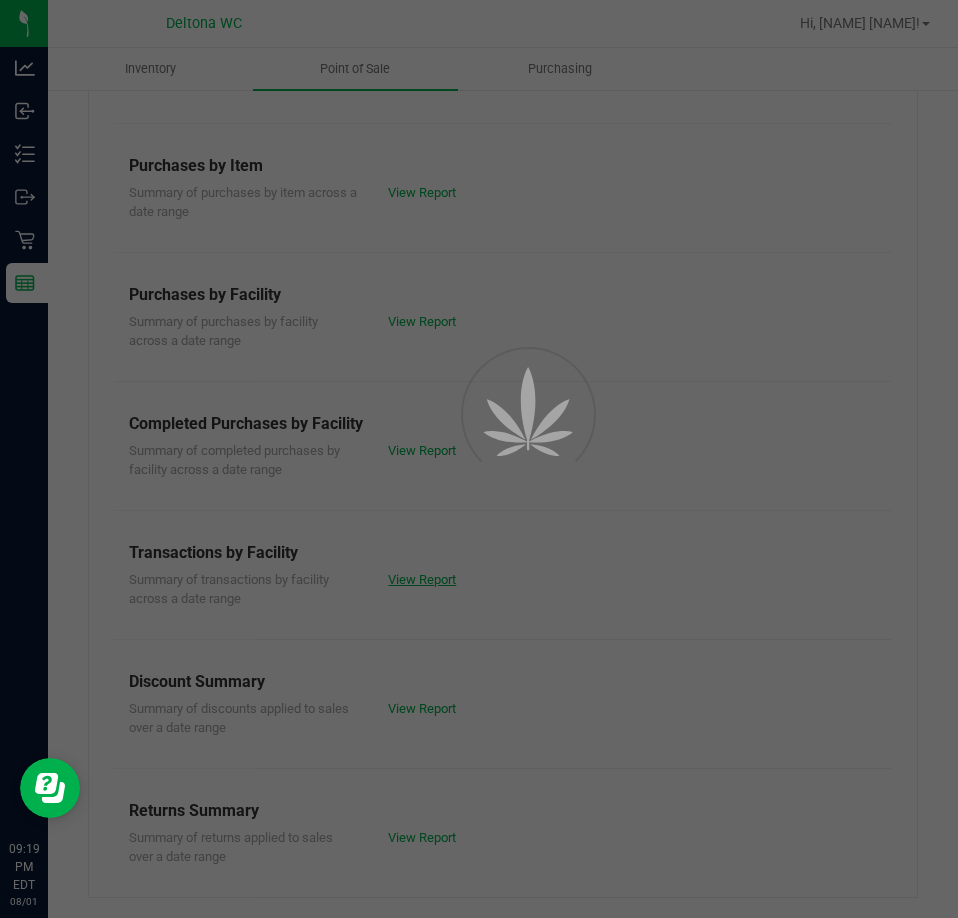 scroll, scrollTop: 0, scrollLeft: 0, axis: both 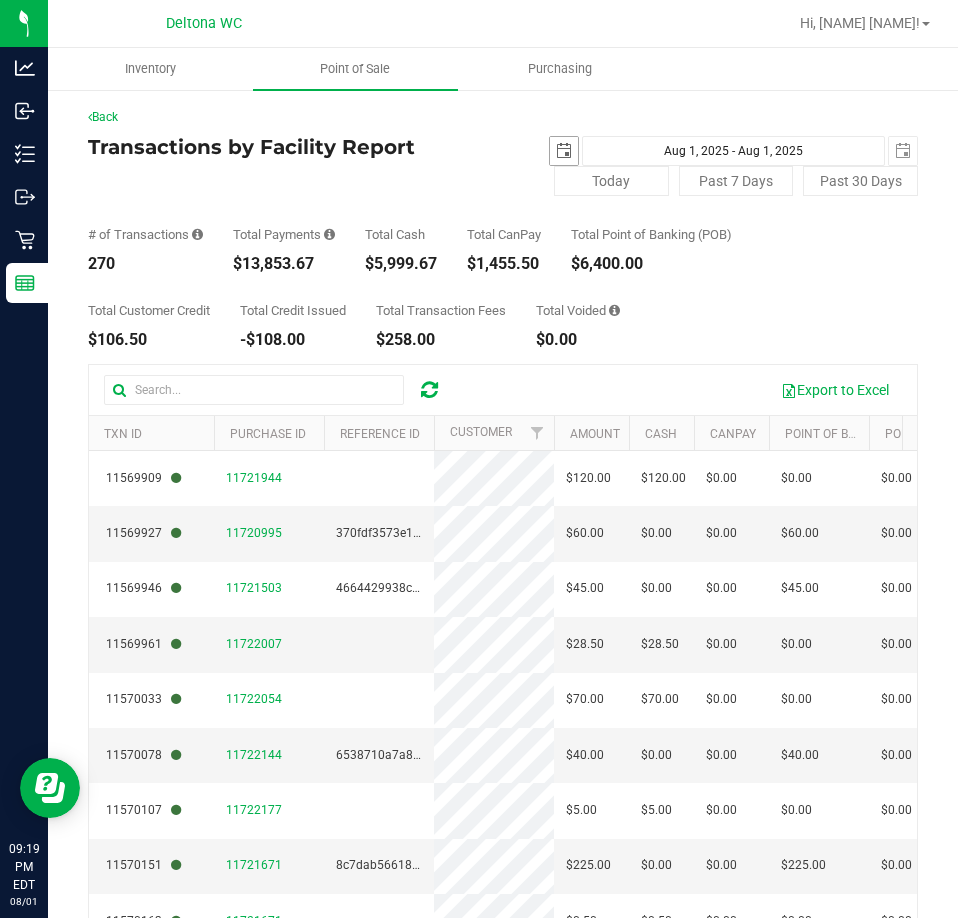 click at bounding box center (564, 151) 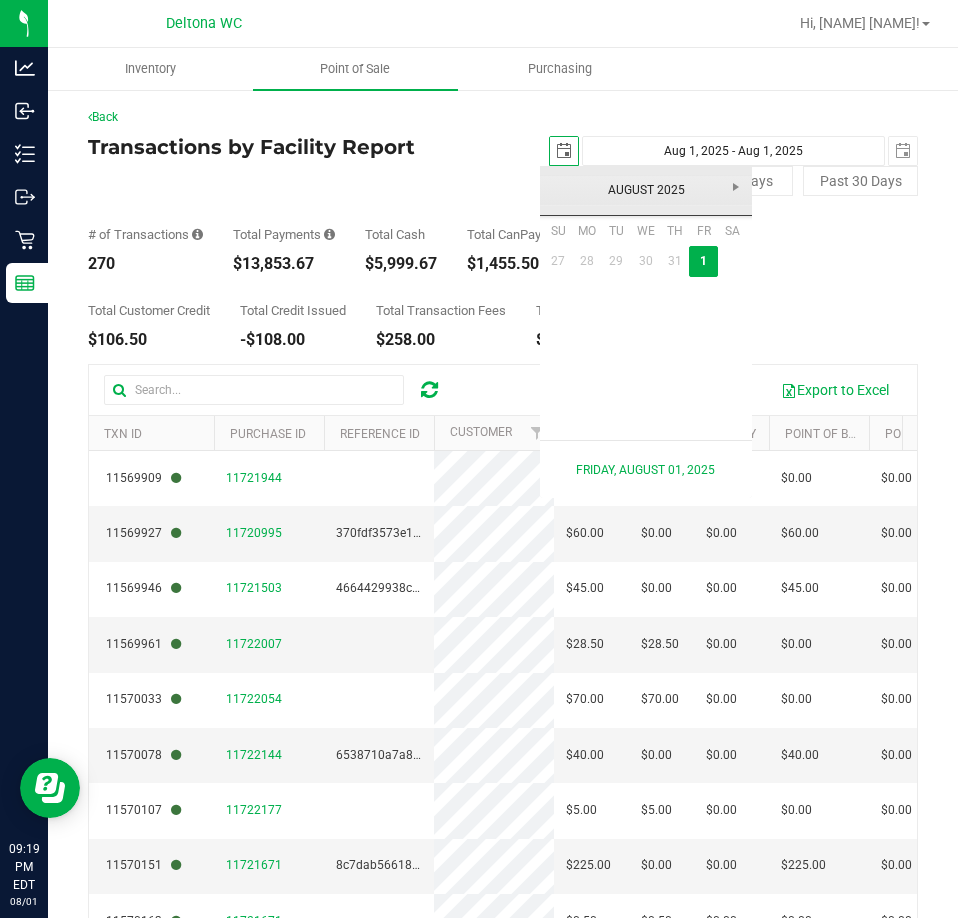 scroll, scrollTop: 0, scrollLeft: 50, axis: horizontal 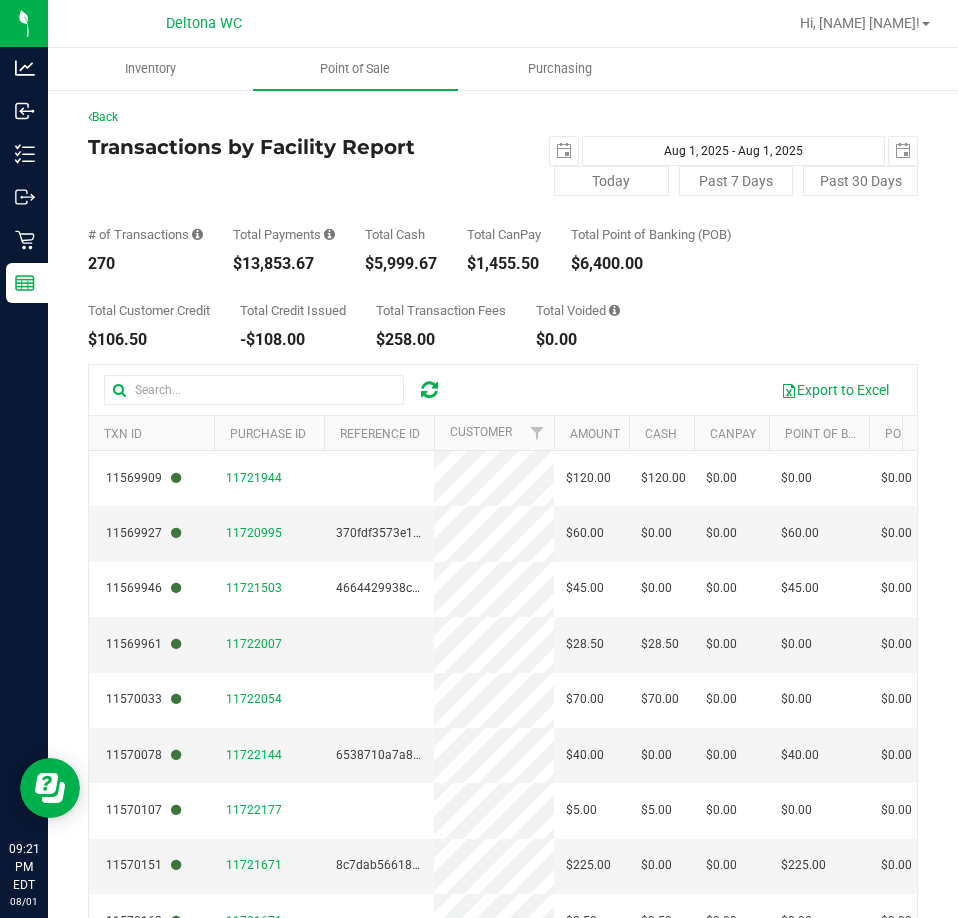 click on "# of Transactions
270
Total Payments
$13,853.67
Total Cash
$5,999.67
Total CanPay
$1,455.50
Total Point of Banking (POB)
$6,400.00" at bounding box center [503, 234] 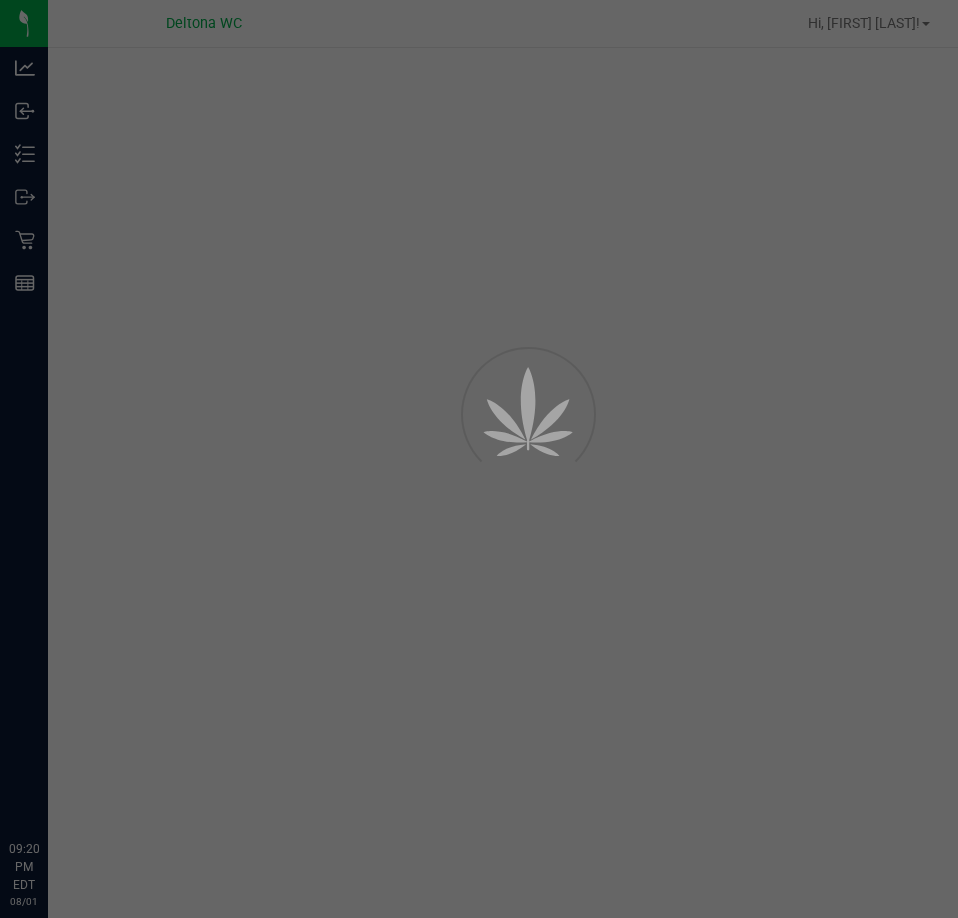 scroll, scrollTop: 0, scrollLeft: 0, axis: both 